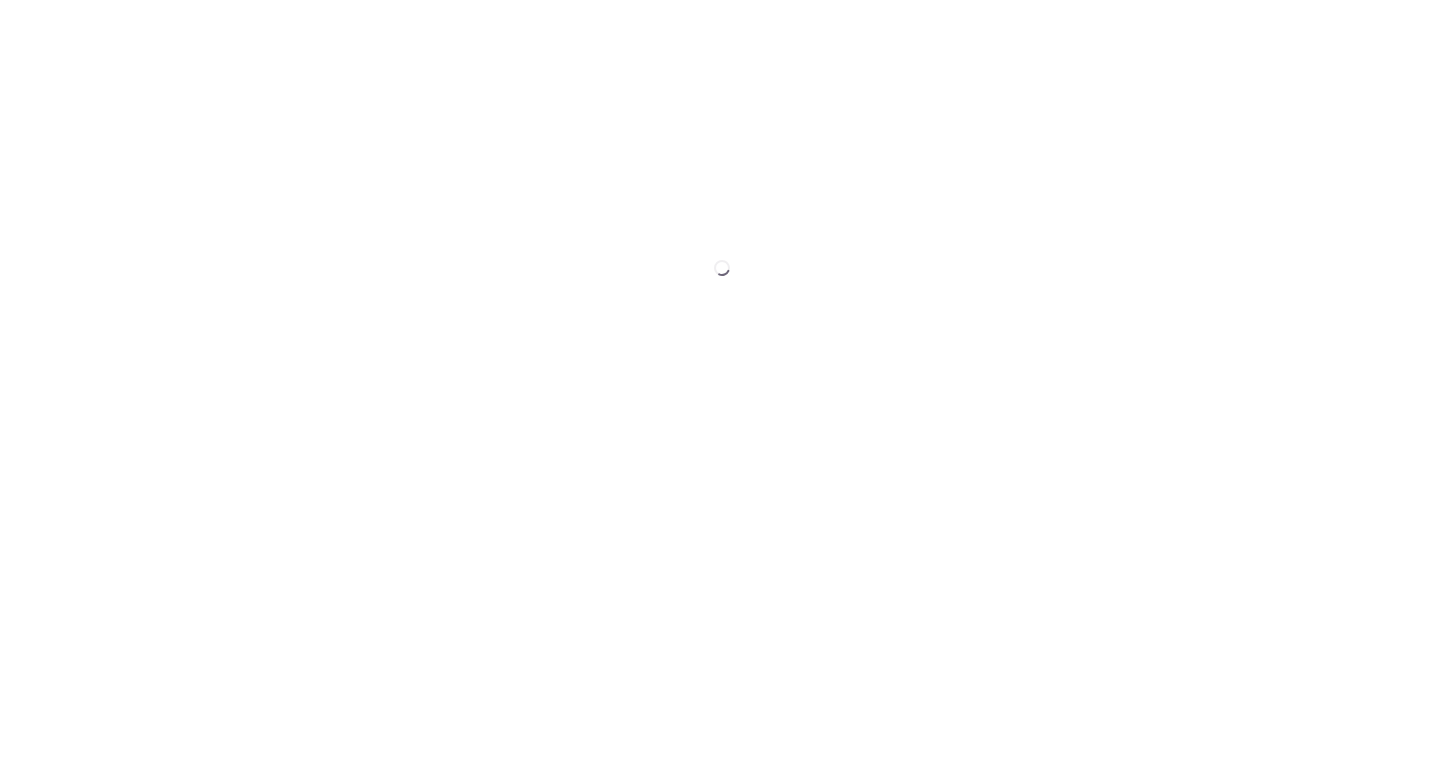 scroll, scrollTop: 0, scrollLeft: 0, axis: both 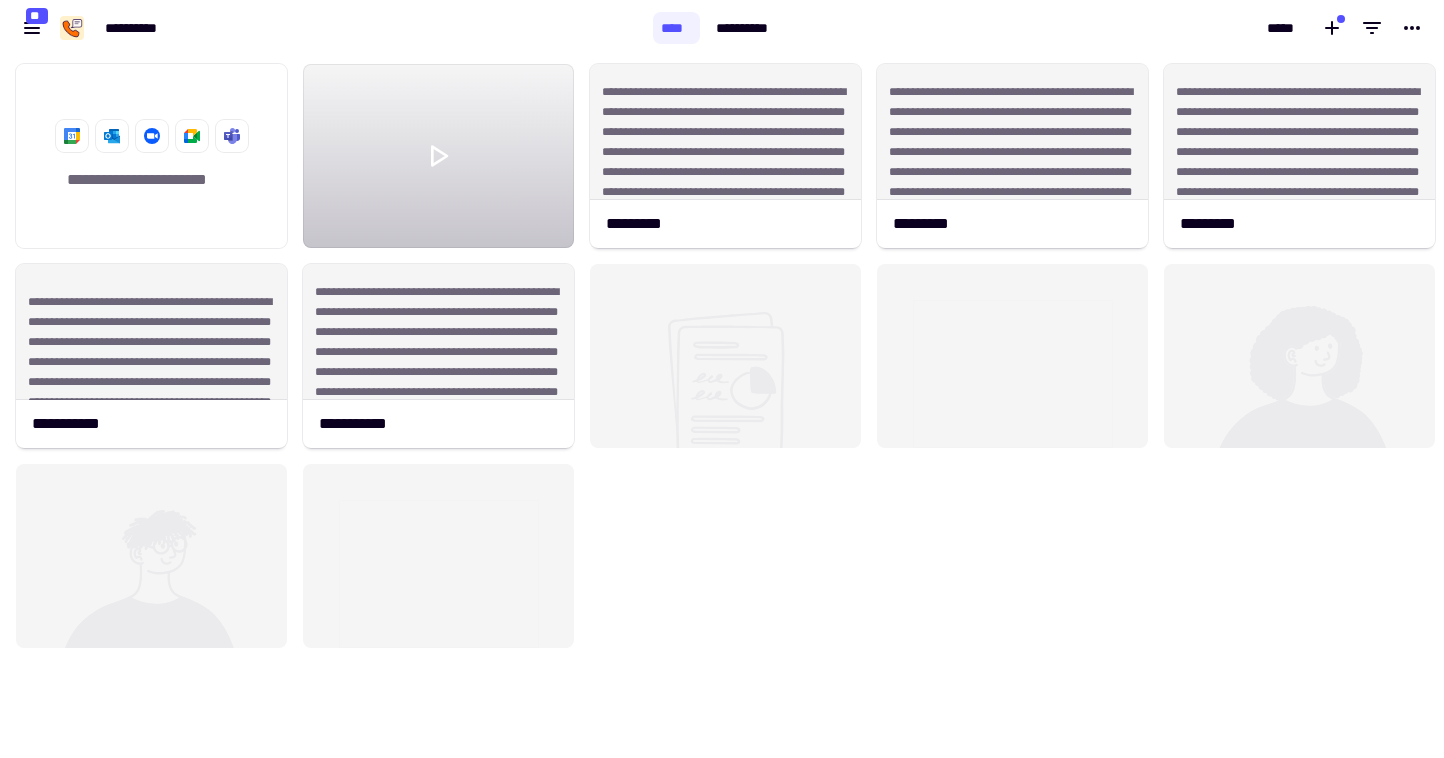 click 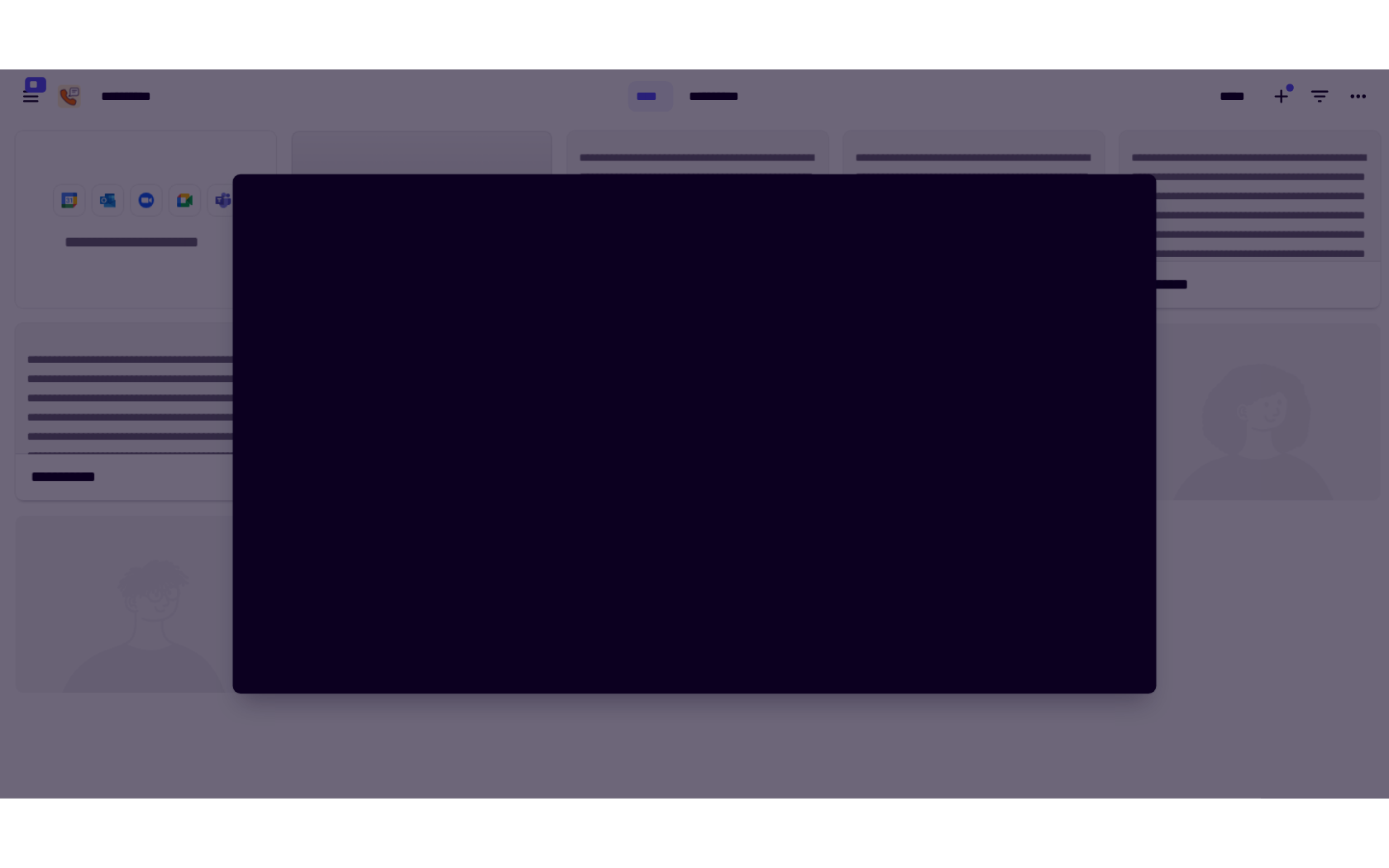 scroll, scrollTop: 13, scrollLeft: 13, axis: both 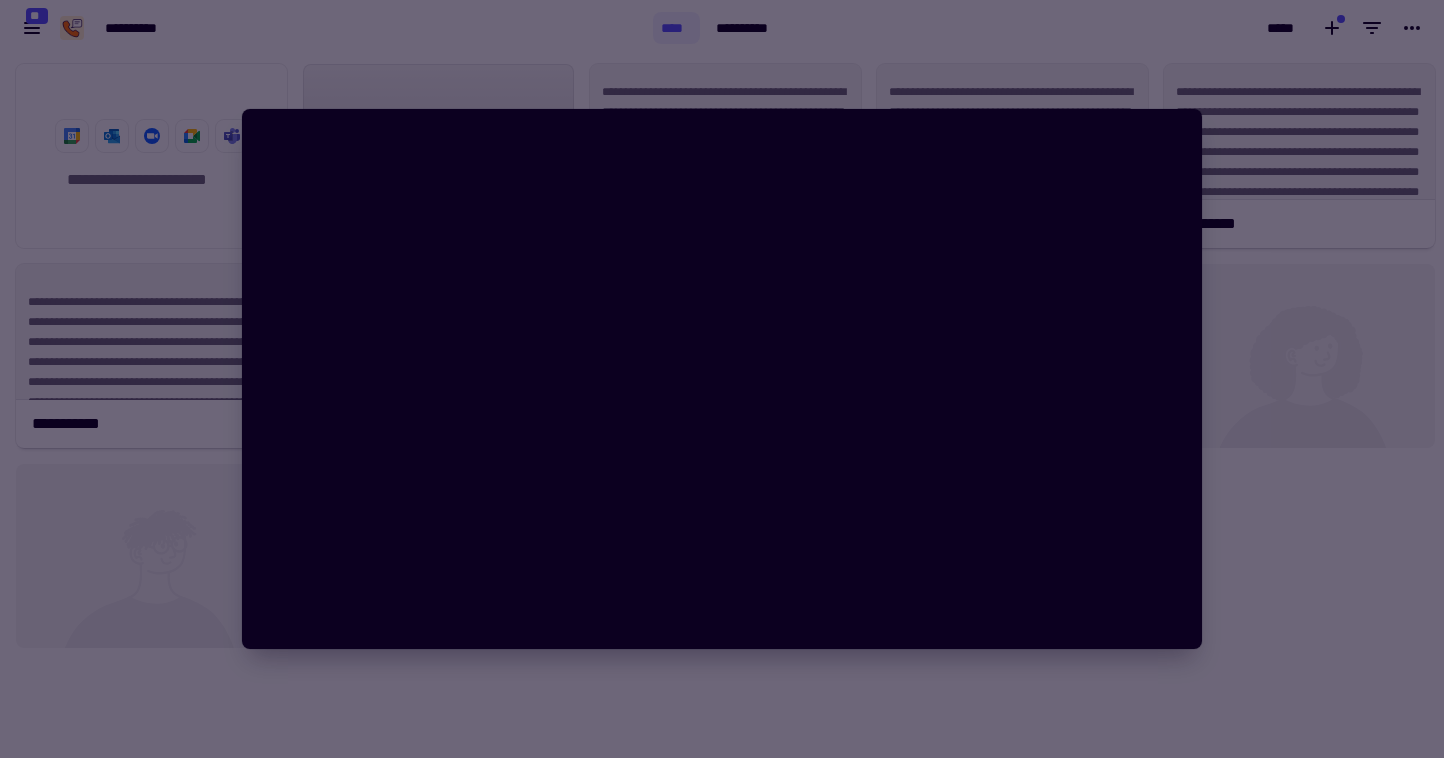 click at bounding box center (722, 379) 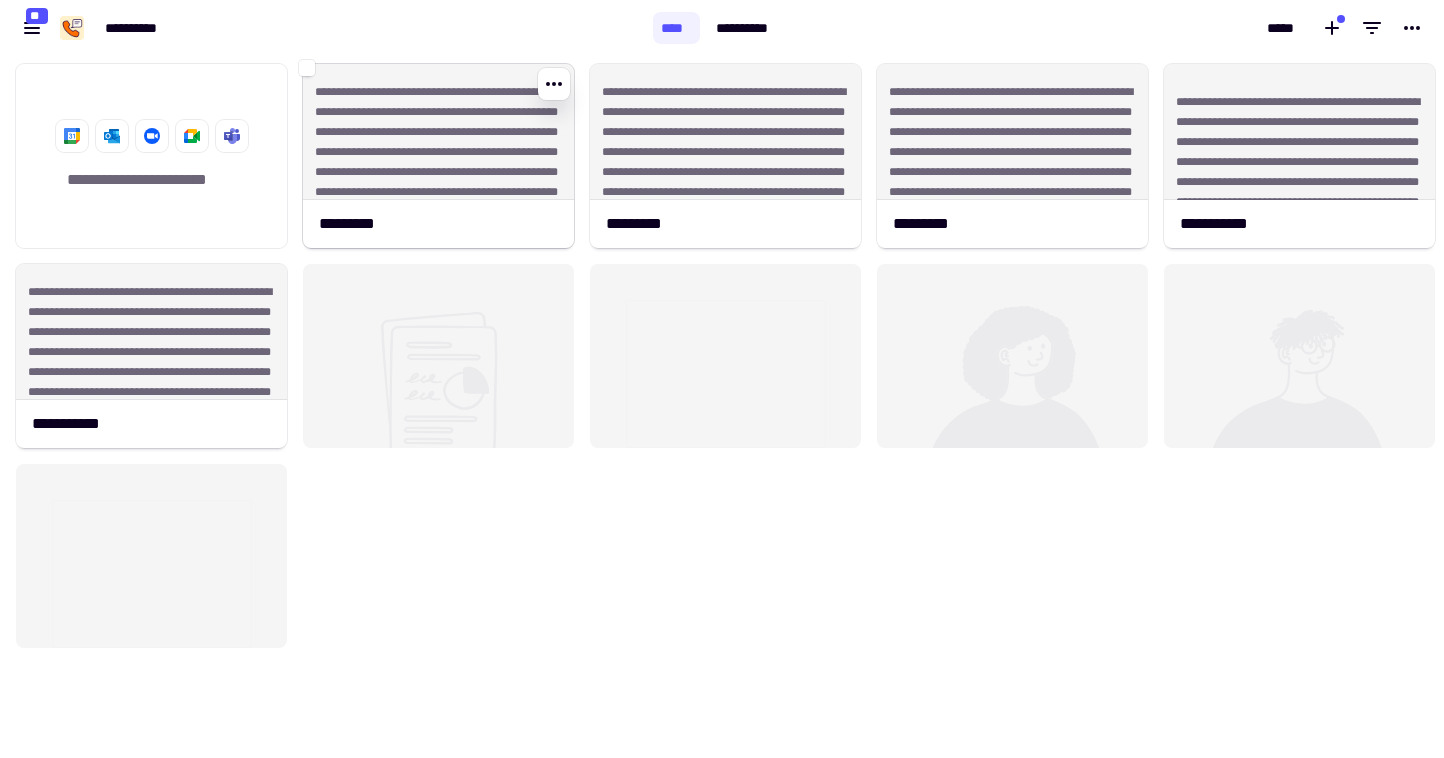 click on "**********" 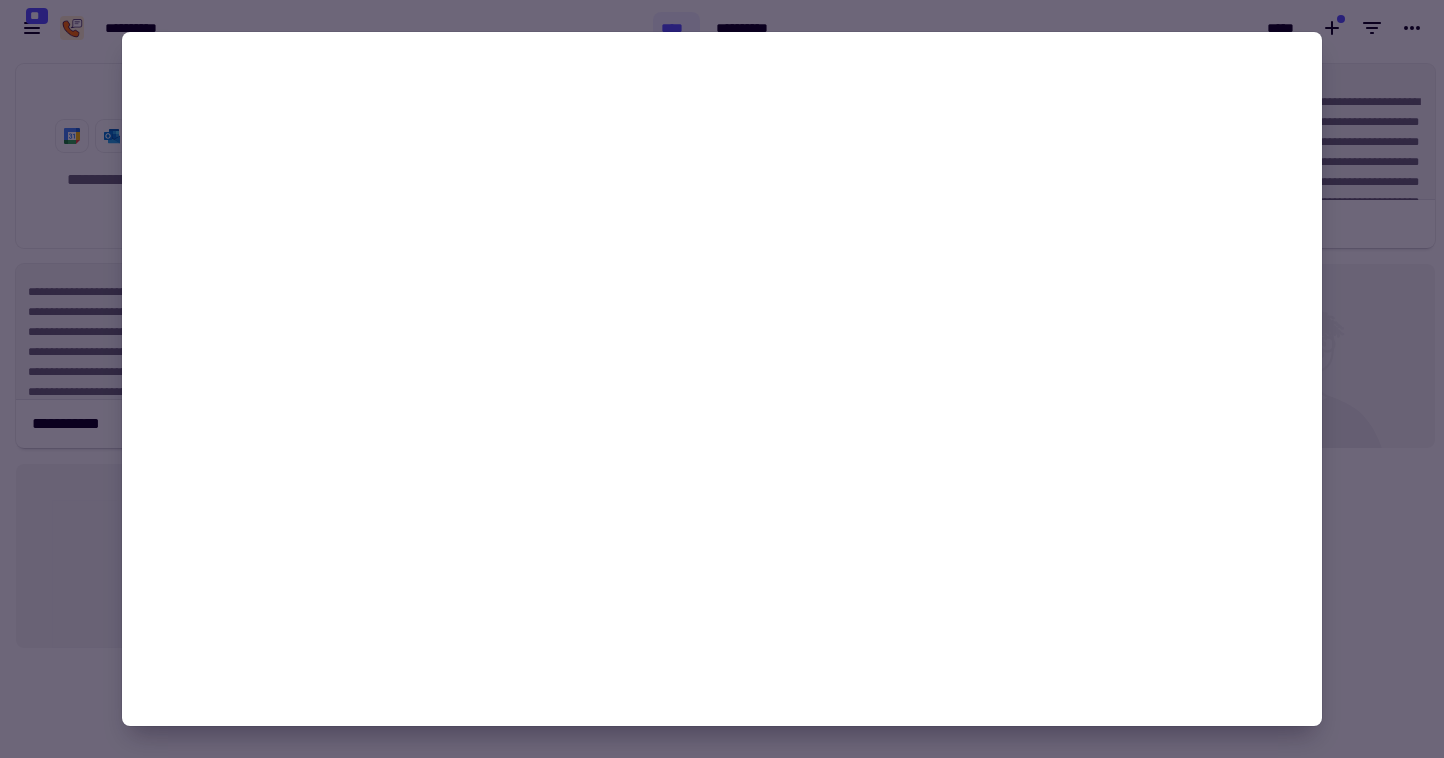 click on "**********" 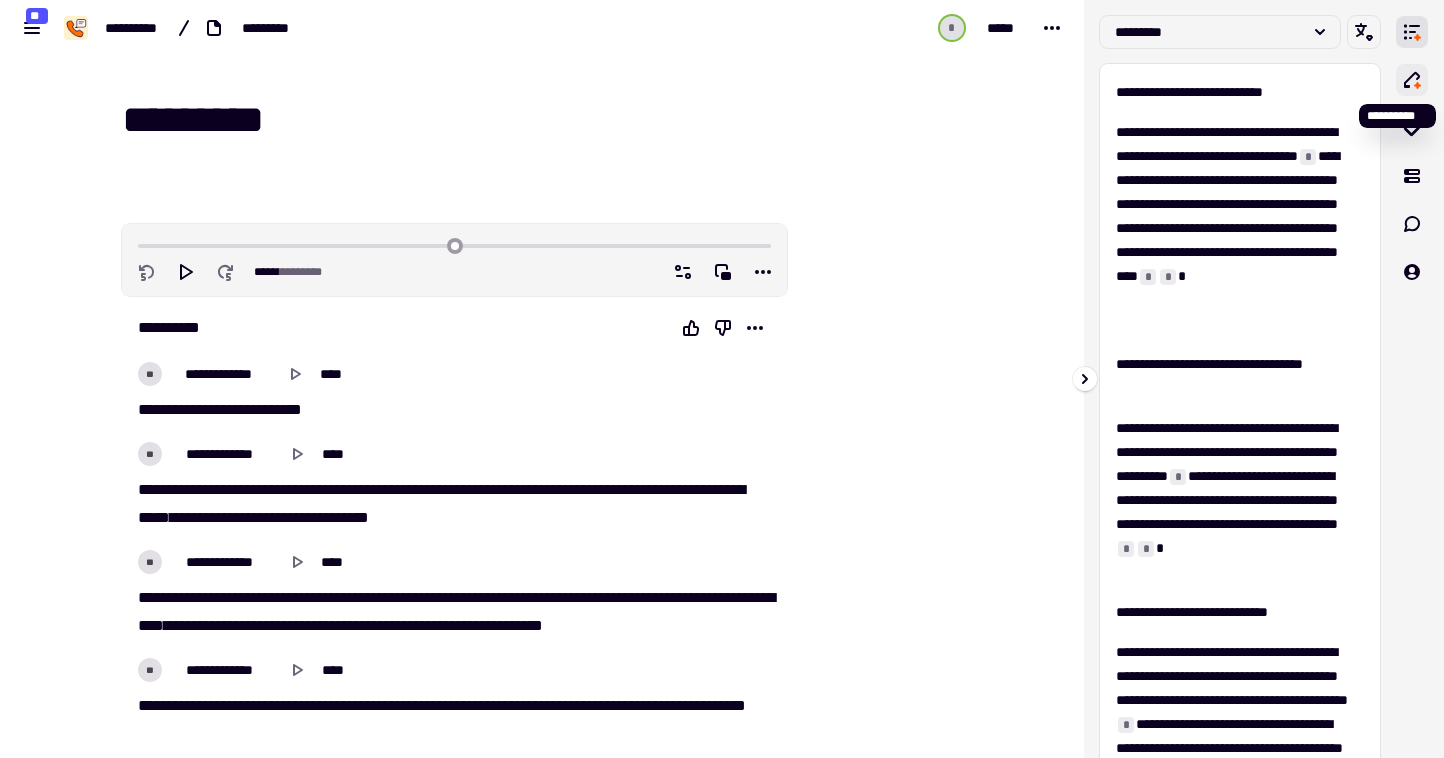 click 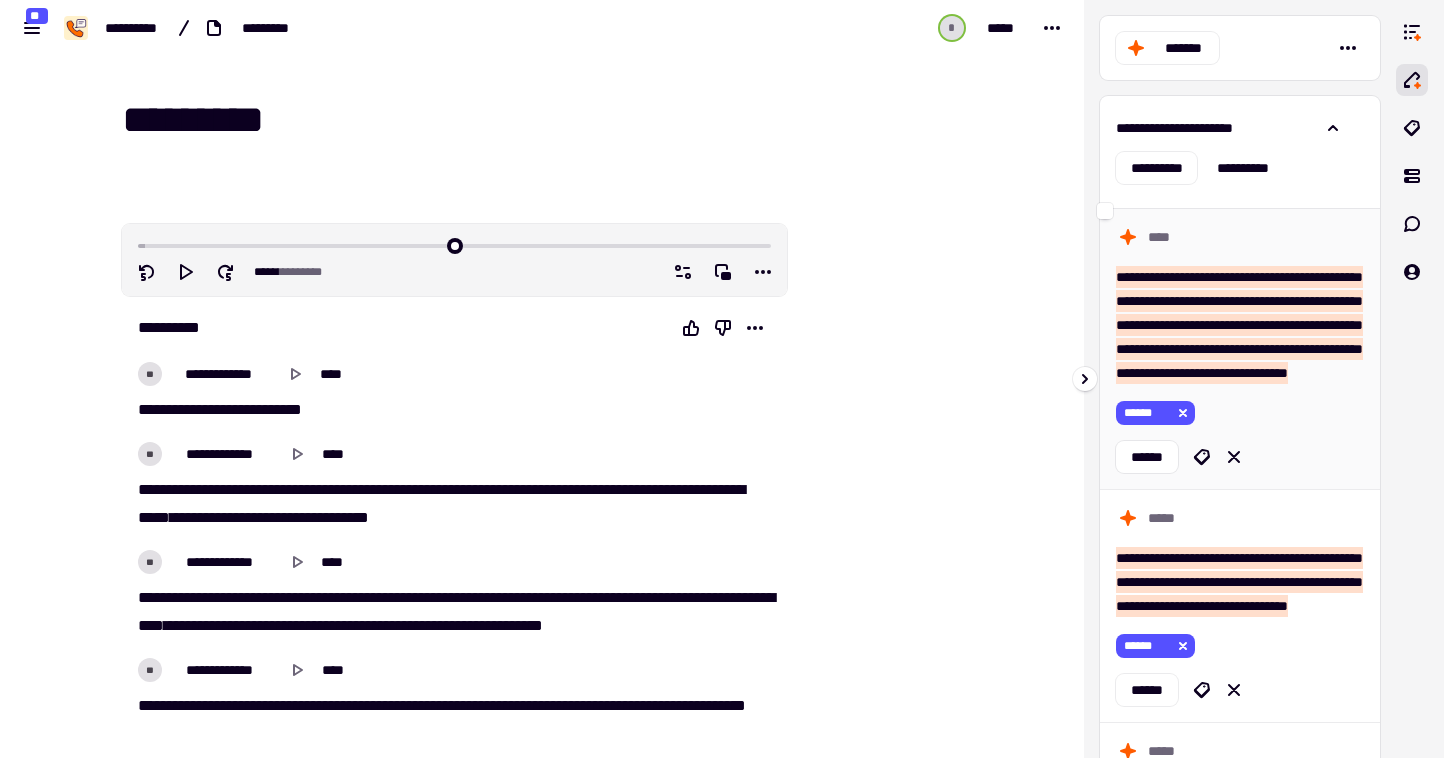 click on "**********" at bounding box center (1239, 325) 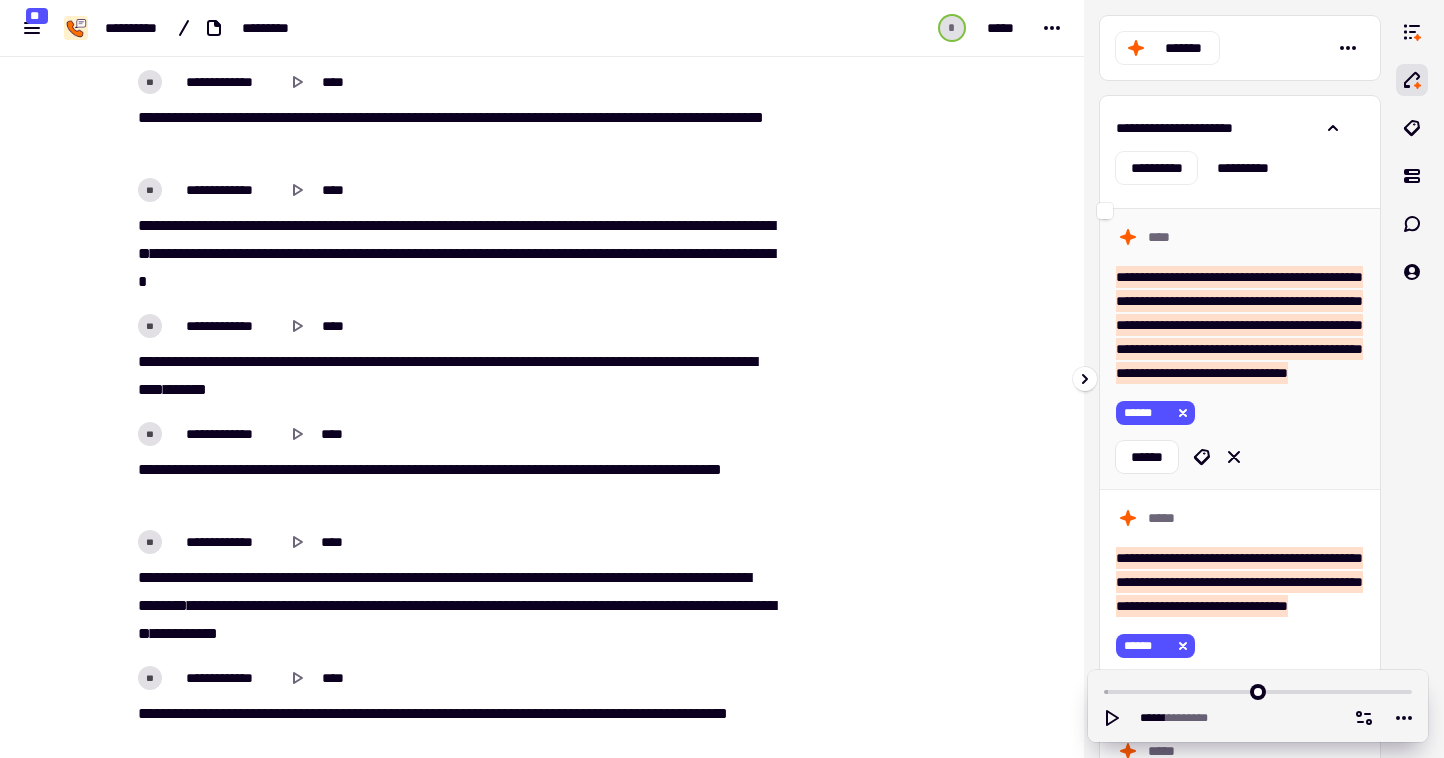 scroll, scrollTop: 5489, scrollLeft: 0, axis: vertical 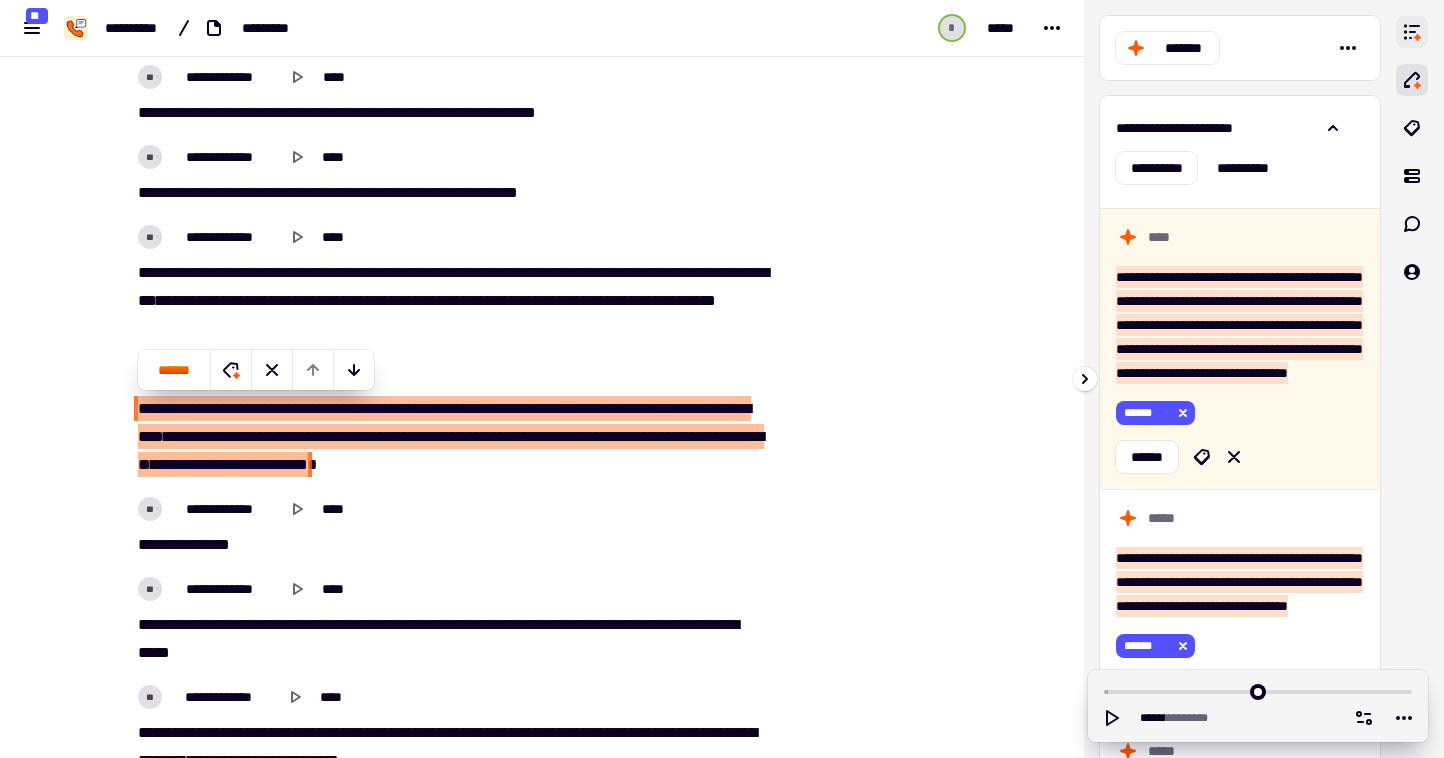 click 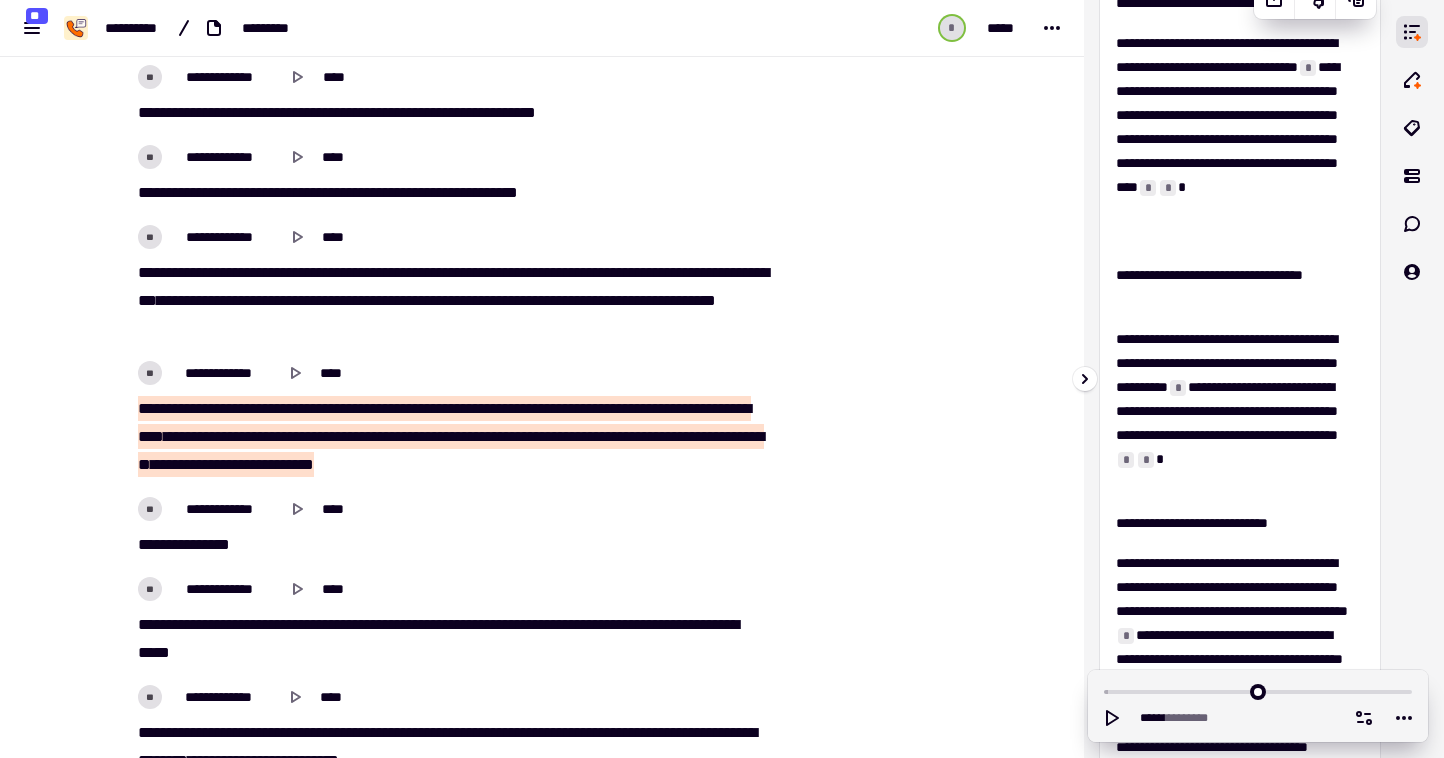 scroll, scrollTop: 365, scrollLeft: 0, axis: vertical 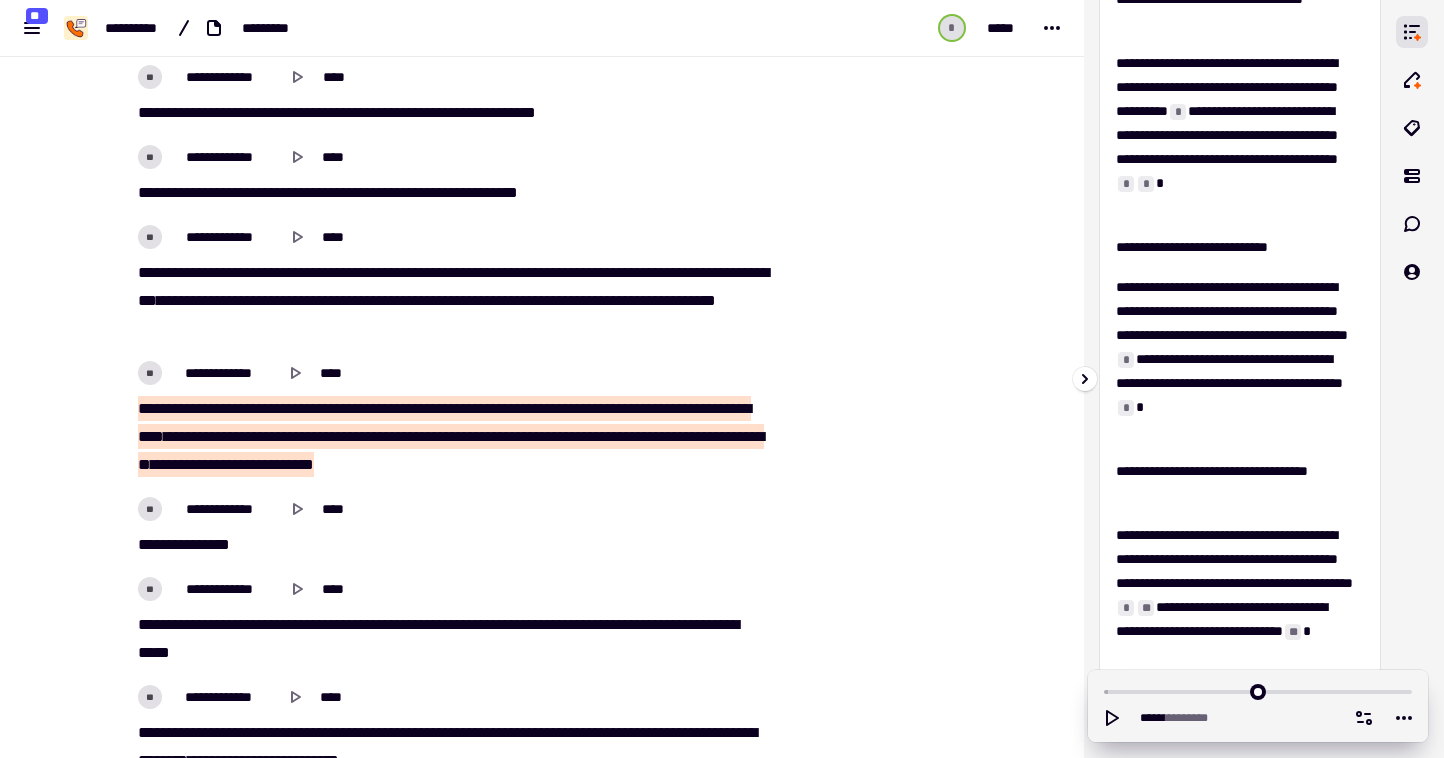 click on "**********" at bounding box center (1232, 359) 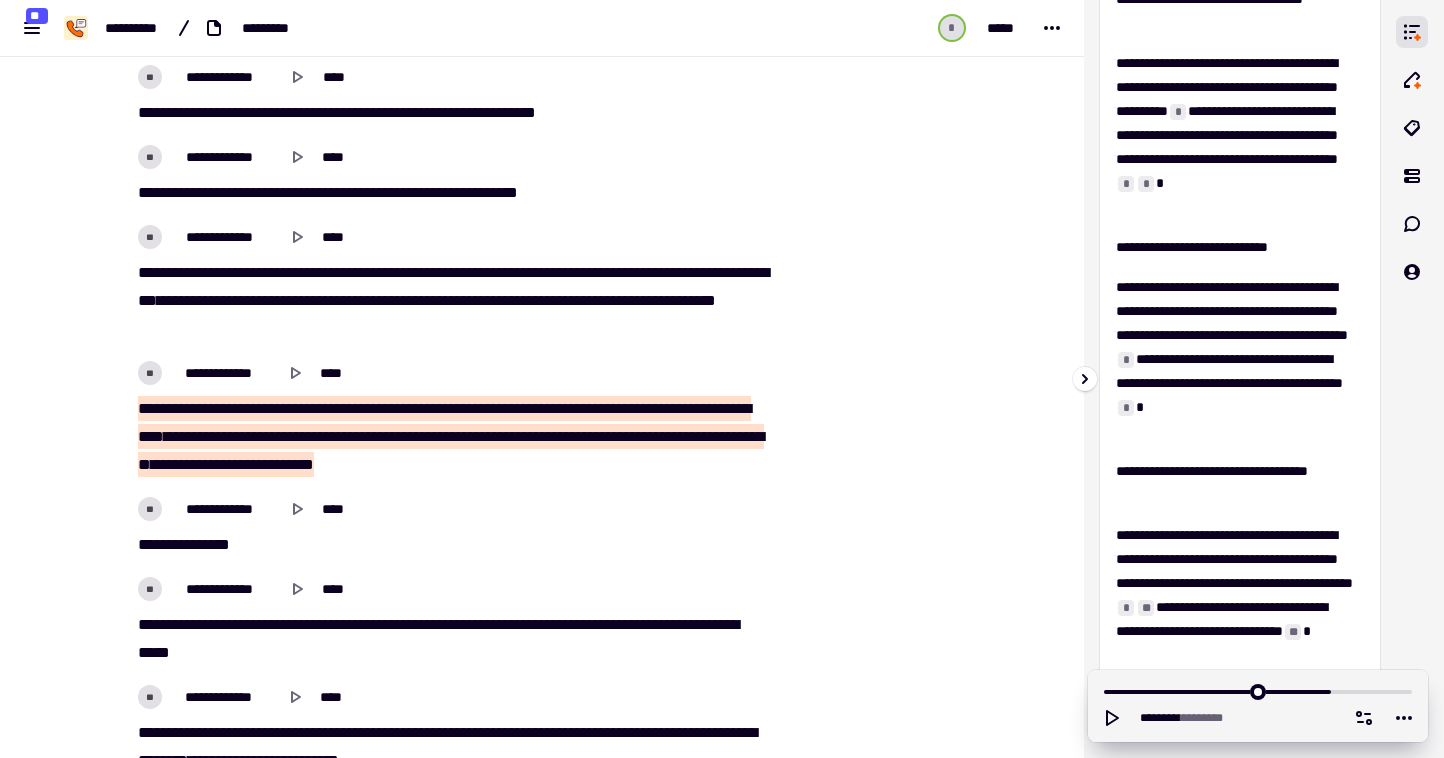click on "*" at bounding box center (1126, 360) 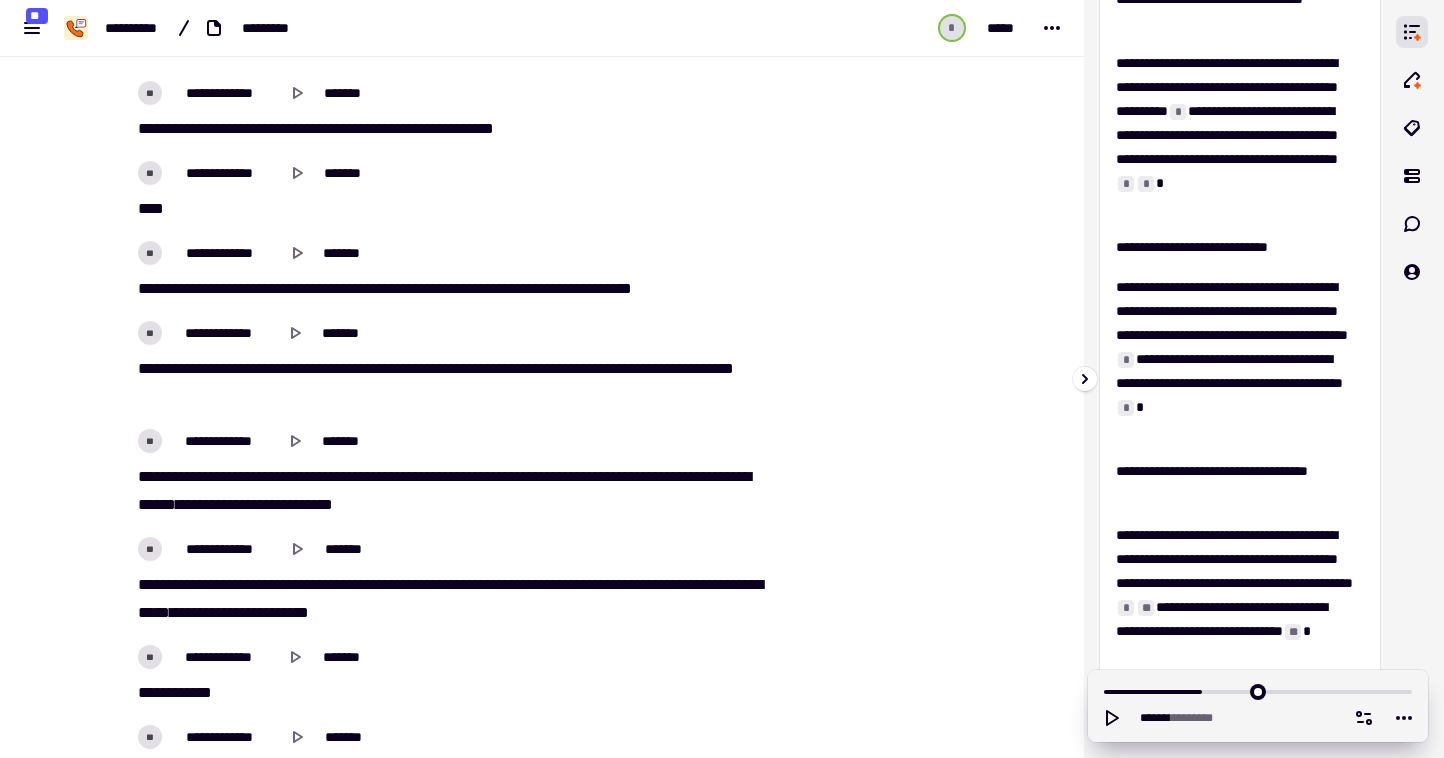 scroll, scrollTop: 25201, scrollLeft: 0, axis: vertical 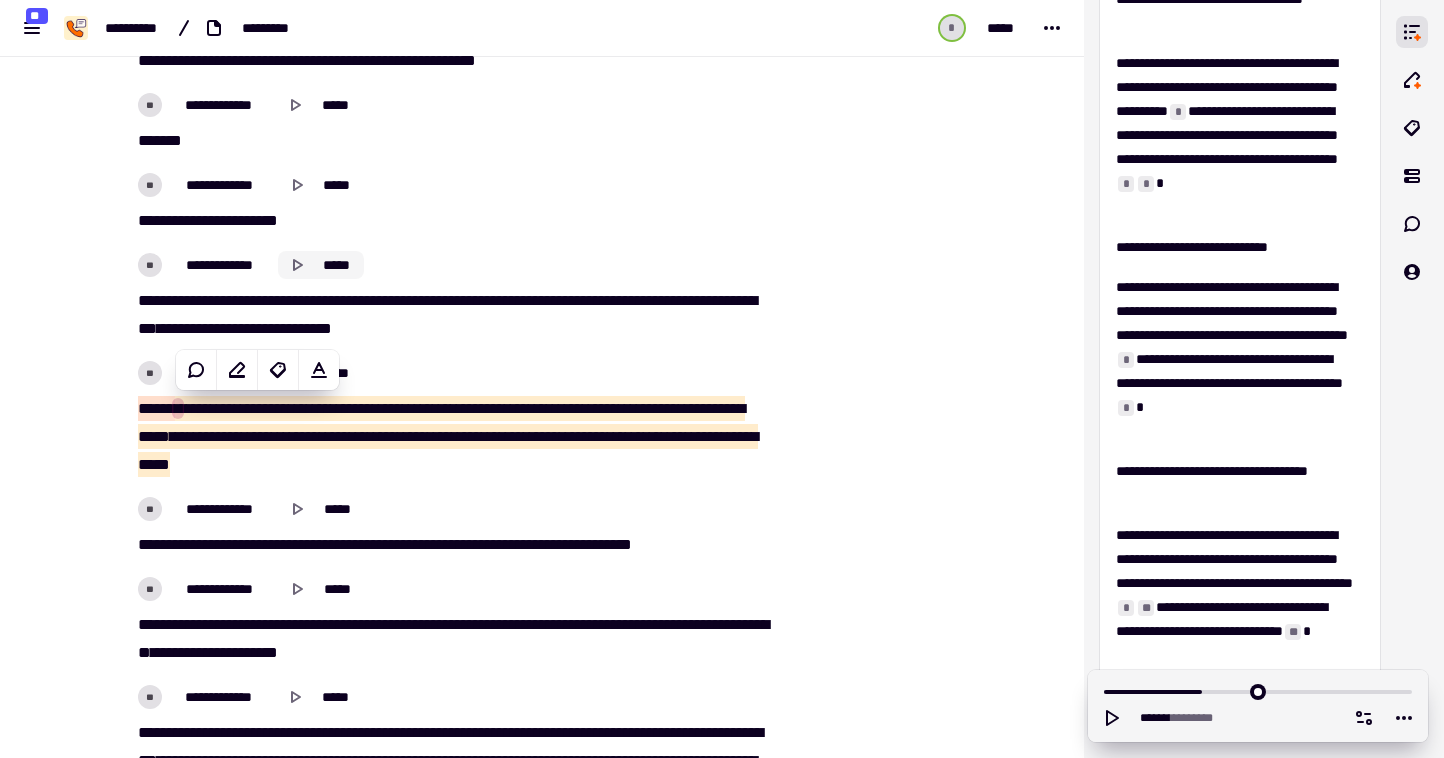 click 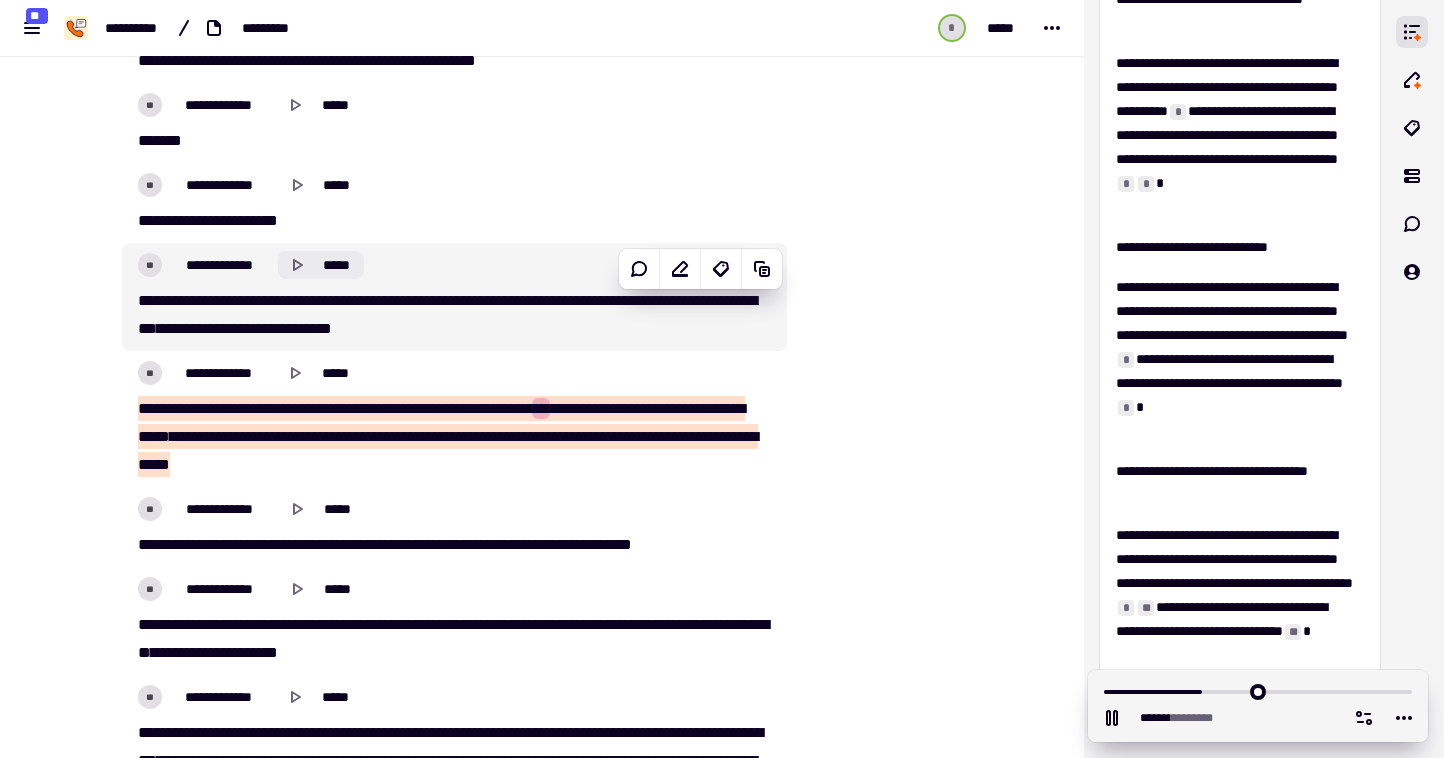 click 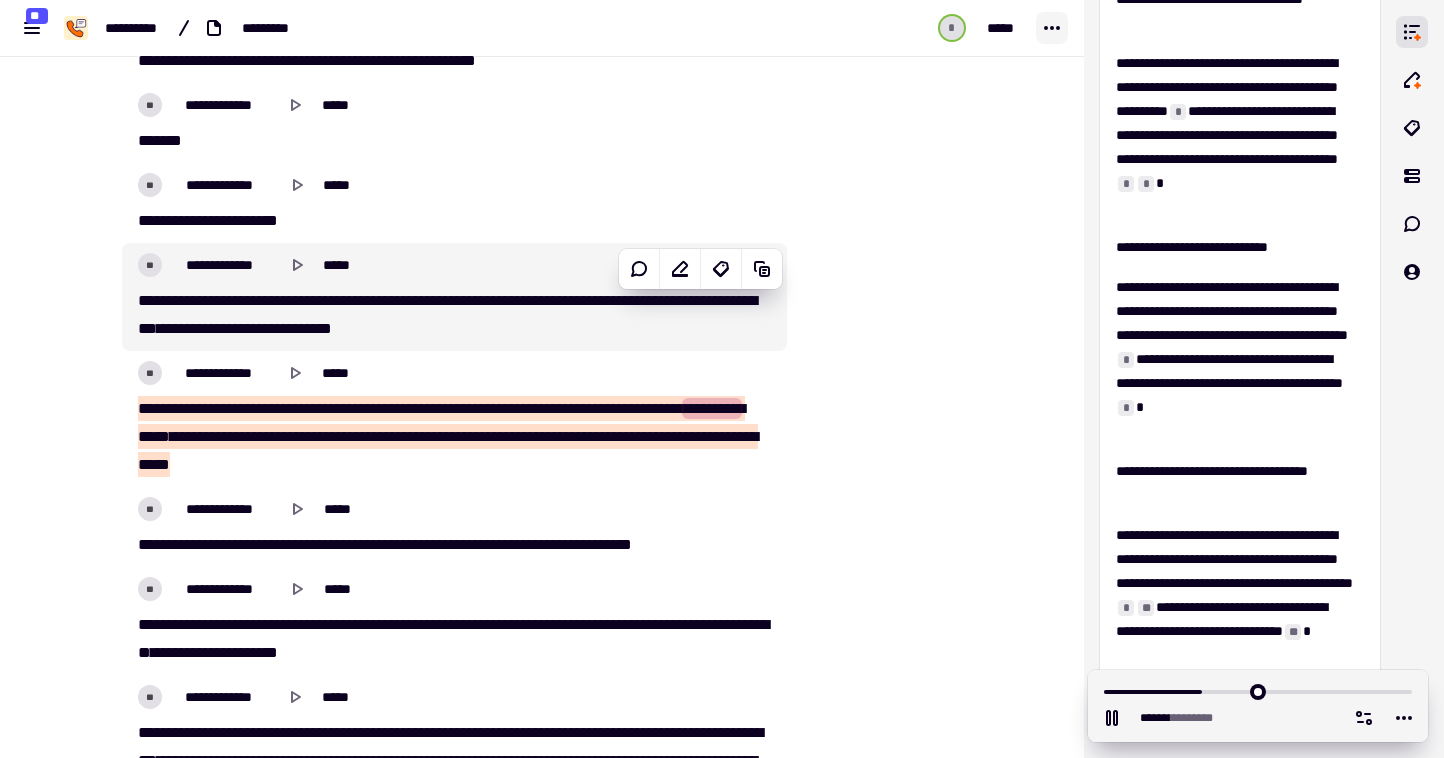 click 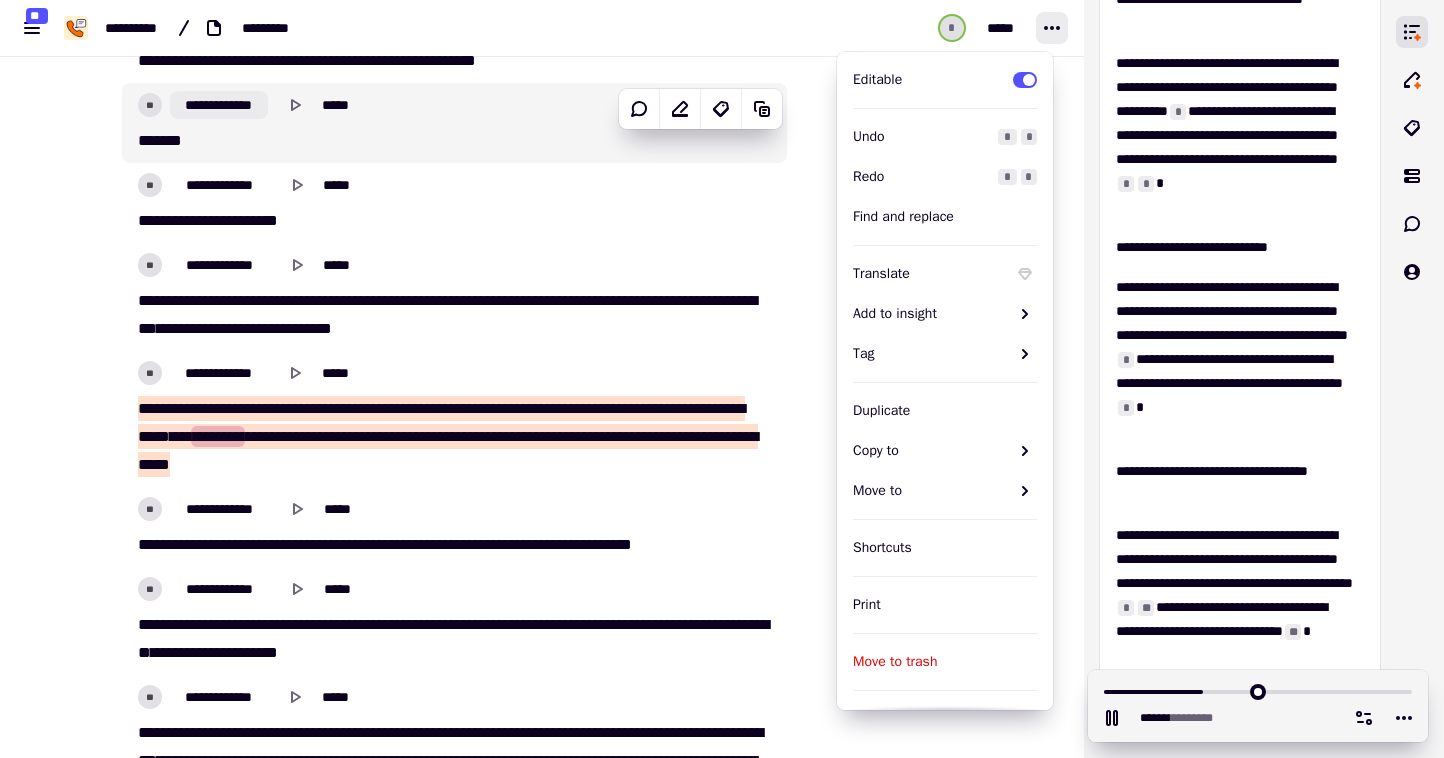 click on "**********" 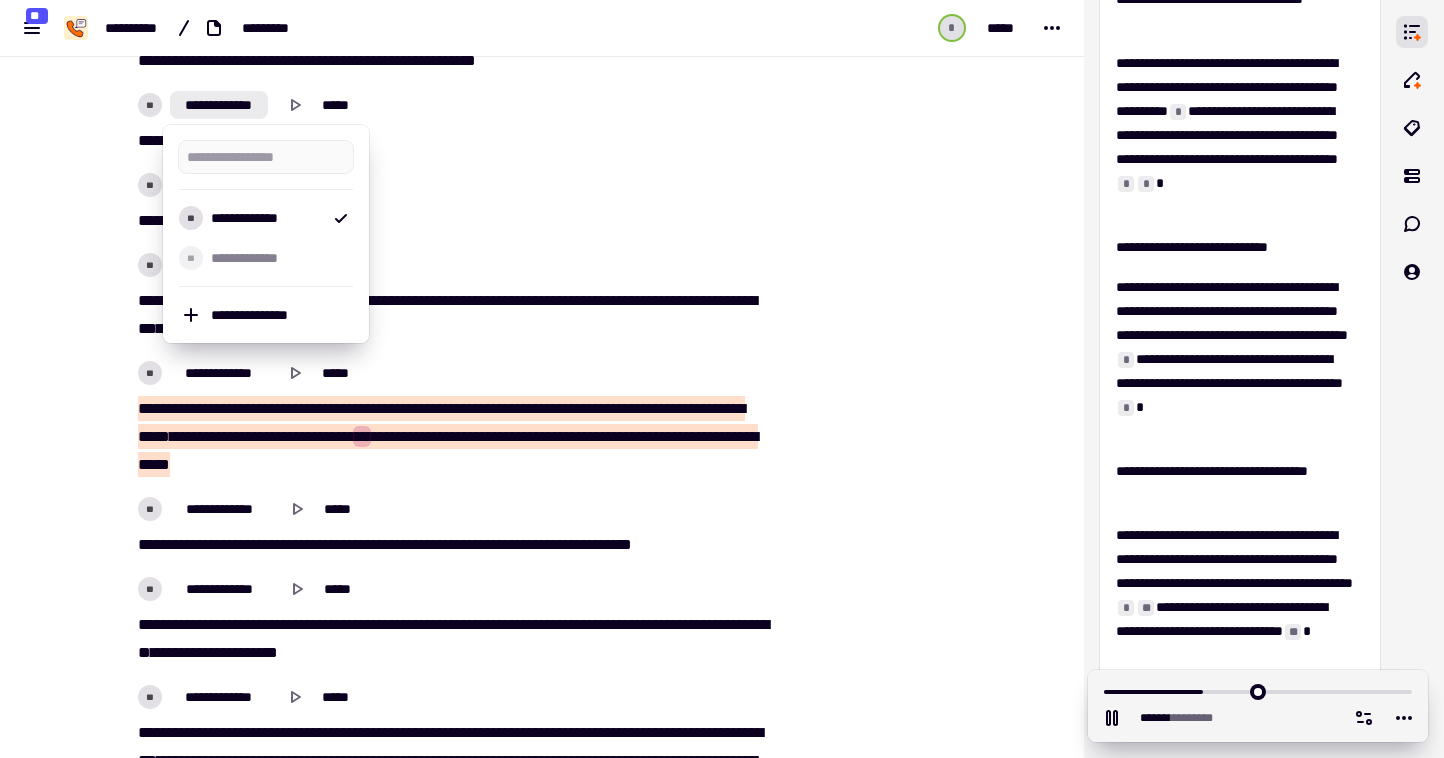 click on "**********" at bounding box center [542, 379] 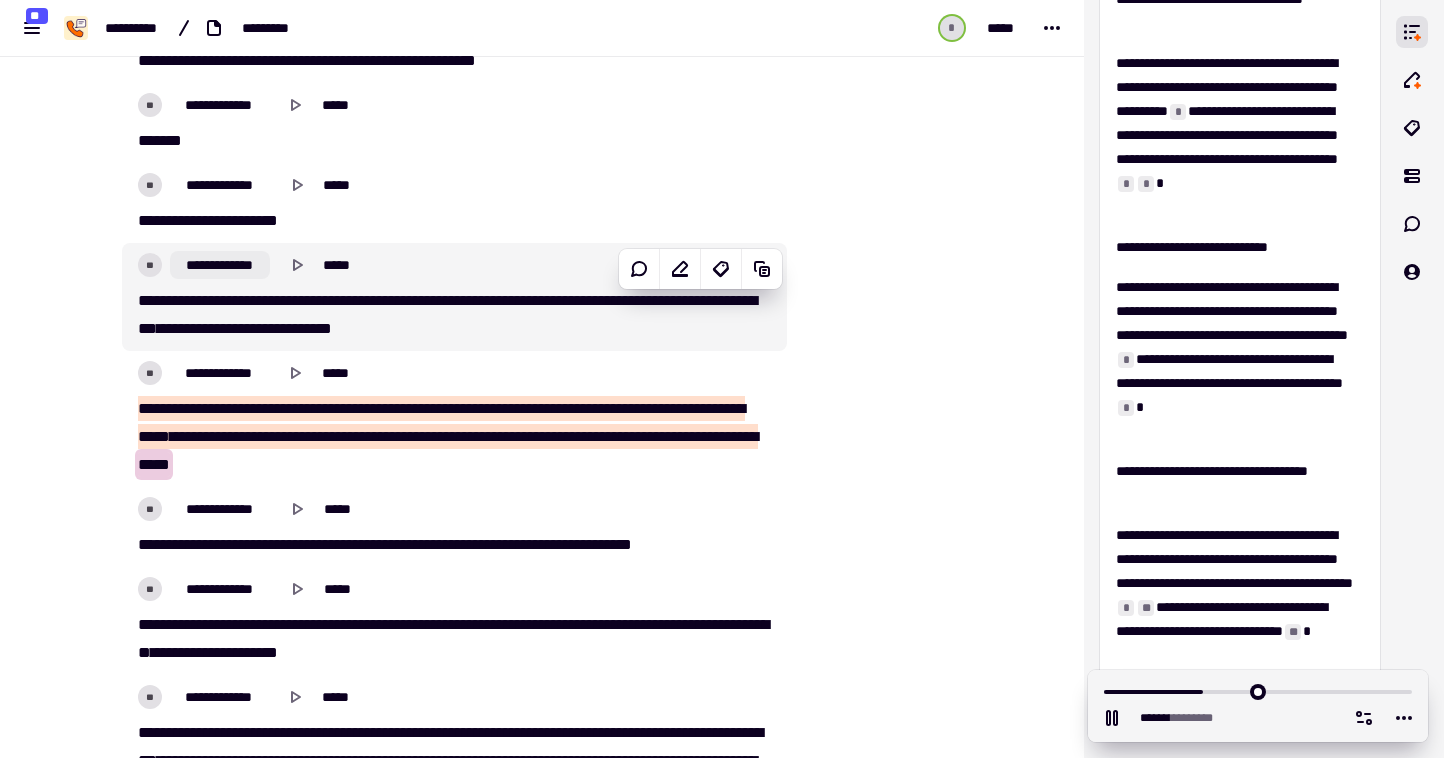 click on "**********" 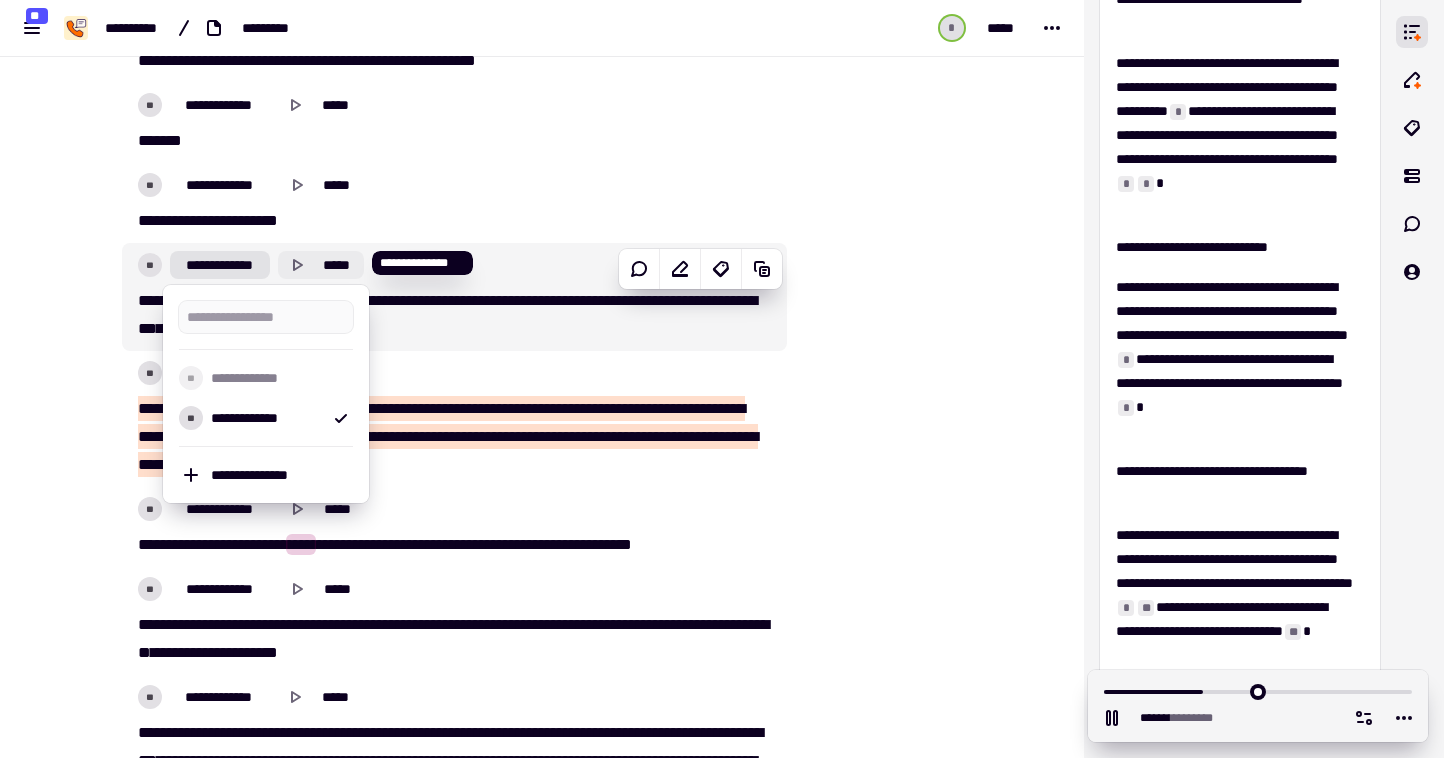 type on "*******" 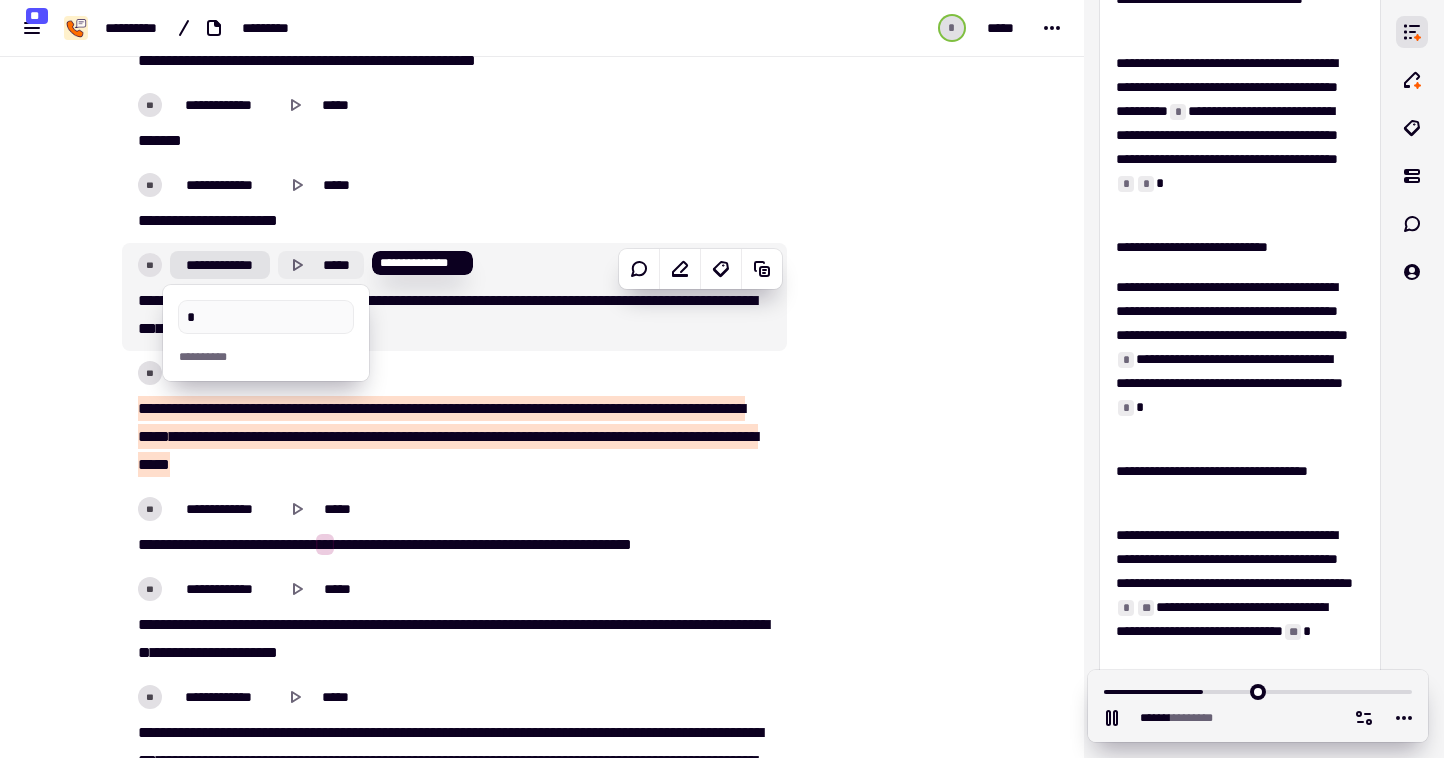 type on "**" 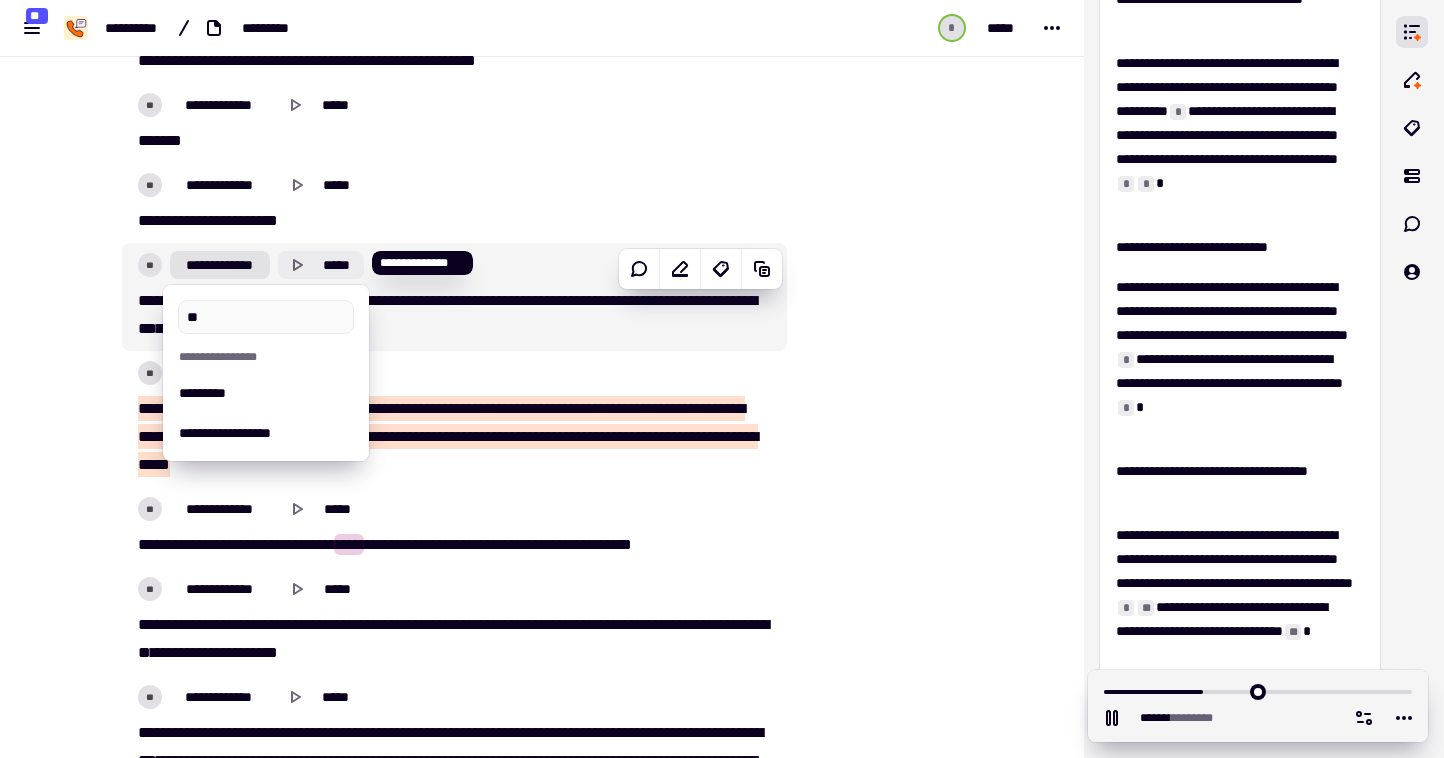 type on "*******" 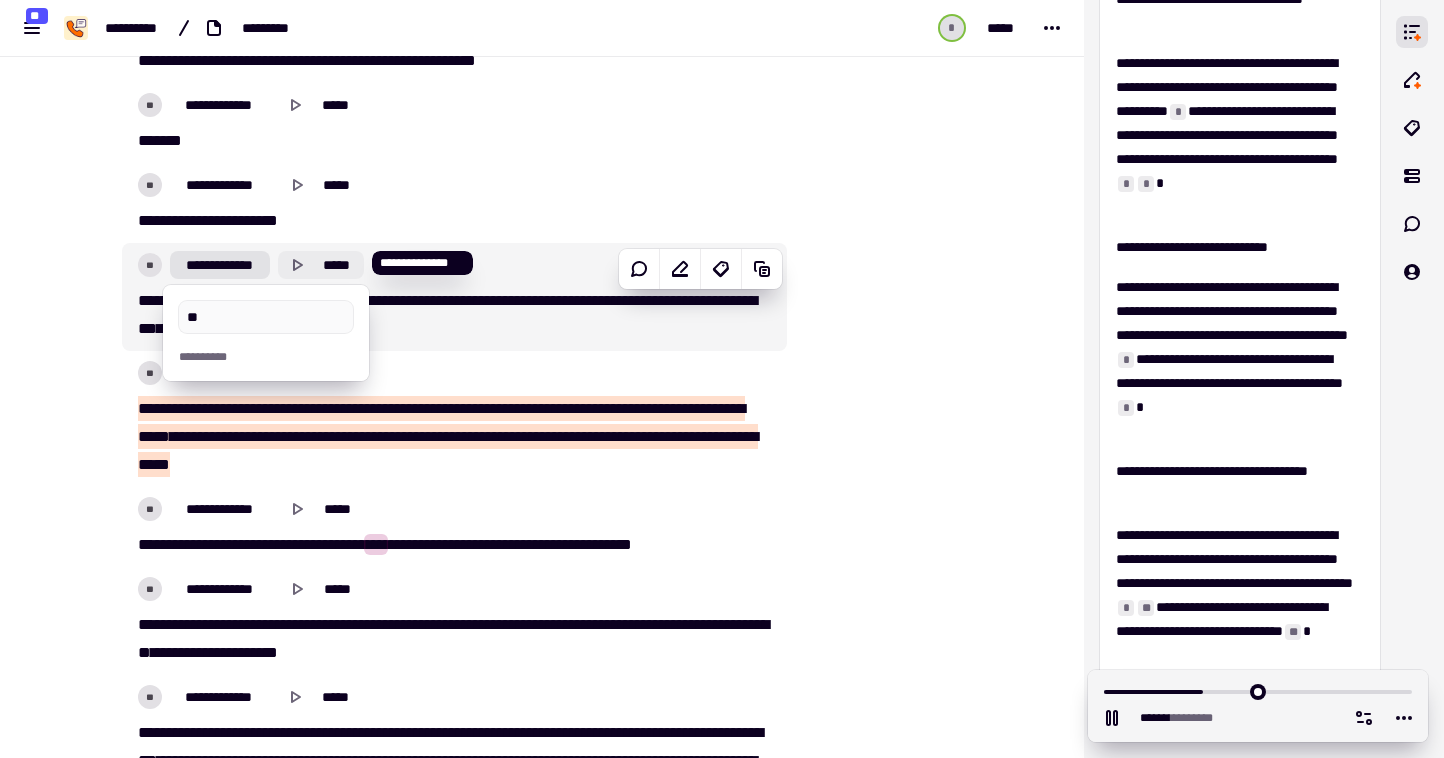 type on "***" 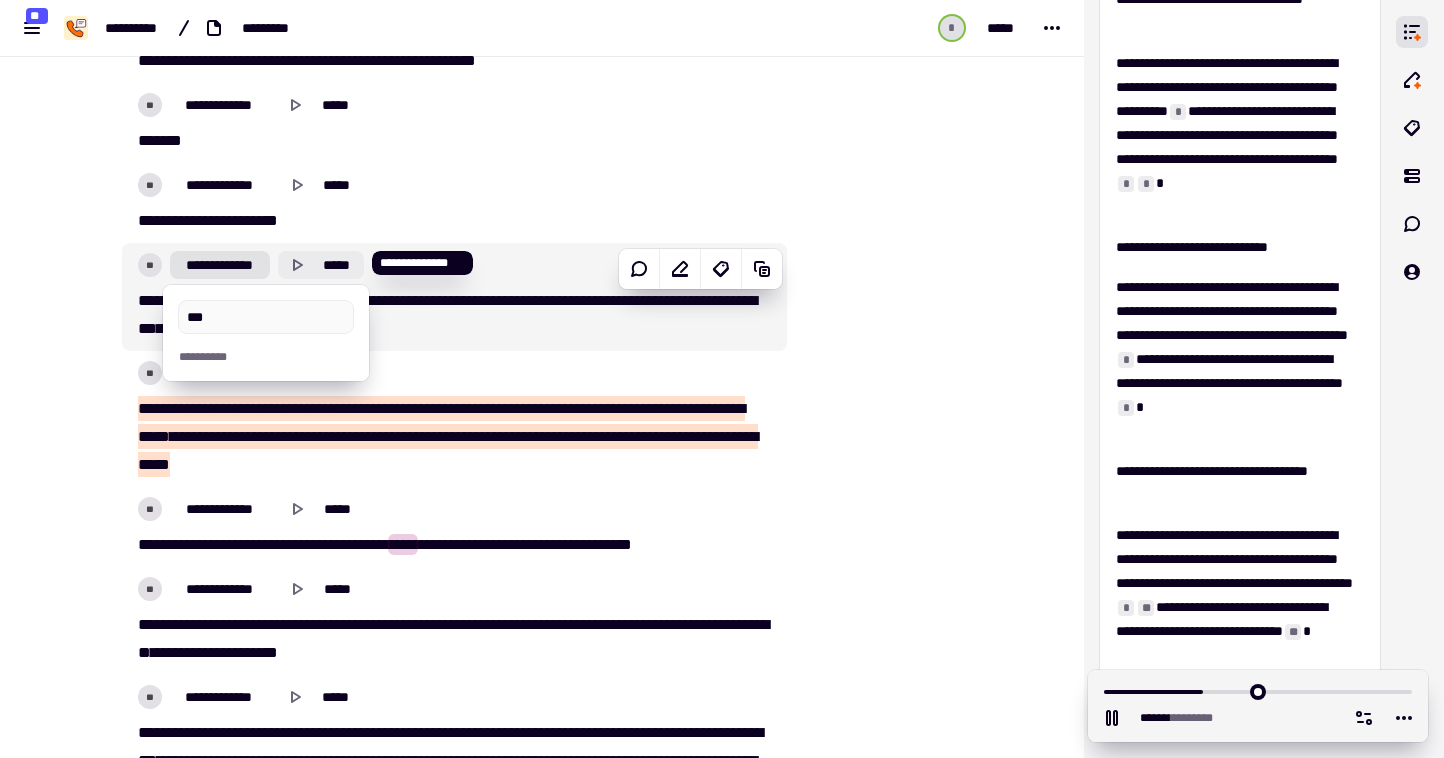 type on "*******" 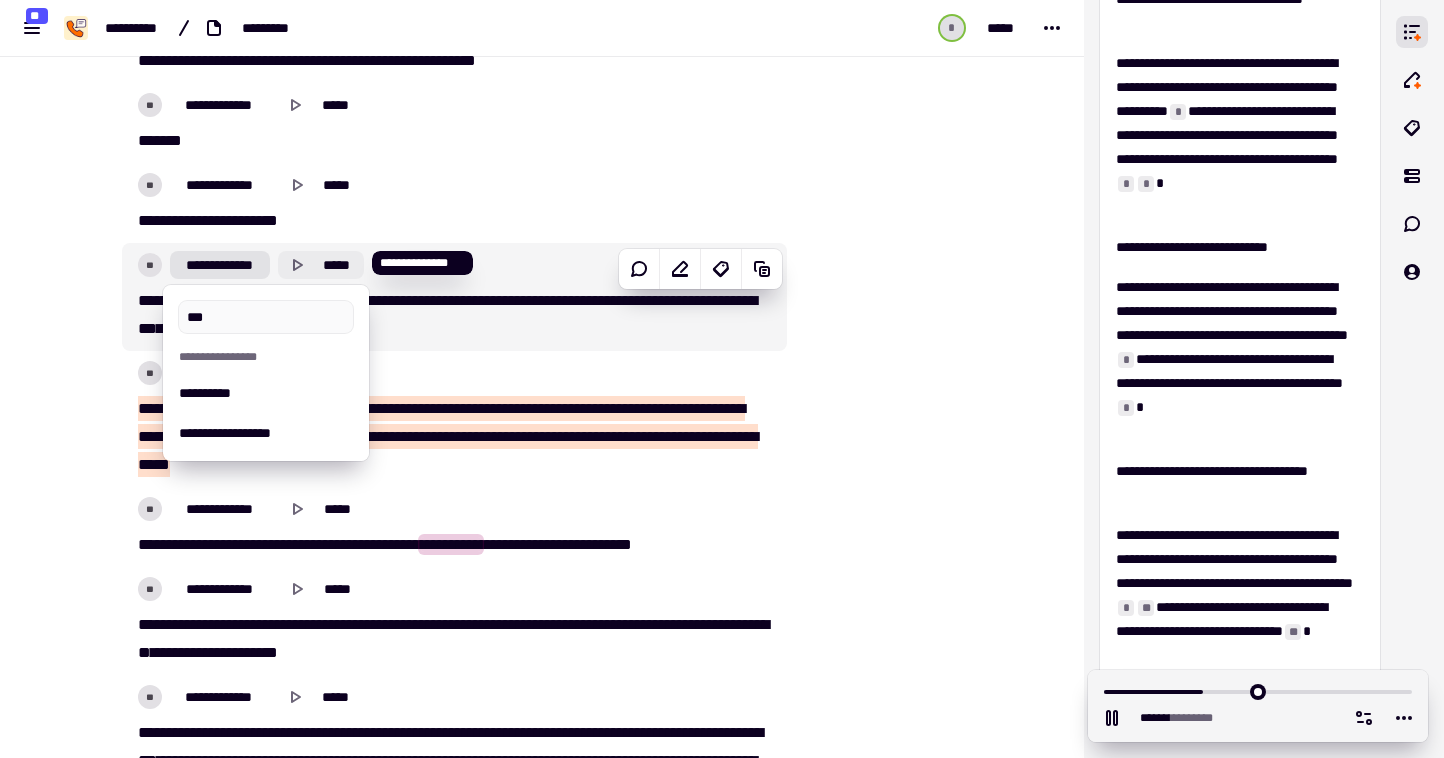 type on "****" 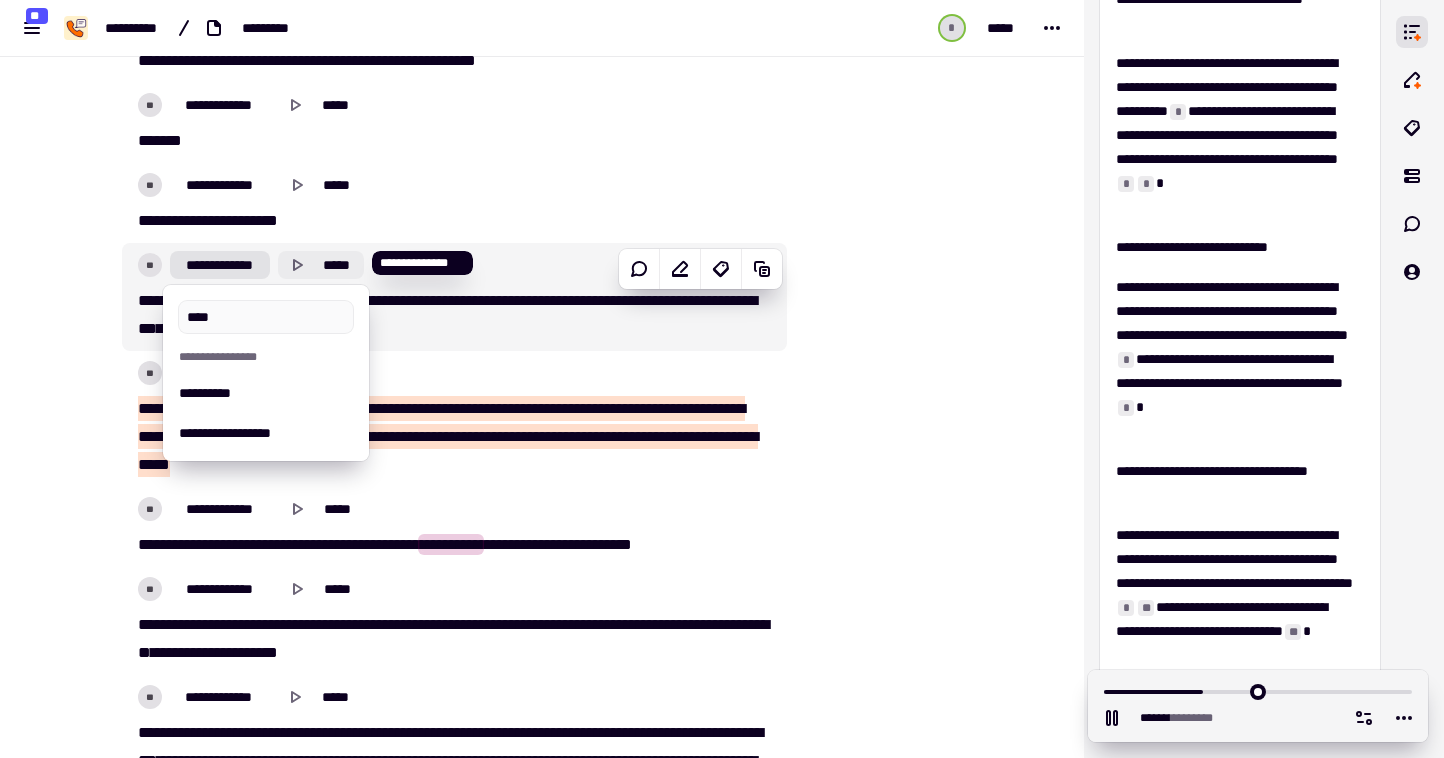 type on "*******" 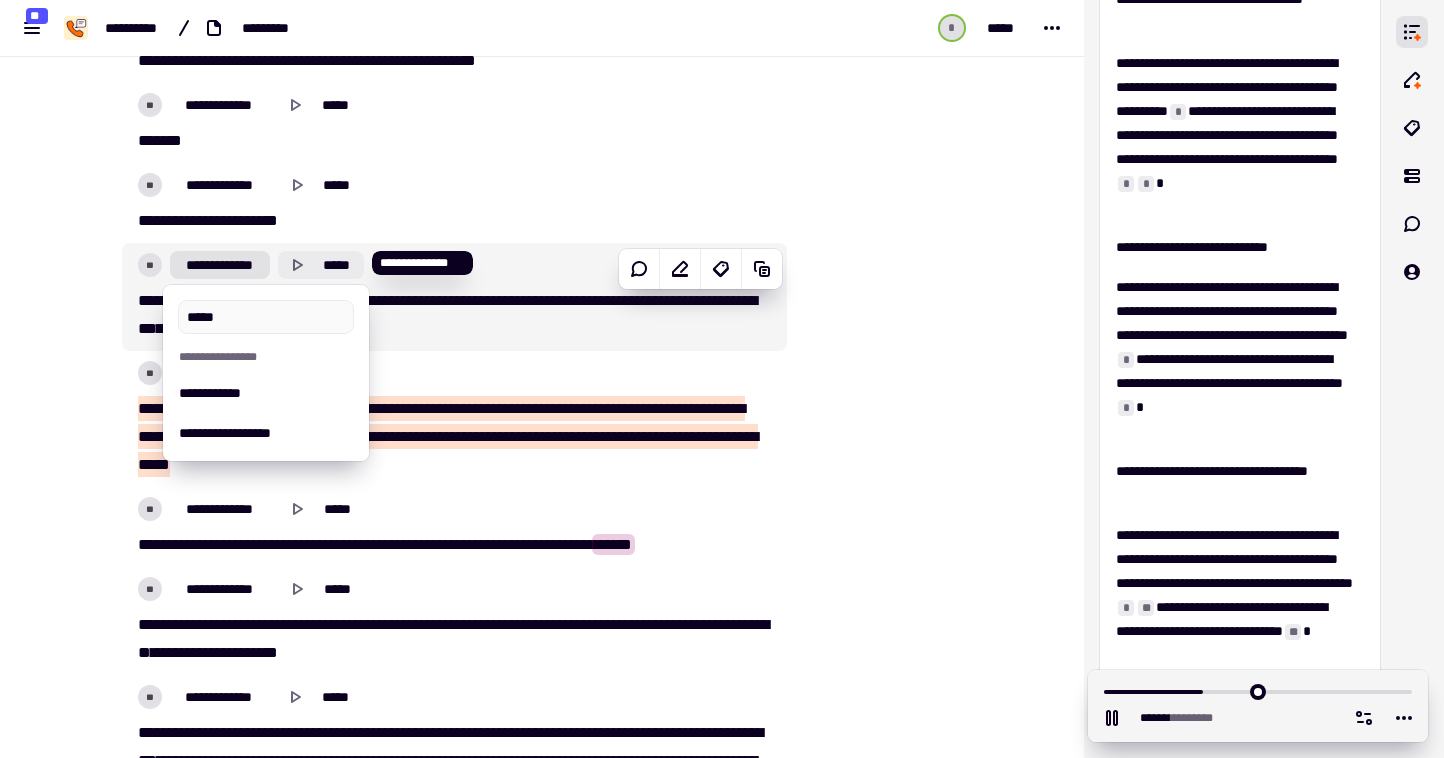 type on "*******" 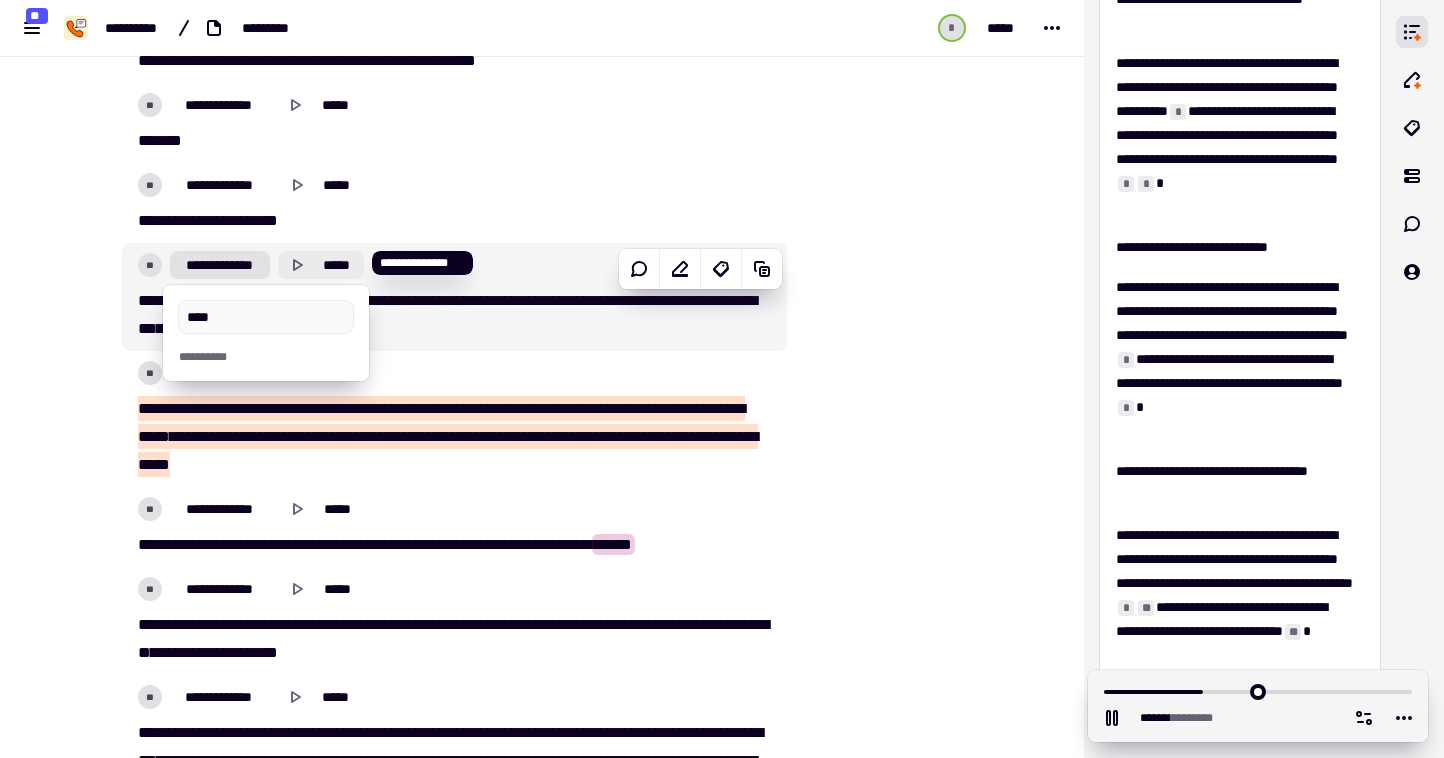 type on "***" 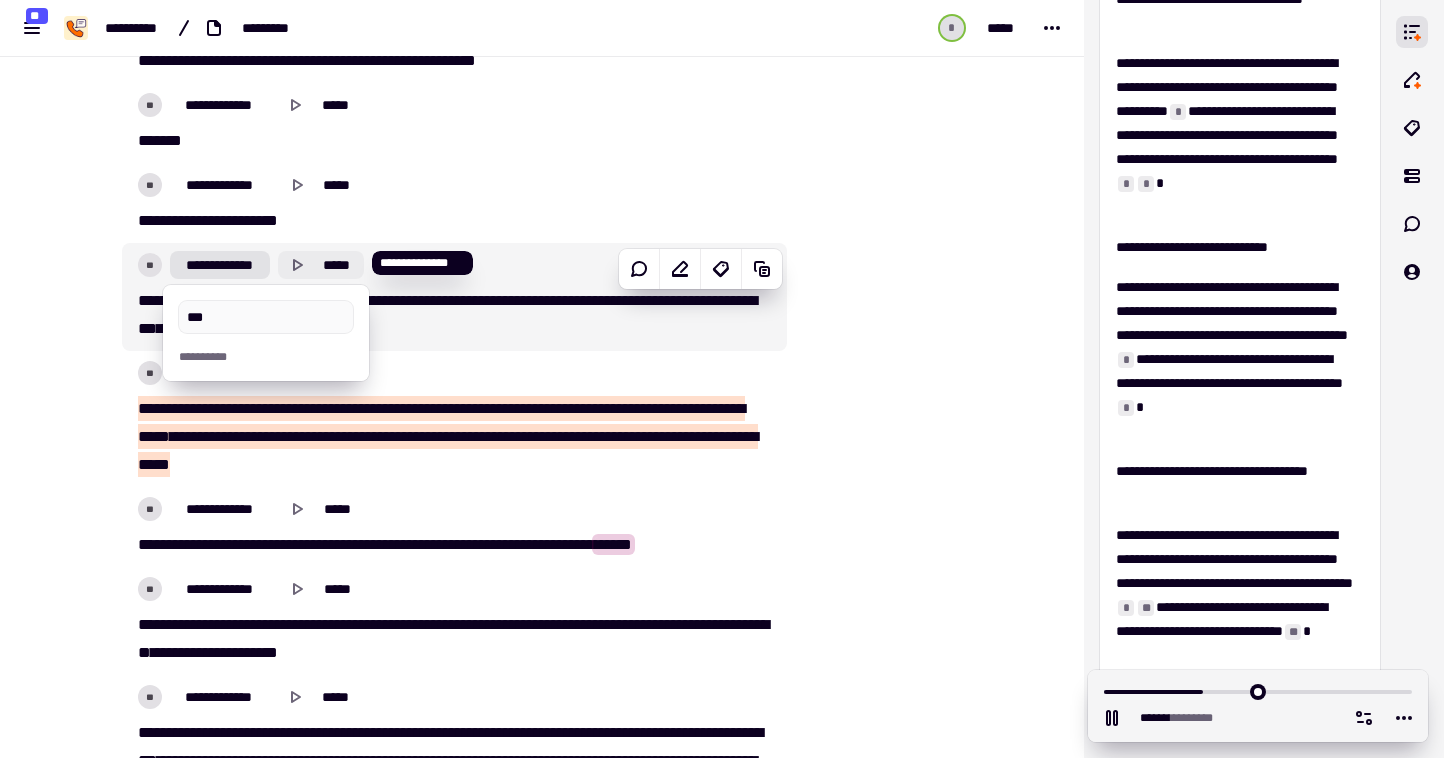 type on "*******" 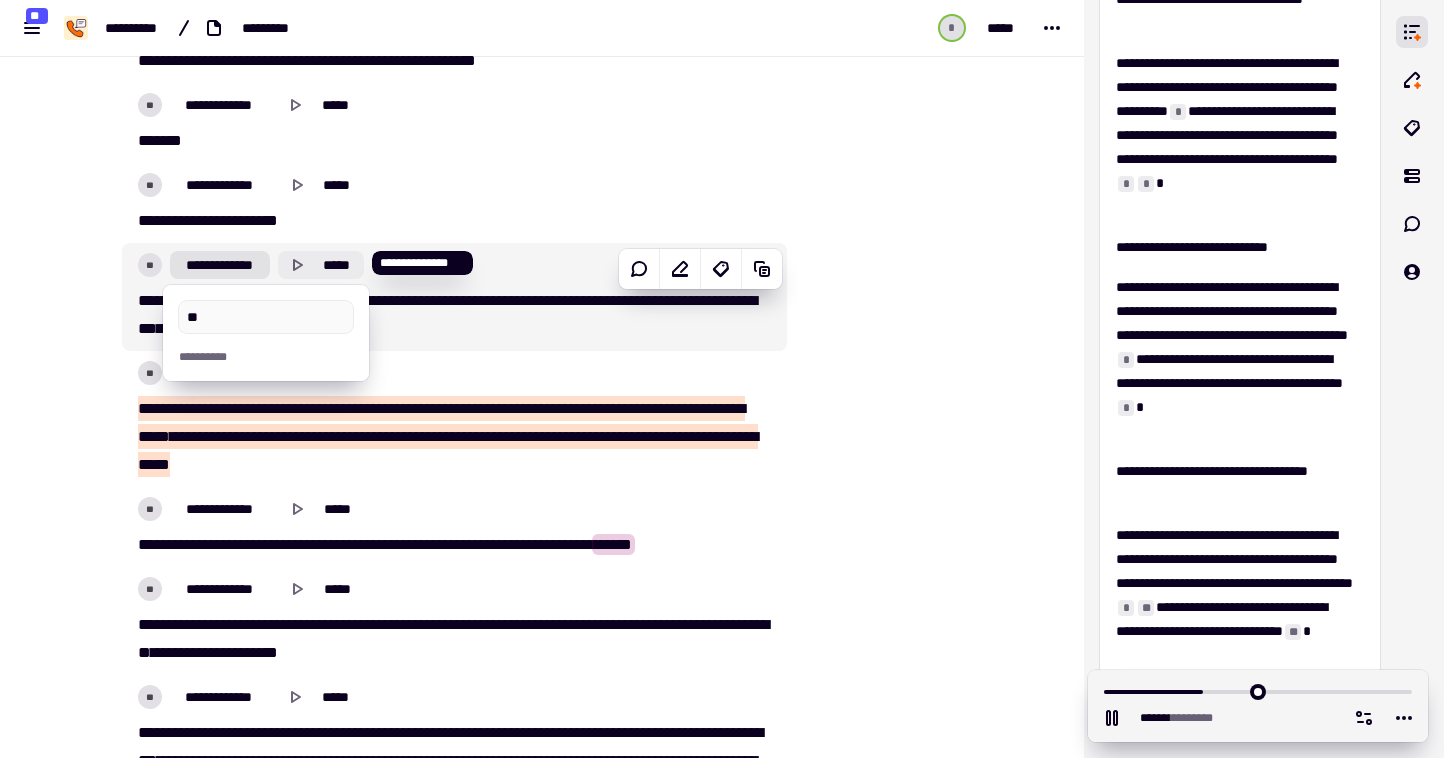 type on "*" 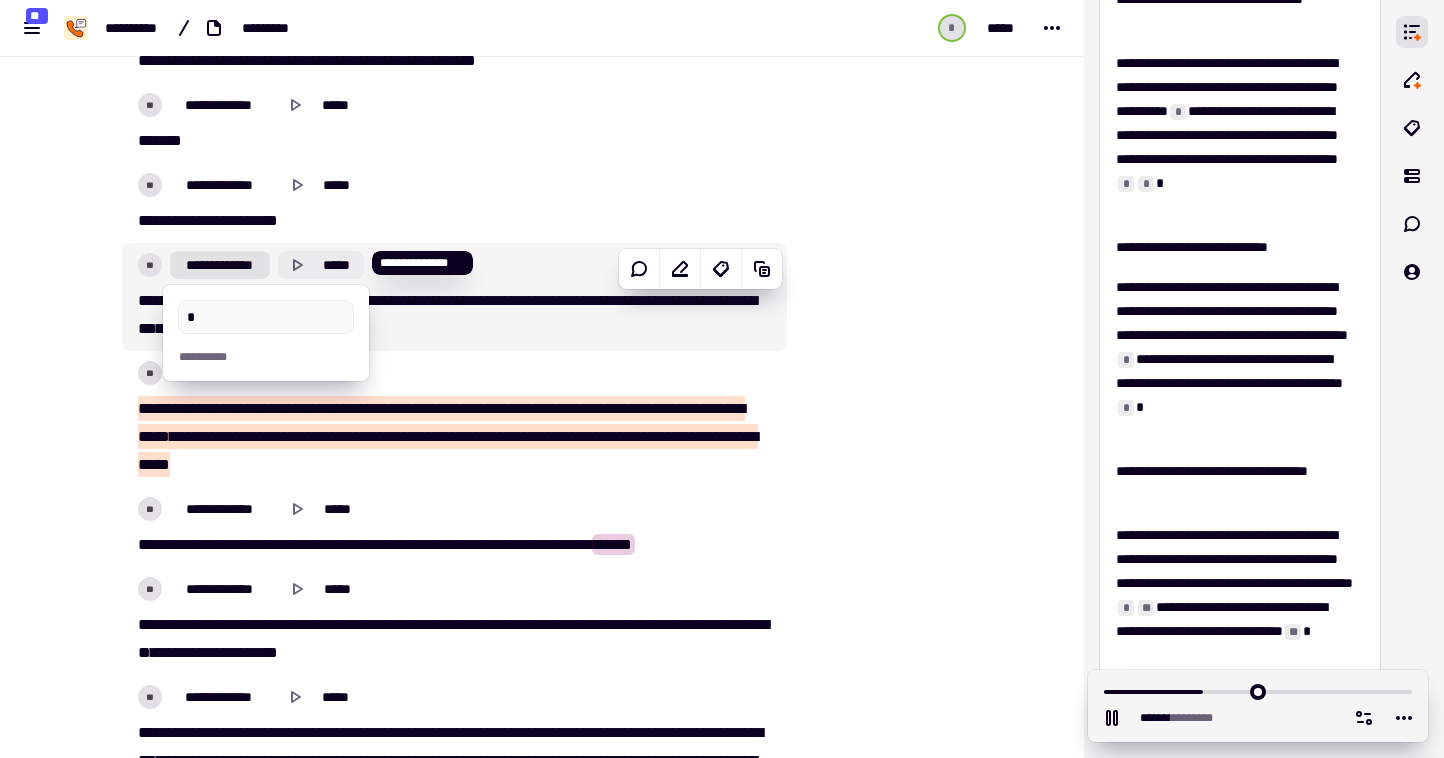 type on "*******" 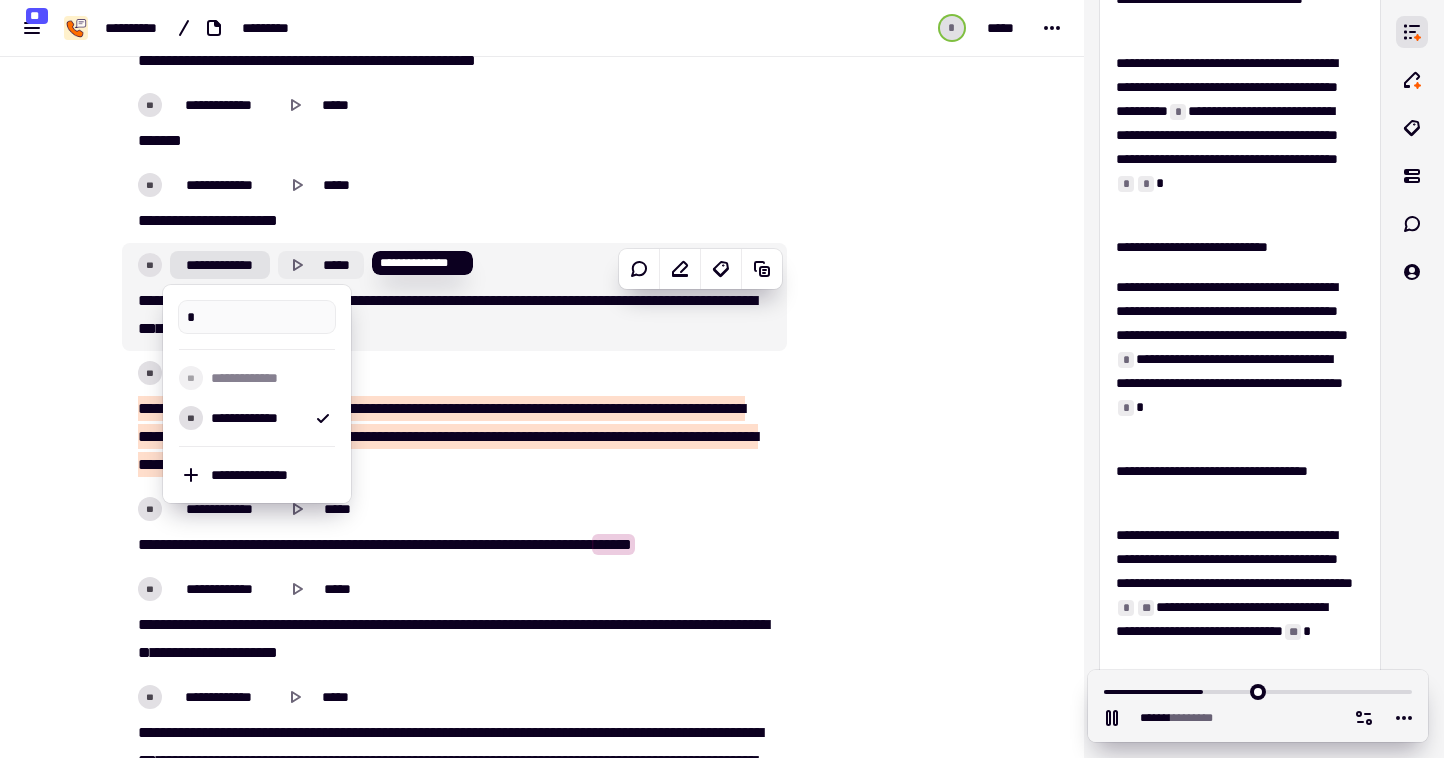 type 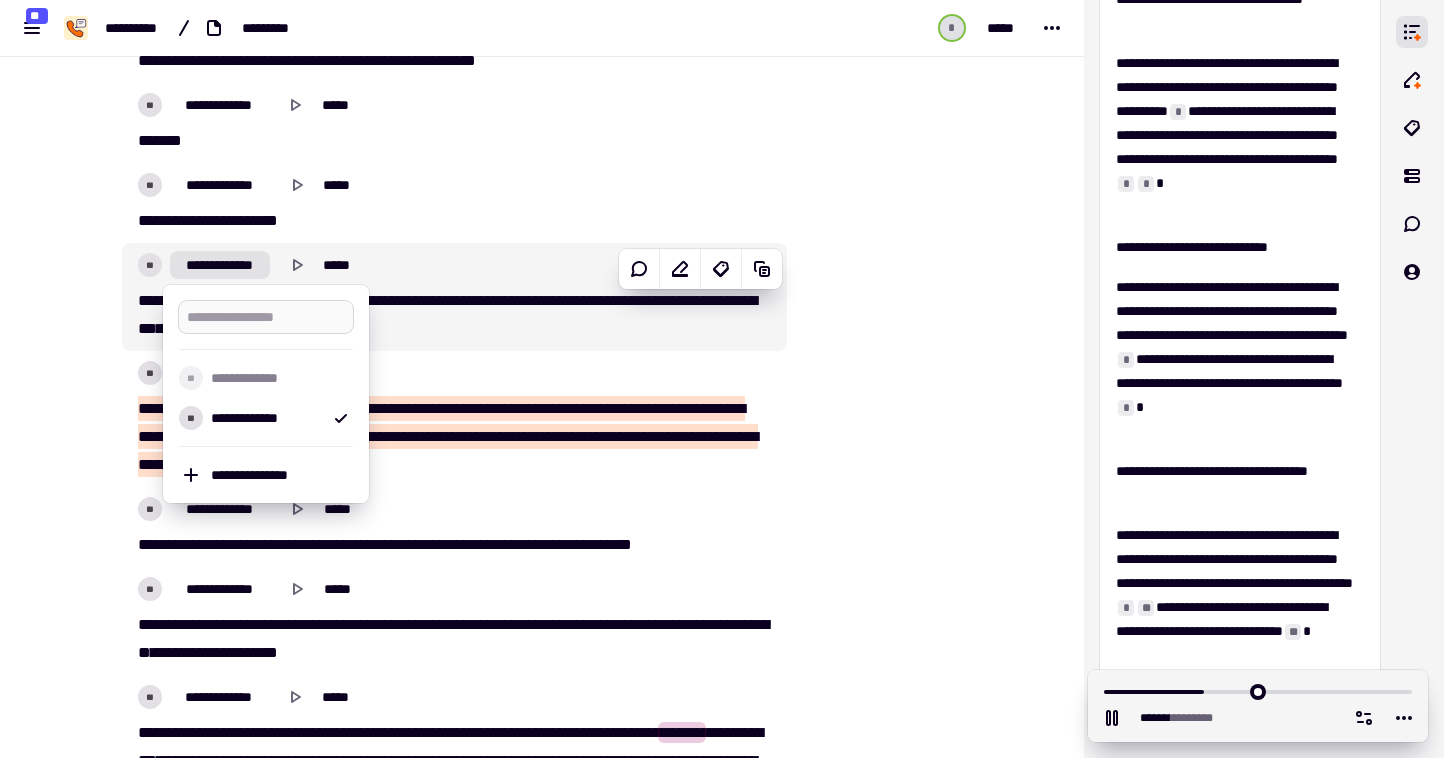 type on "*******" 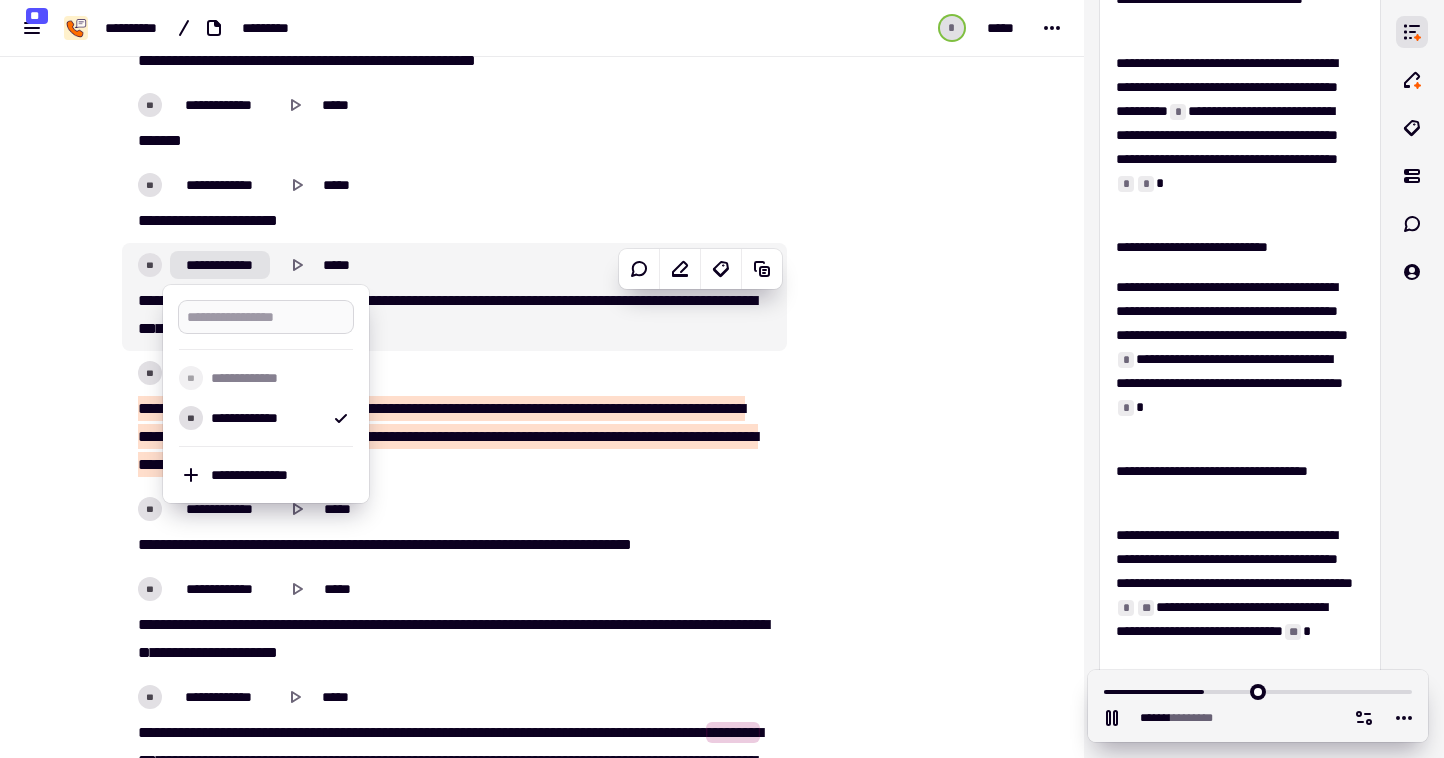 type on "*" 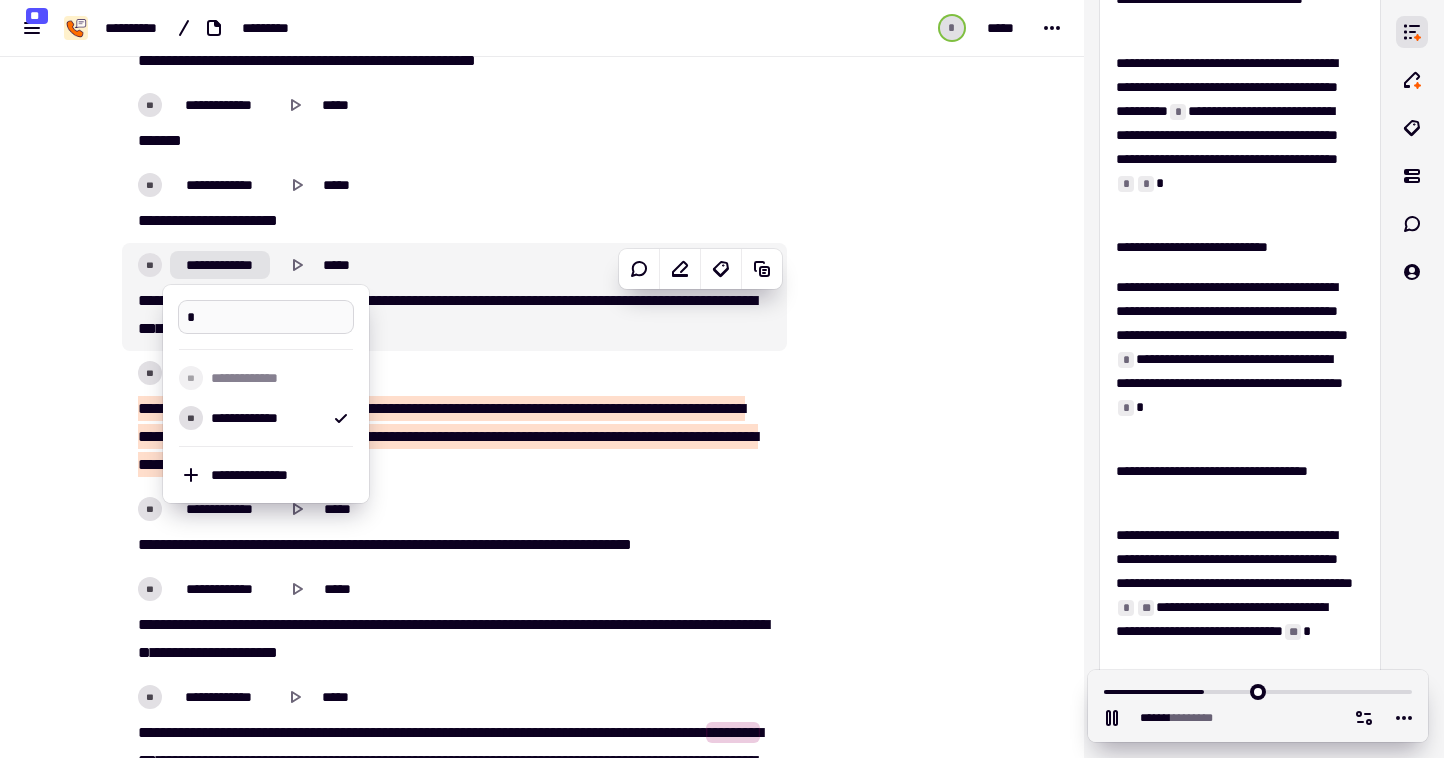 type on "*******" 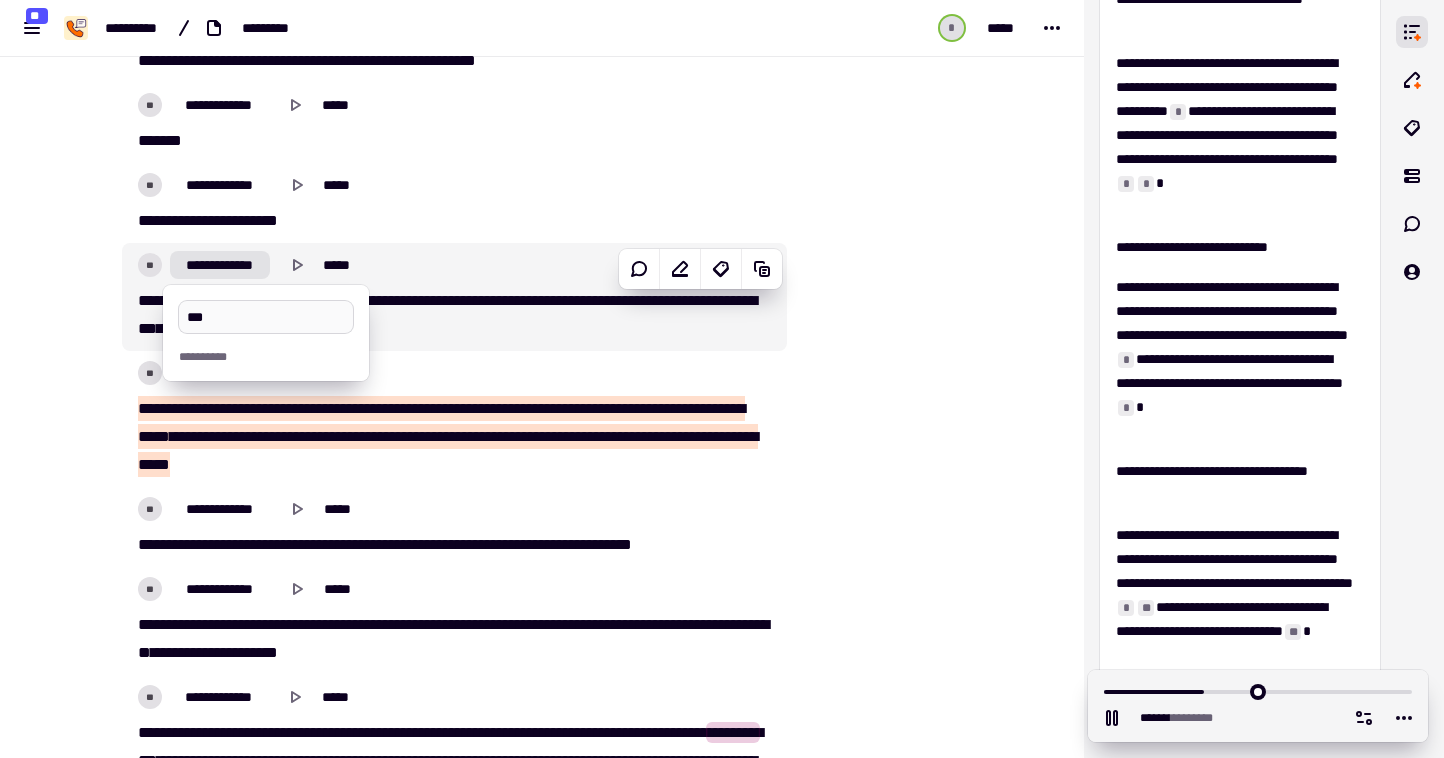 type on "****" 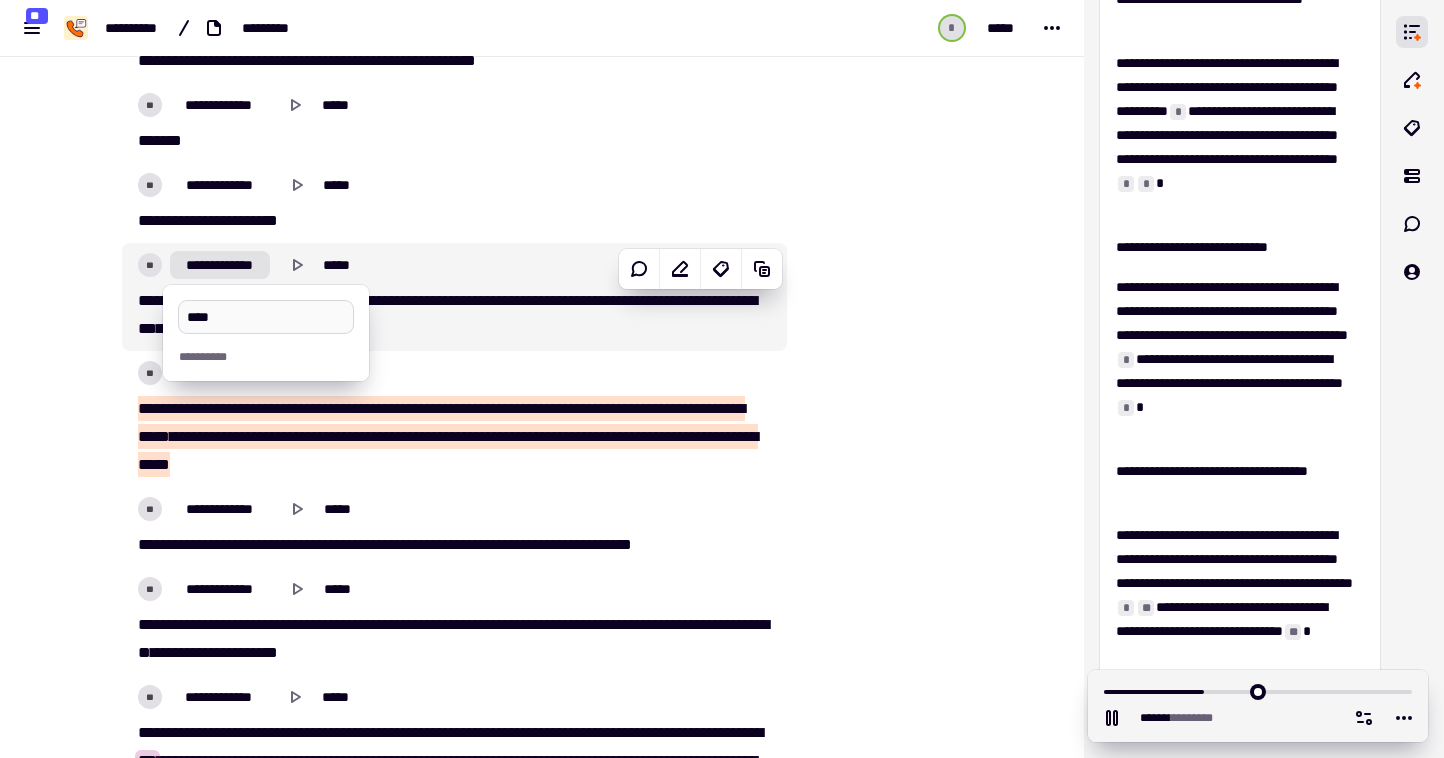 type on "*******" 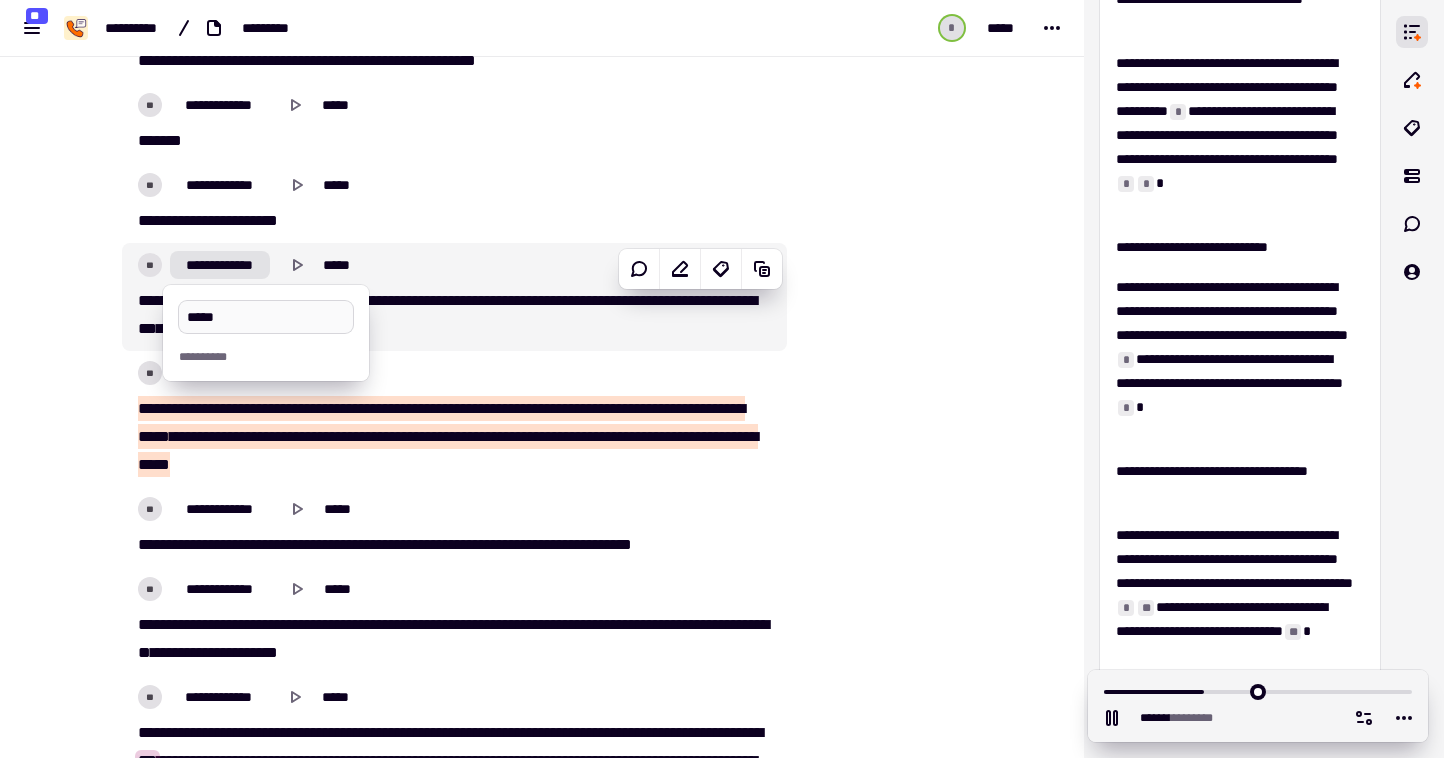 type on "******" 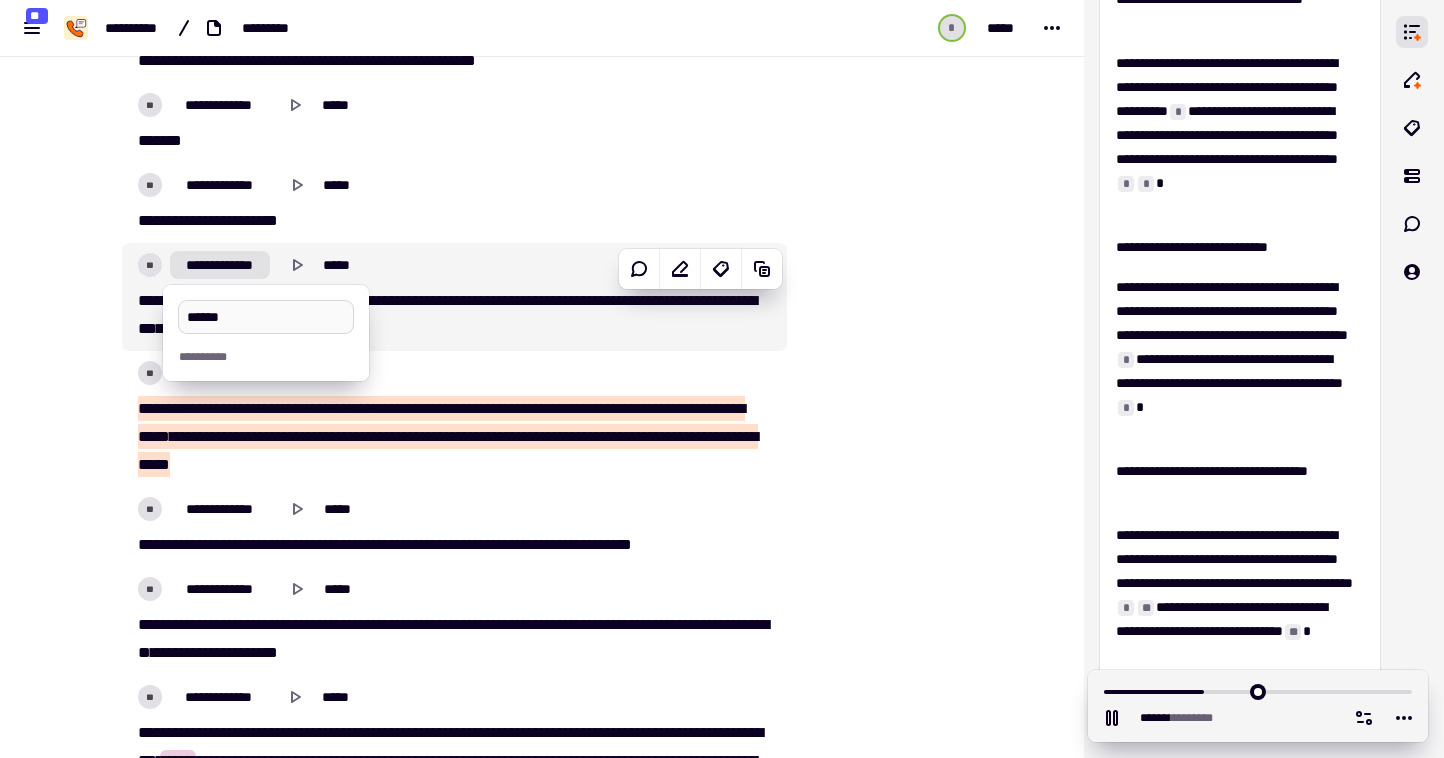 type on "*******" 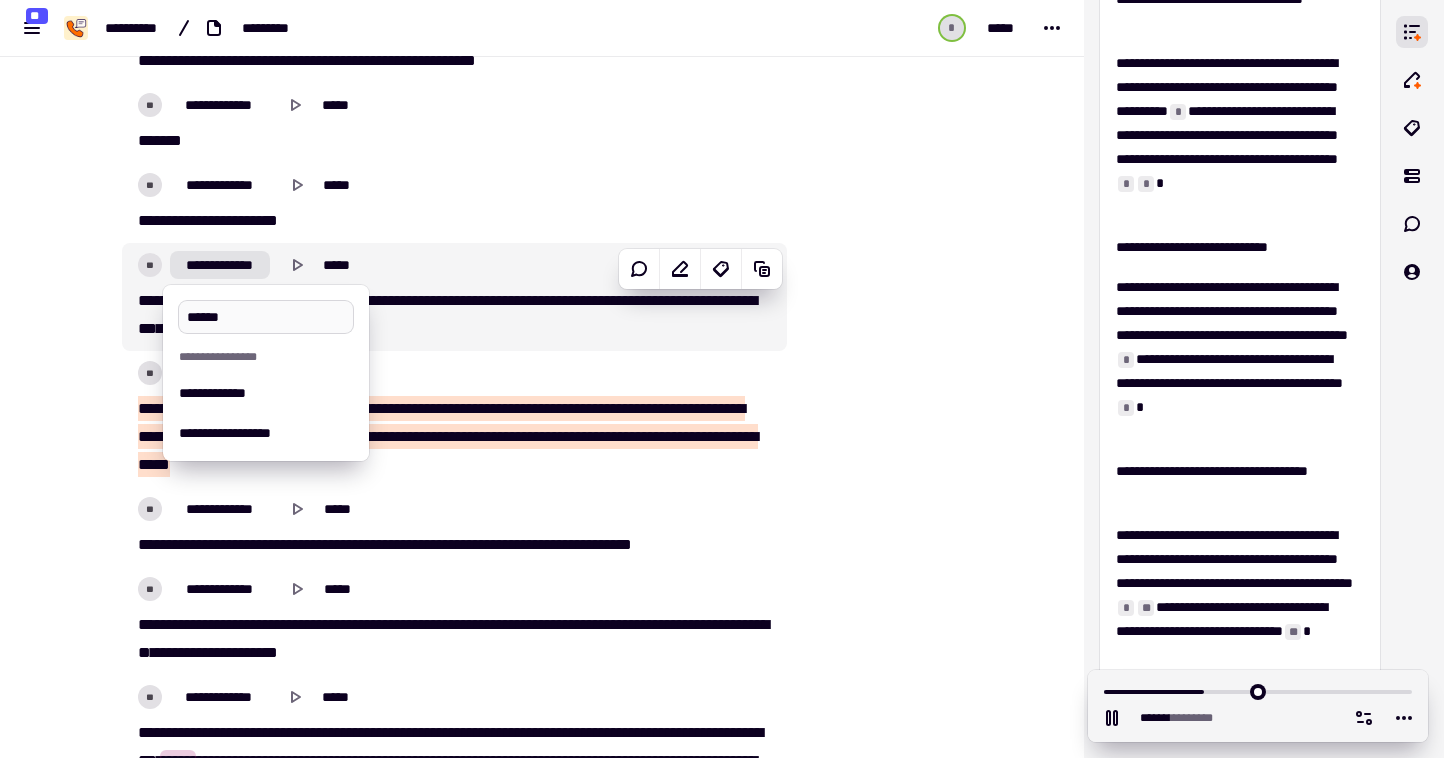 type on "*******" 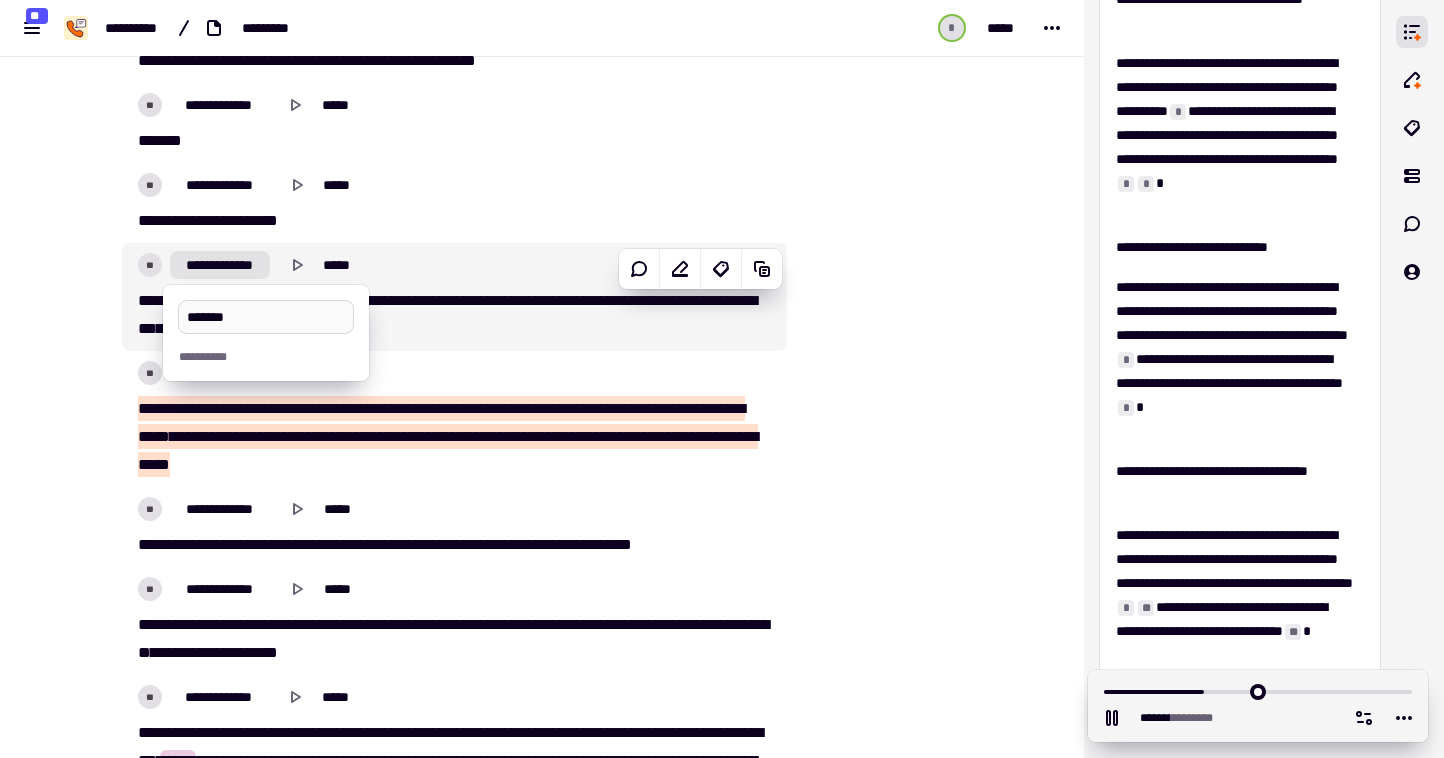 type on "*******" 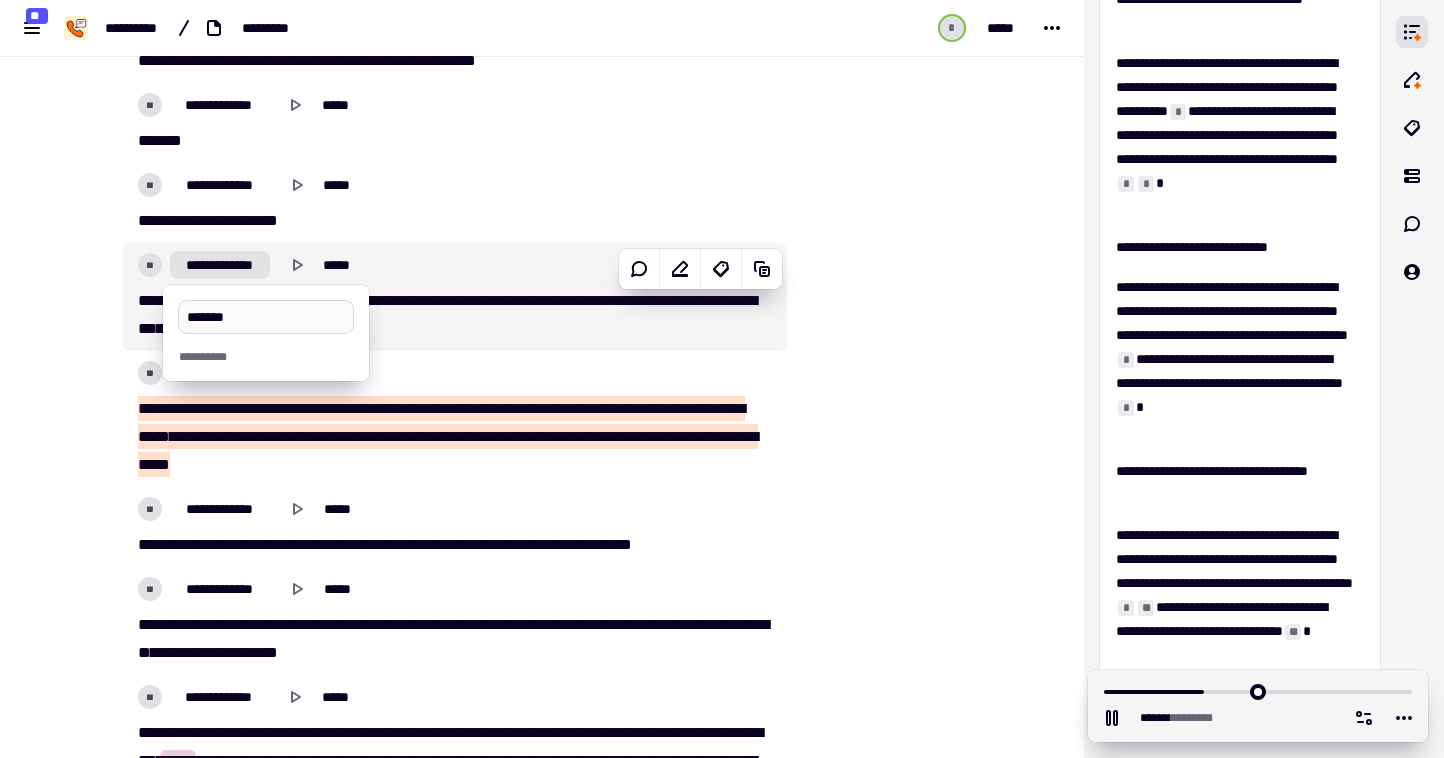 type on "******" 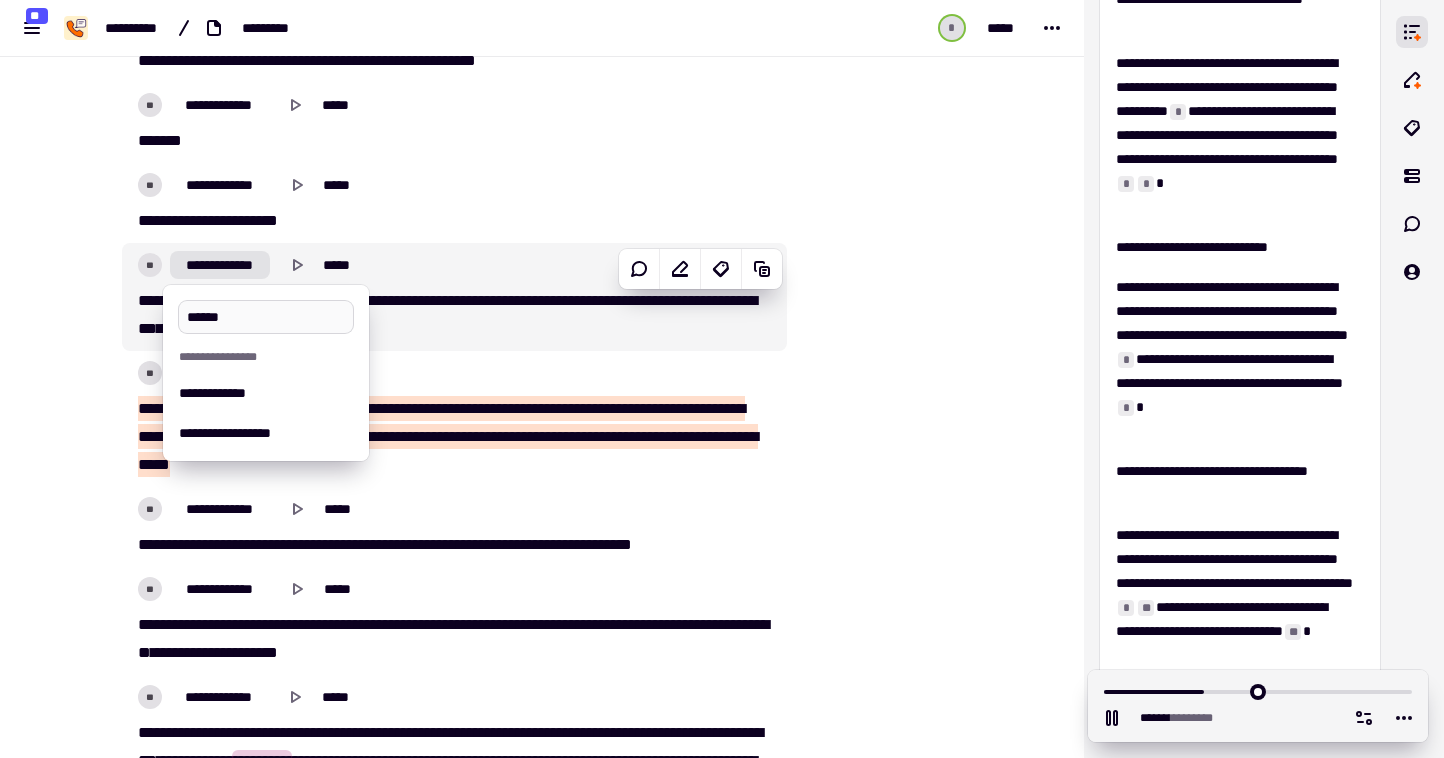 type on "*******" 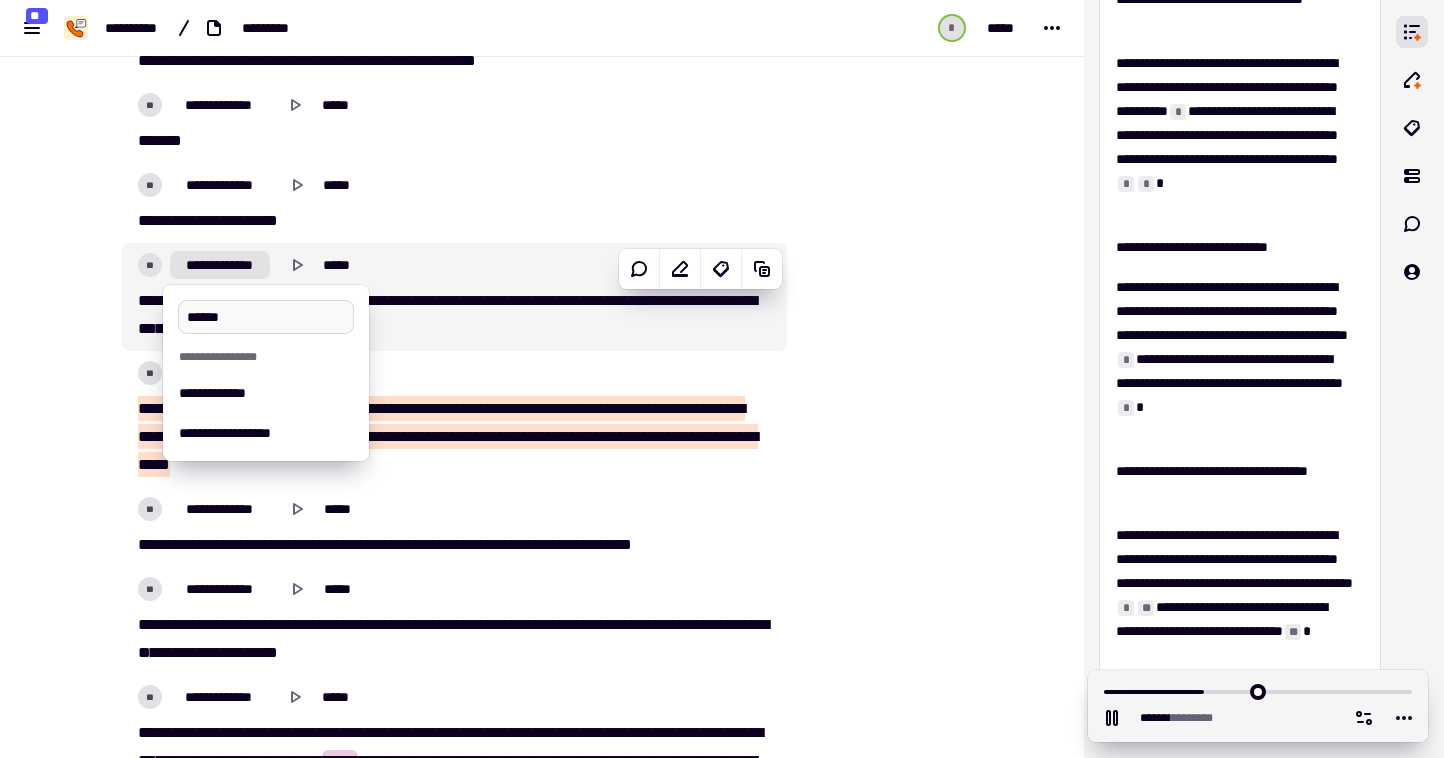 type on "*******" 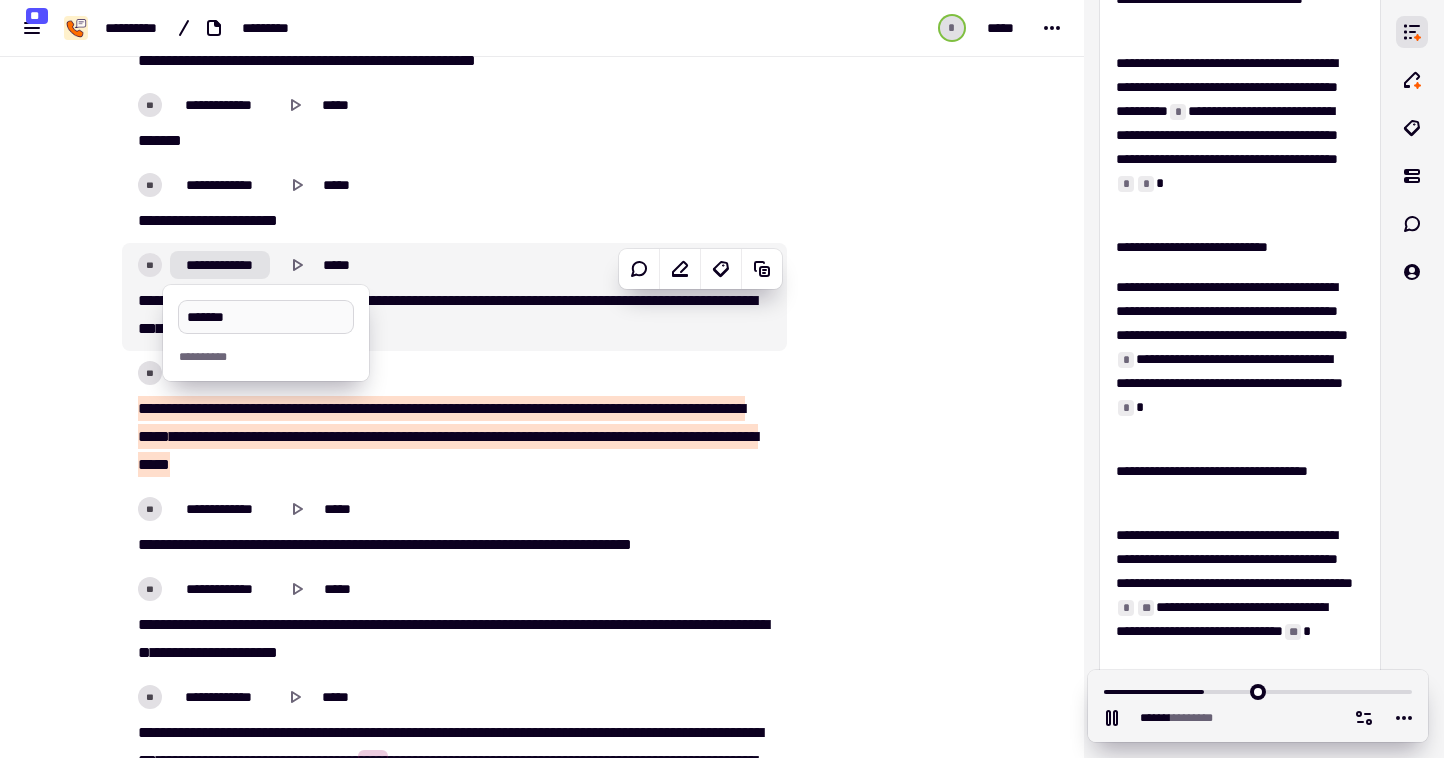 type on "*******" 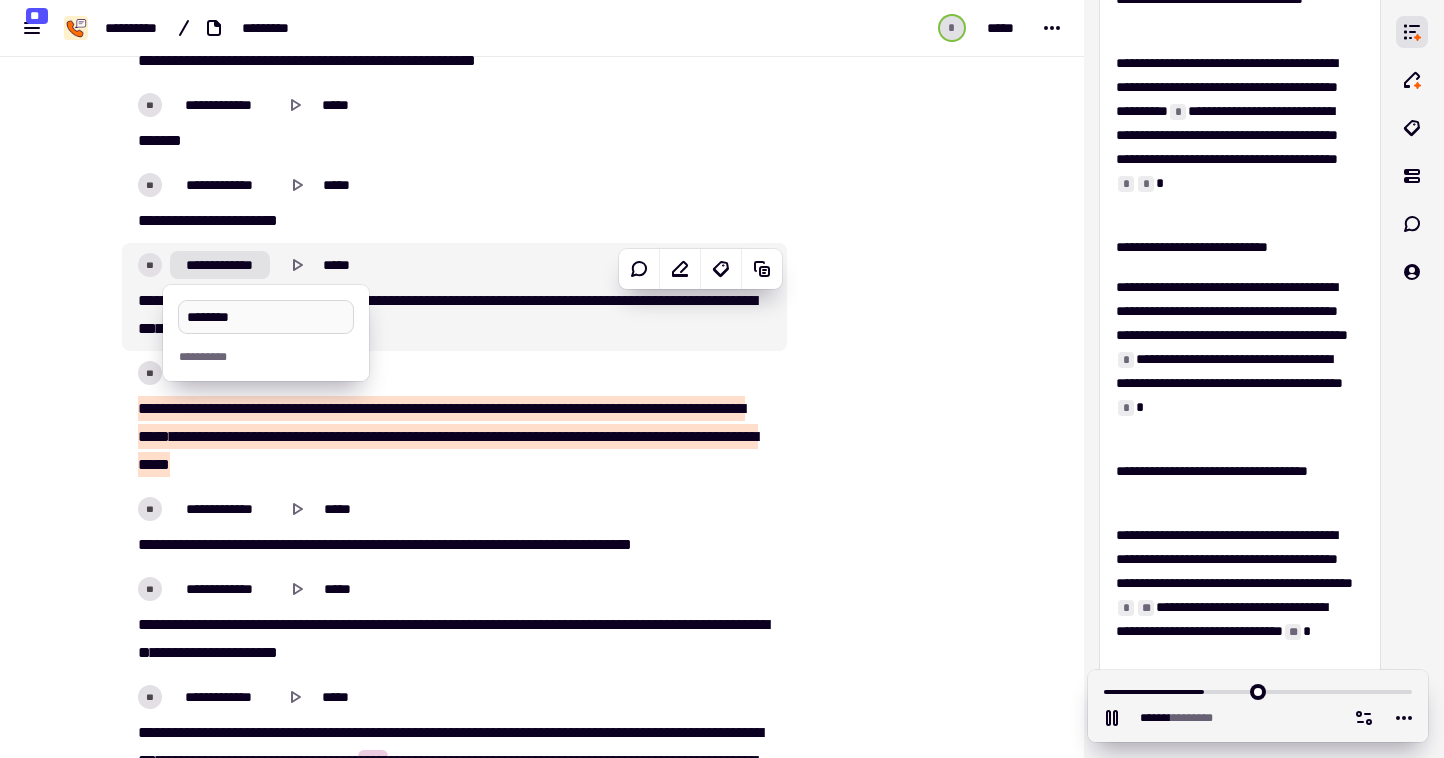 type on "*******" 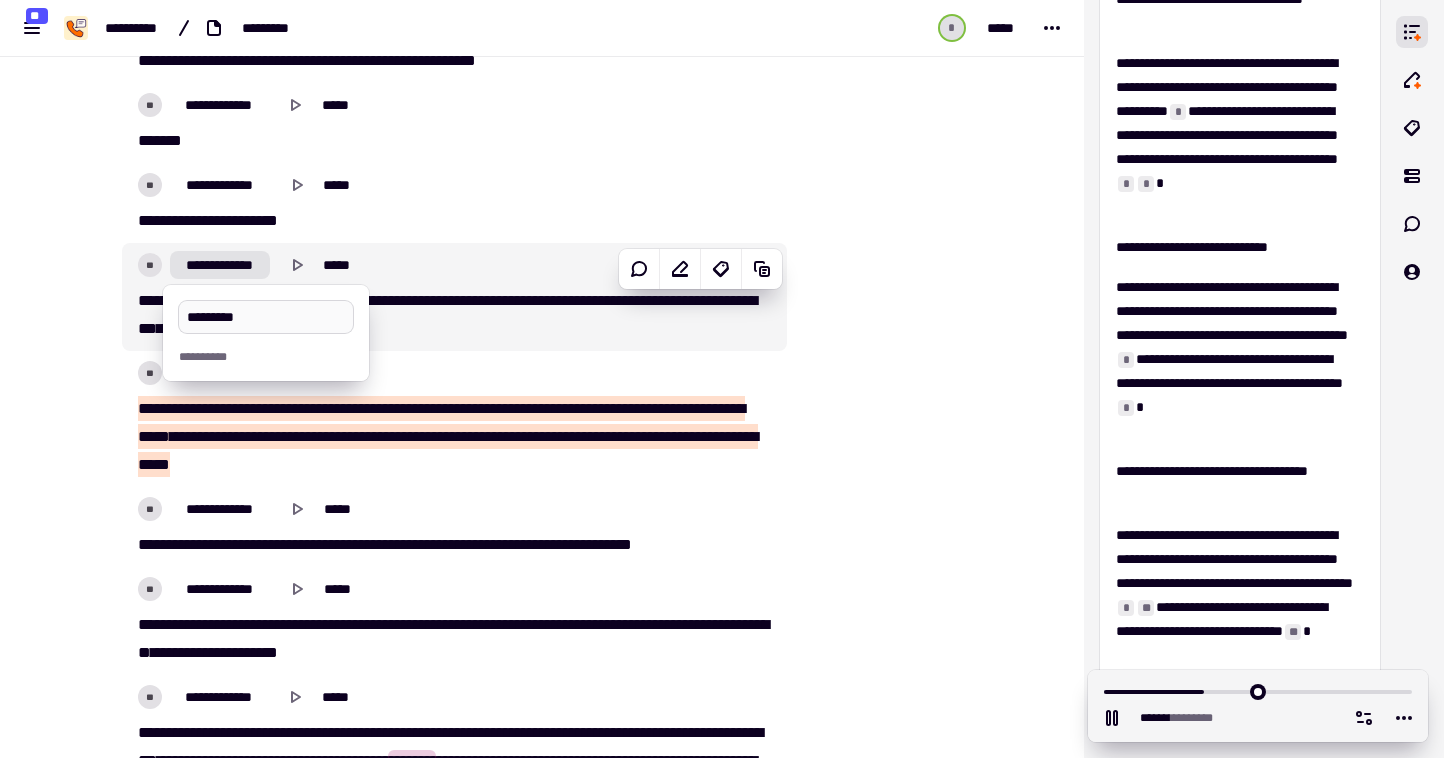 type on "*******" 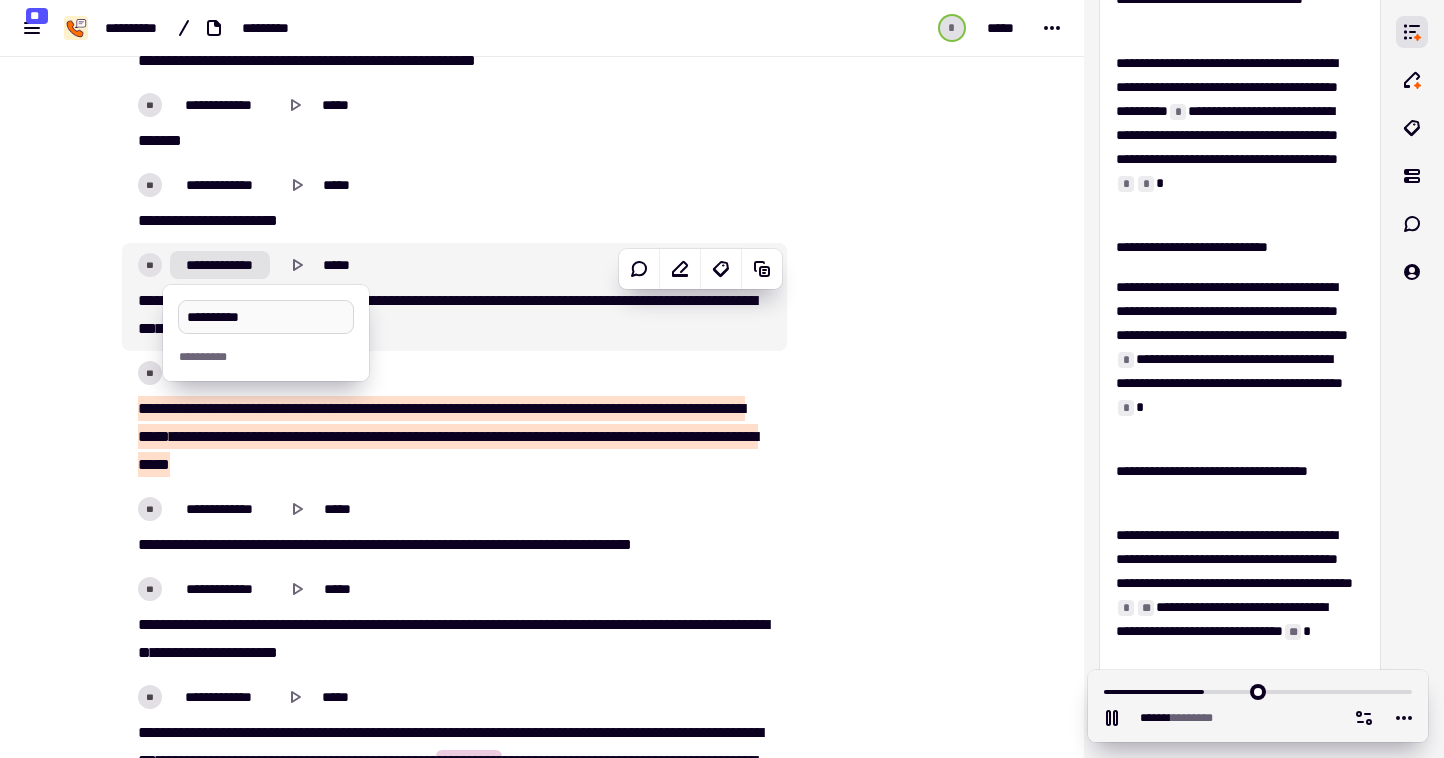 type on "*******" 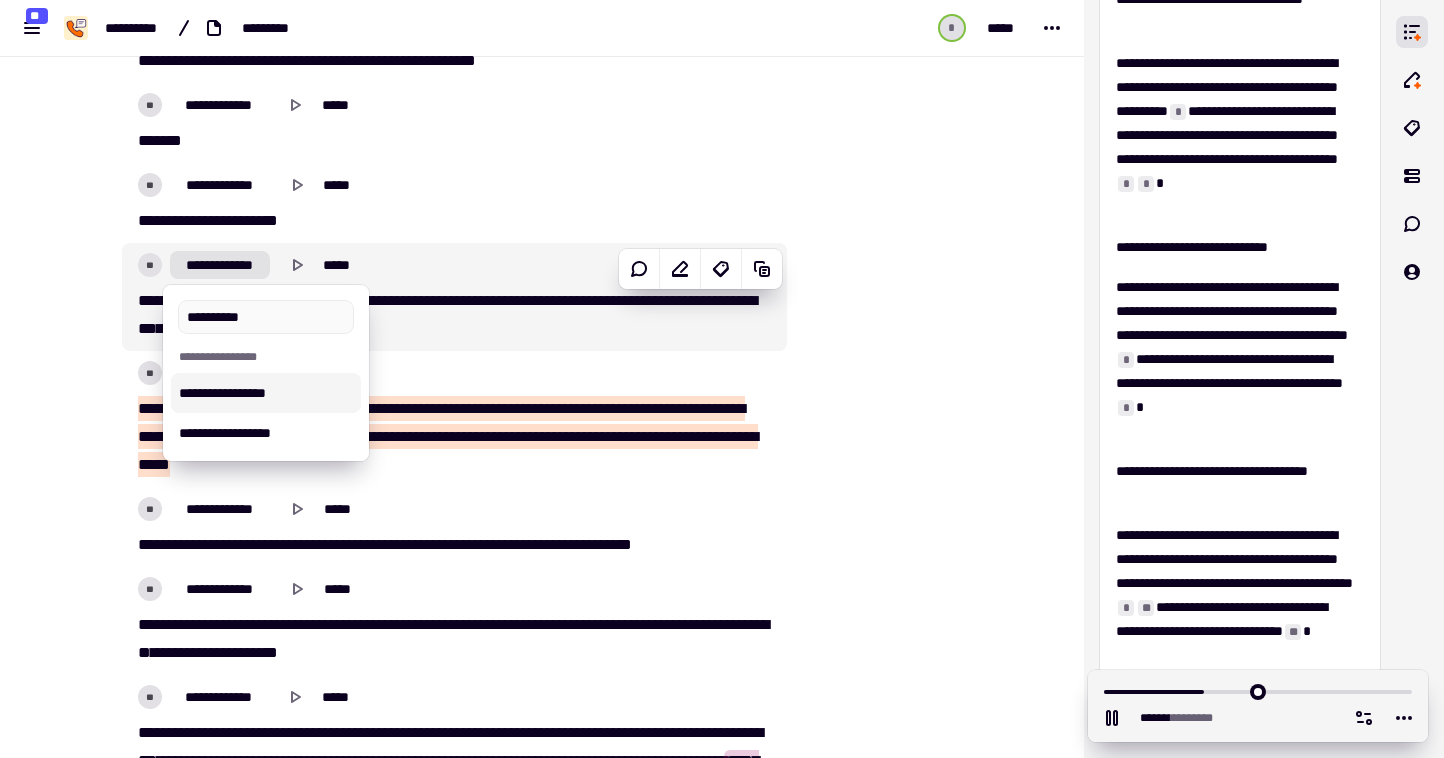 click on "**********" at bounding box center (266, 393) 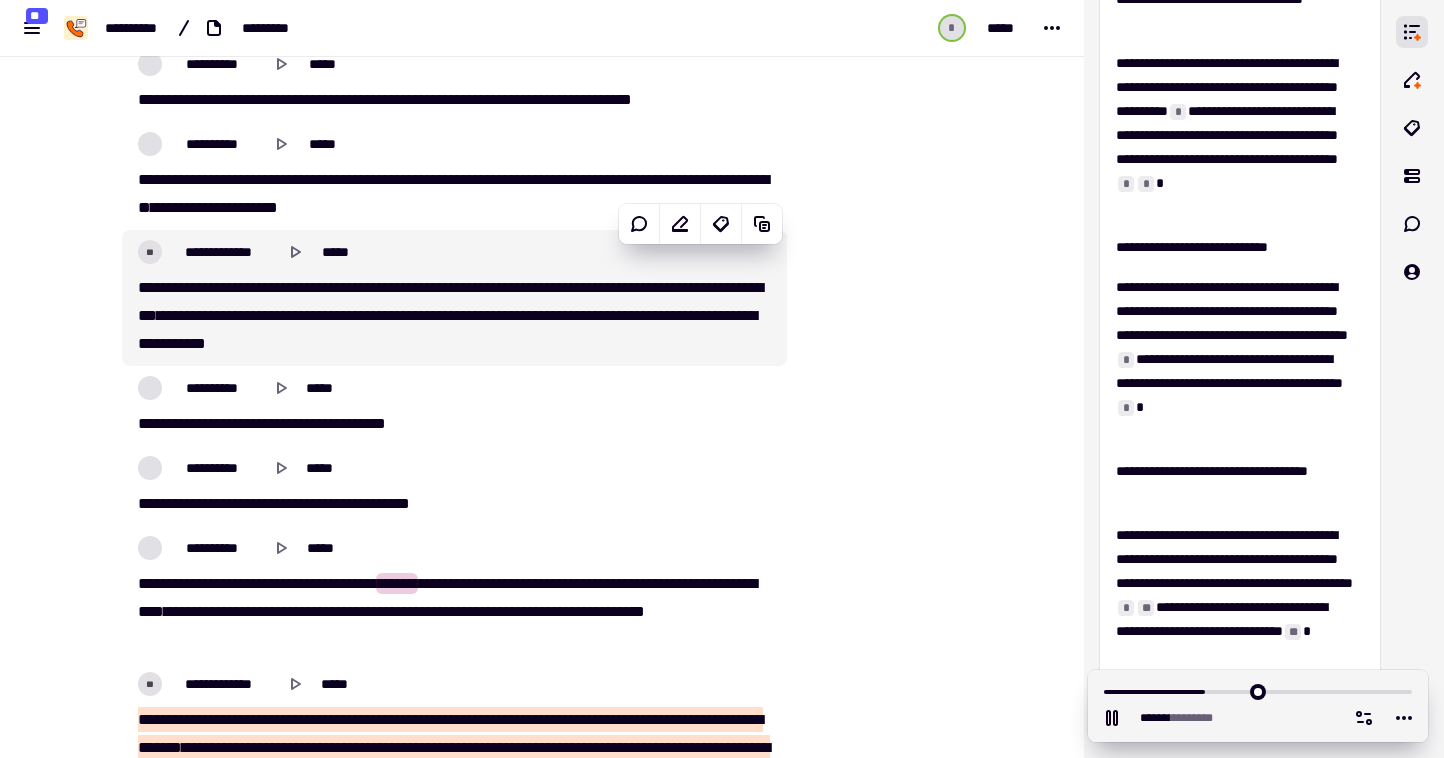 scroll, scrollTop: 25632, scrollLeft: 0, axis: vertical 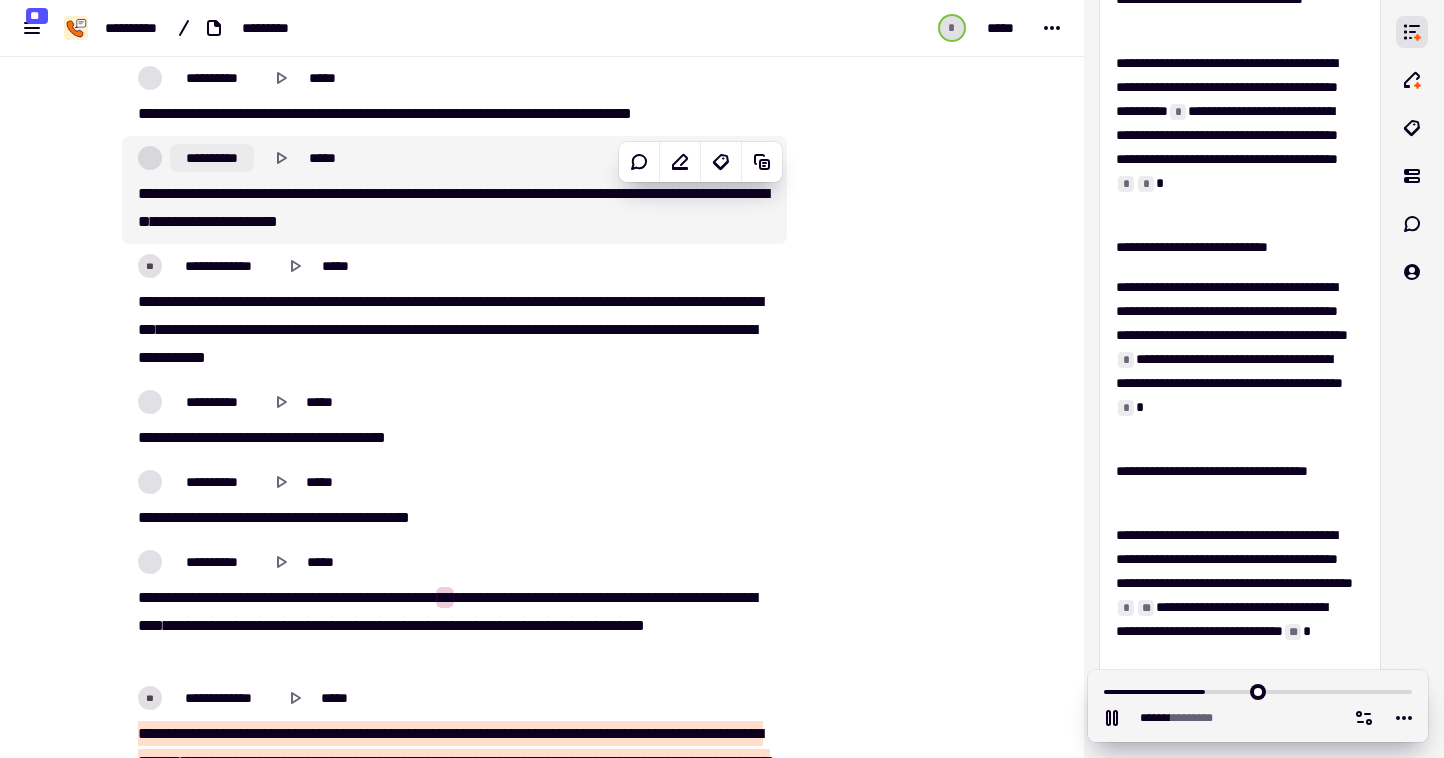 click on "**********" 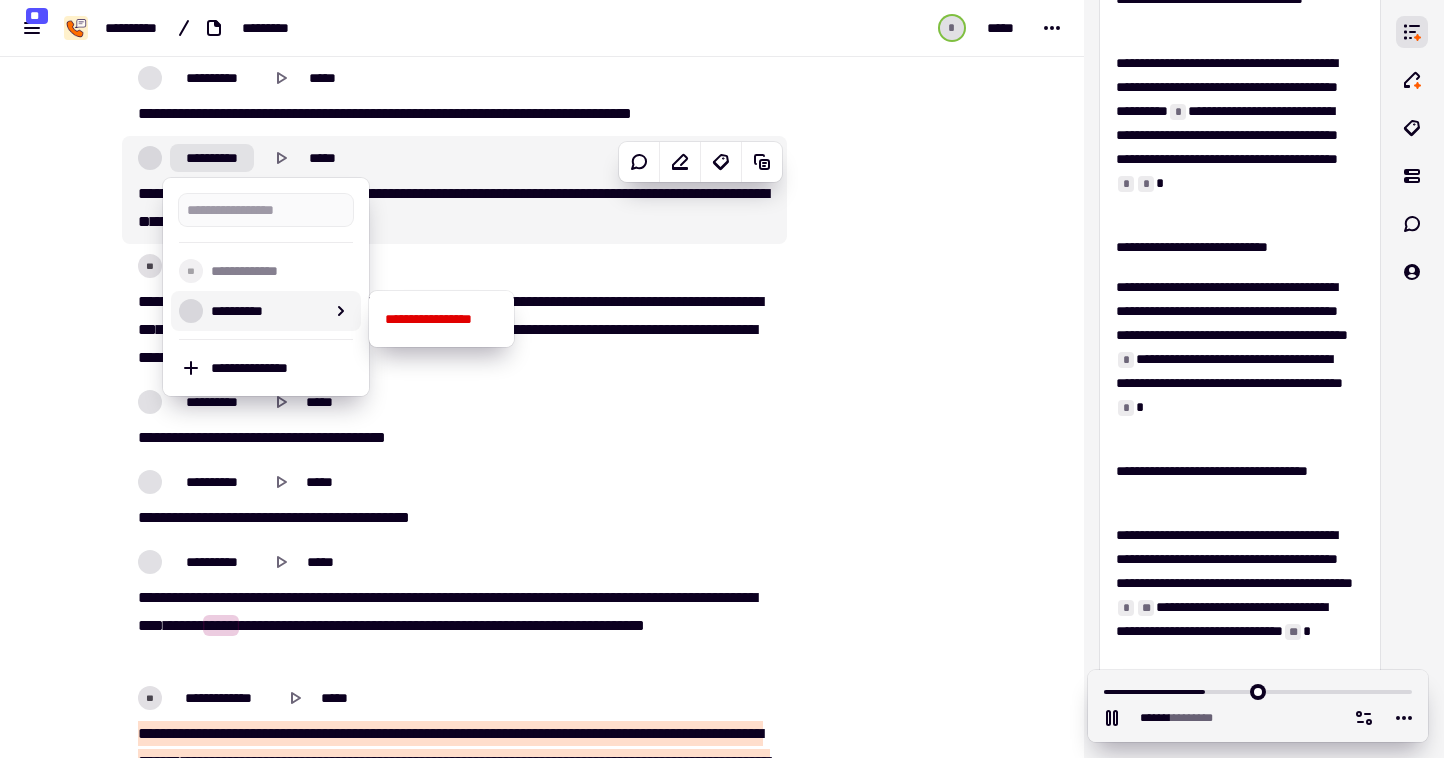 click on "**********" at bounding box center (266, 311) 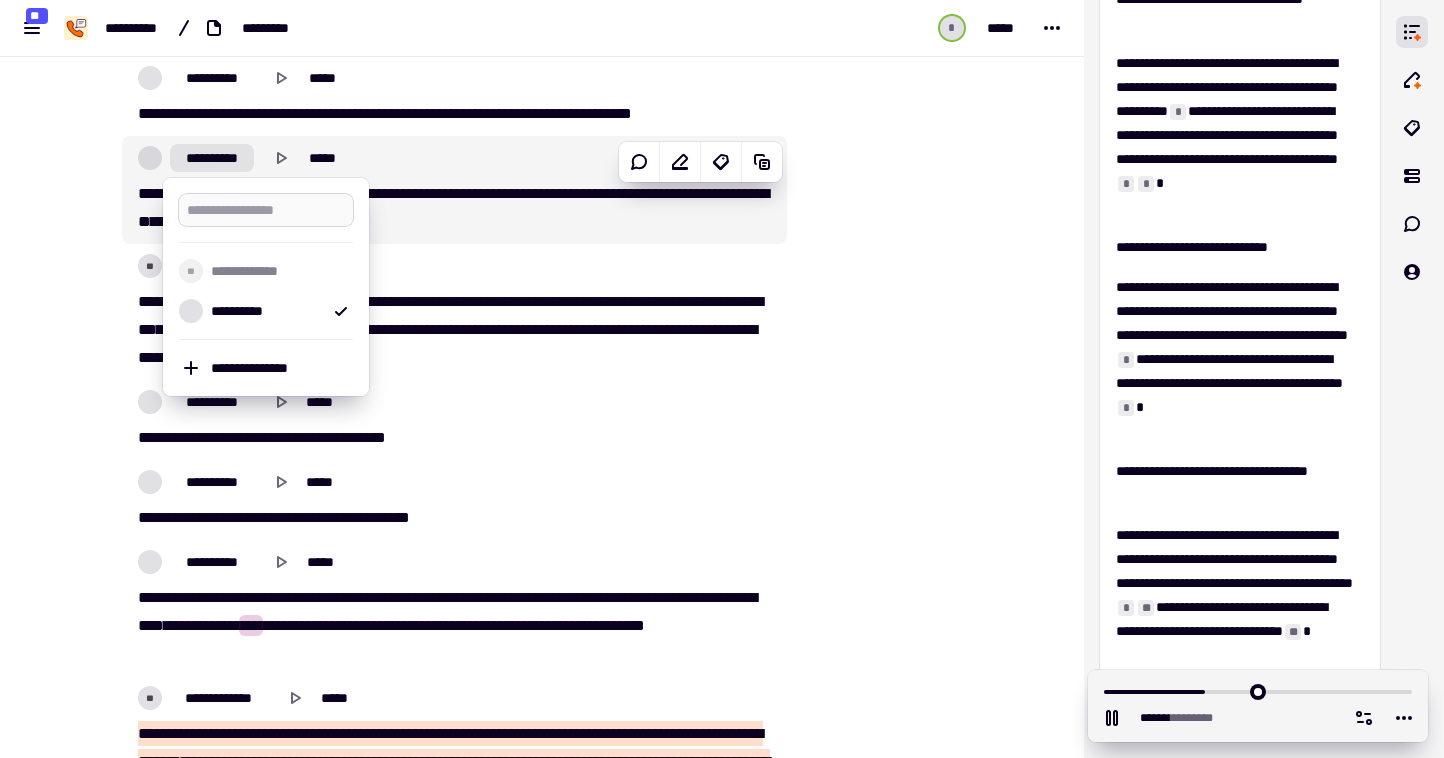 click at bounding box center (266, 210) 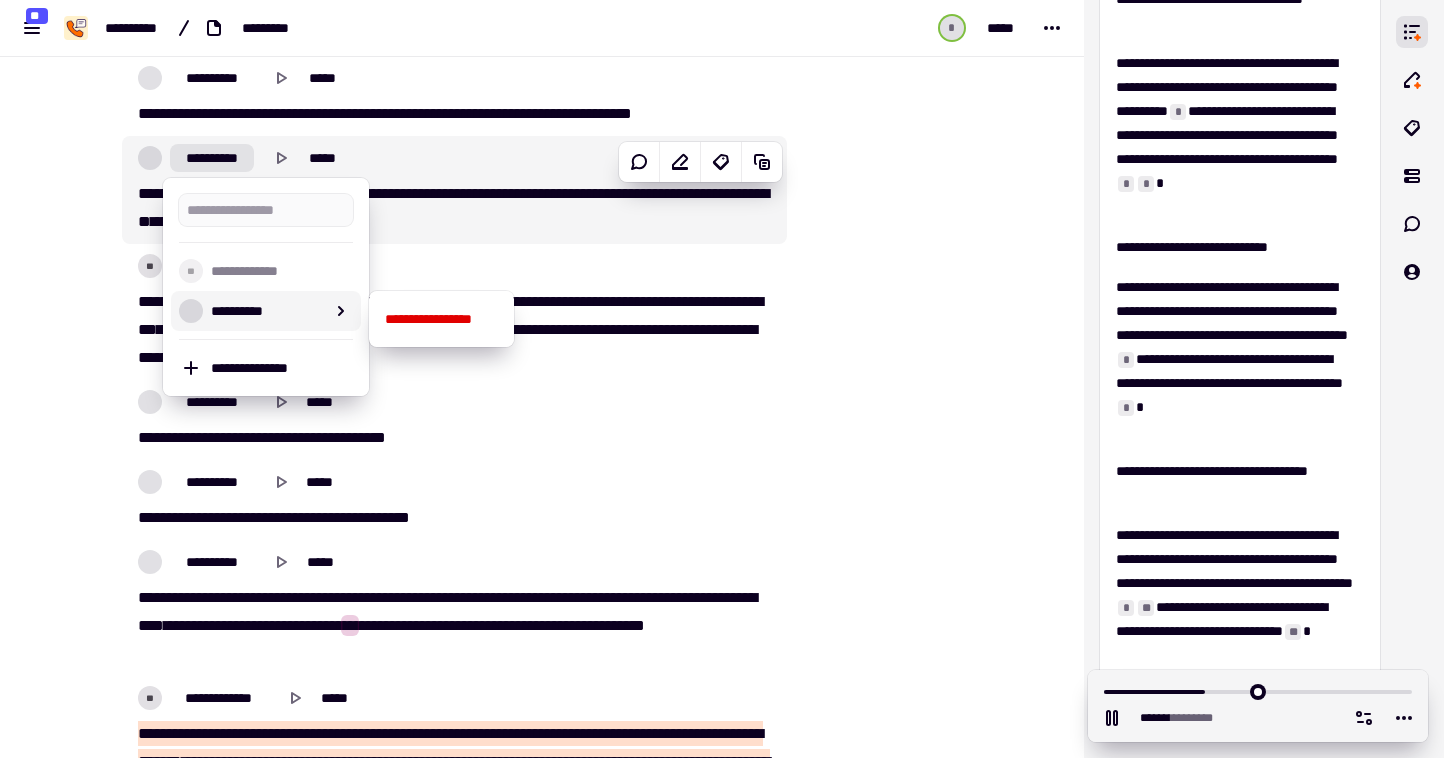 click on "**********" at bounding box center (266, 311) 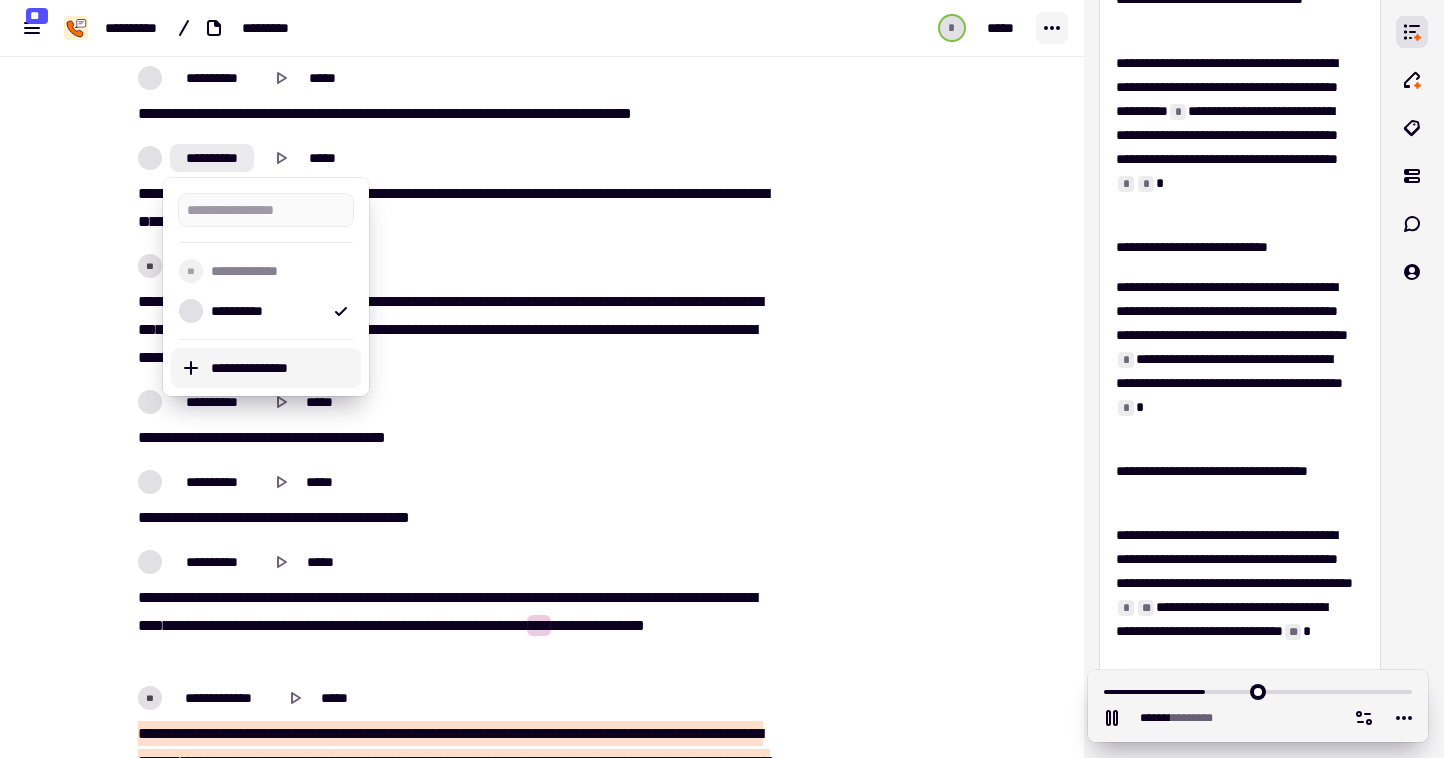 click on "* *****" at bounding box center (848, 28) 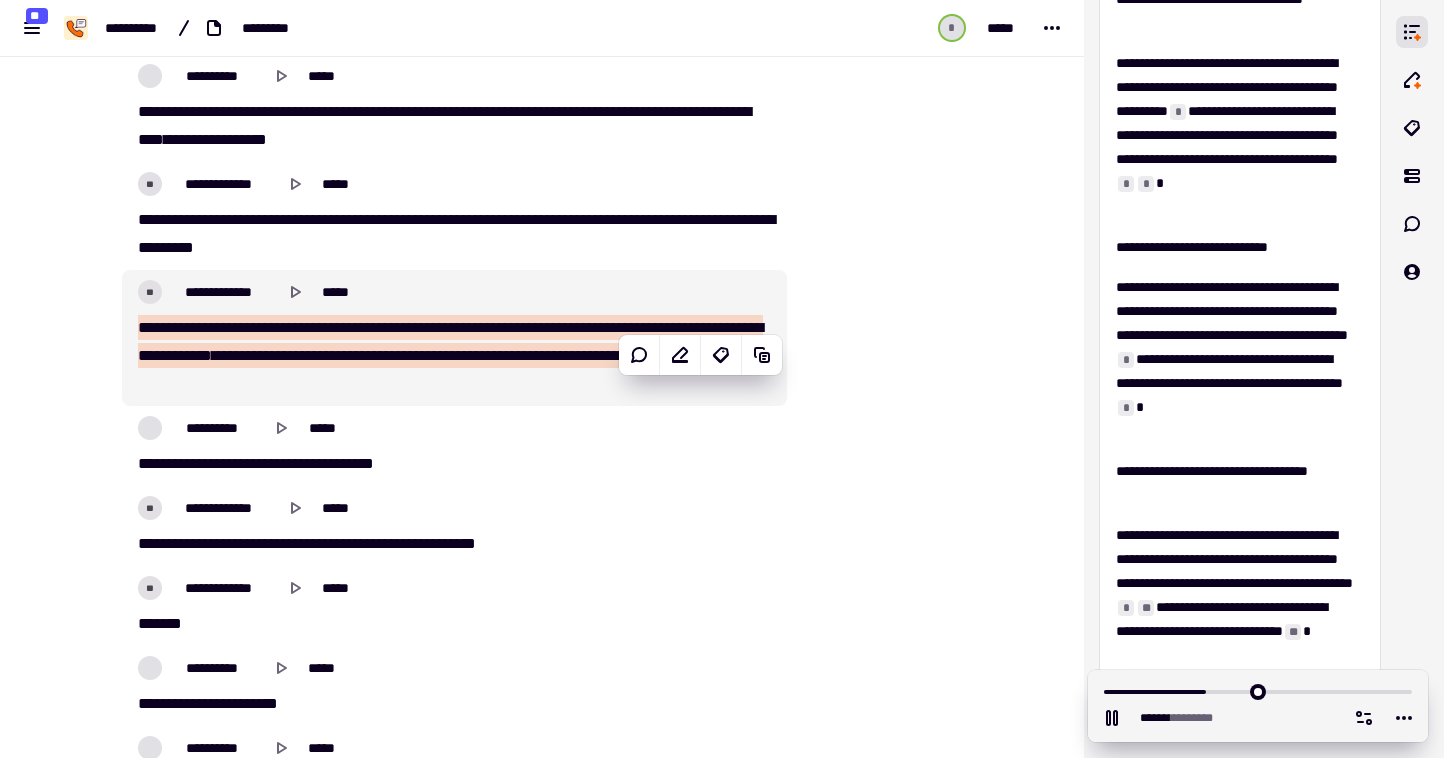 scroll, scrollTop: 25142, scrollLeft: 0, axis: vertical 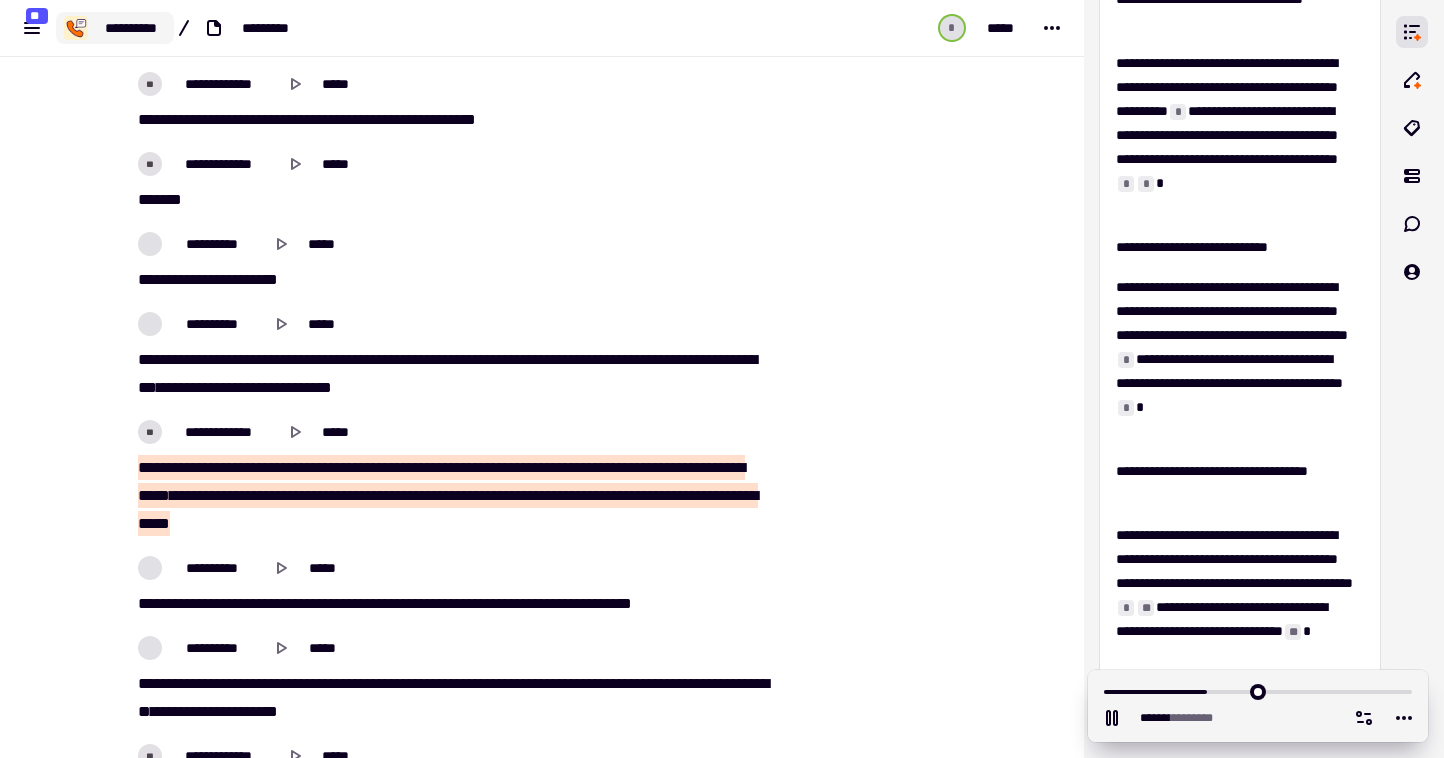type on "*******" 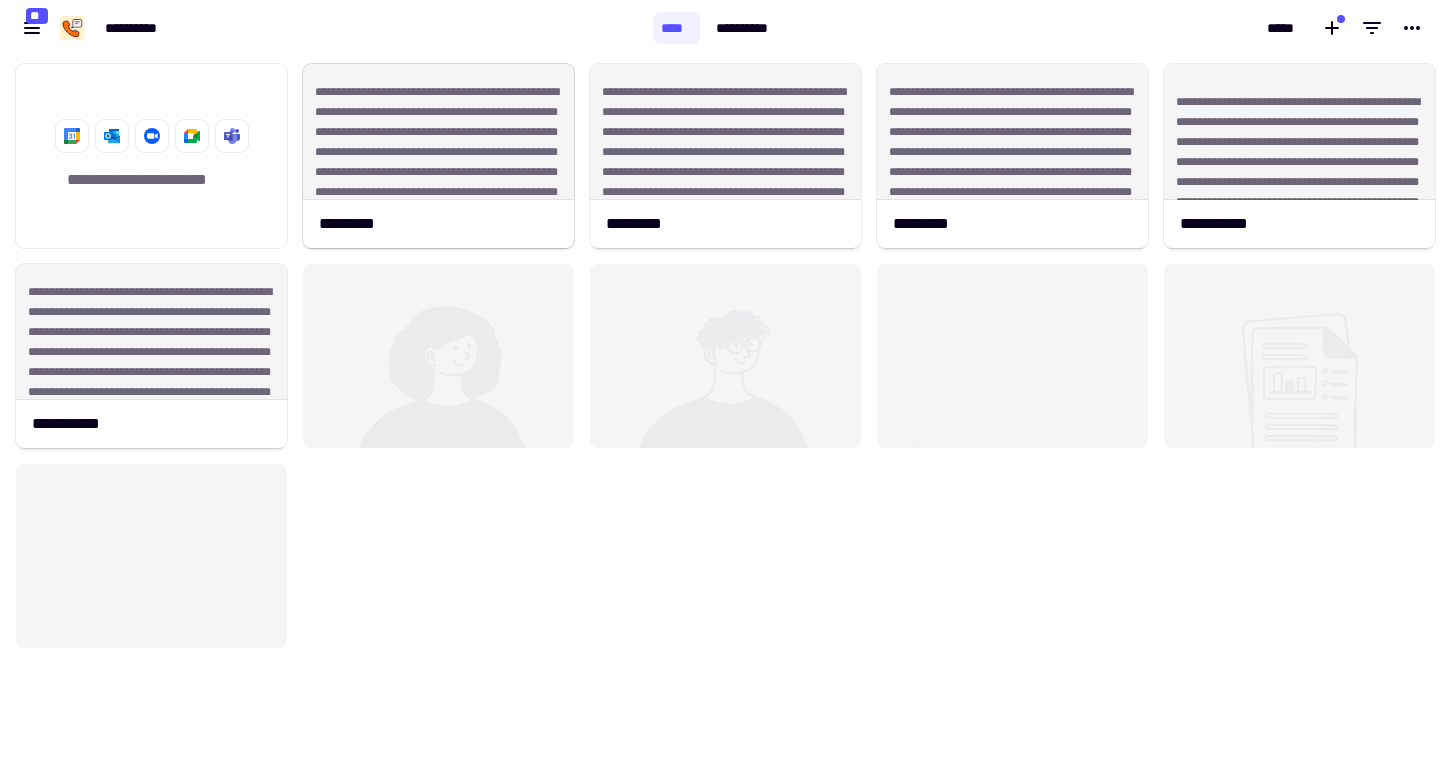 scroll, scrollTop: 16, scrollLeft: 16, axis: both 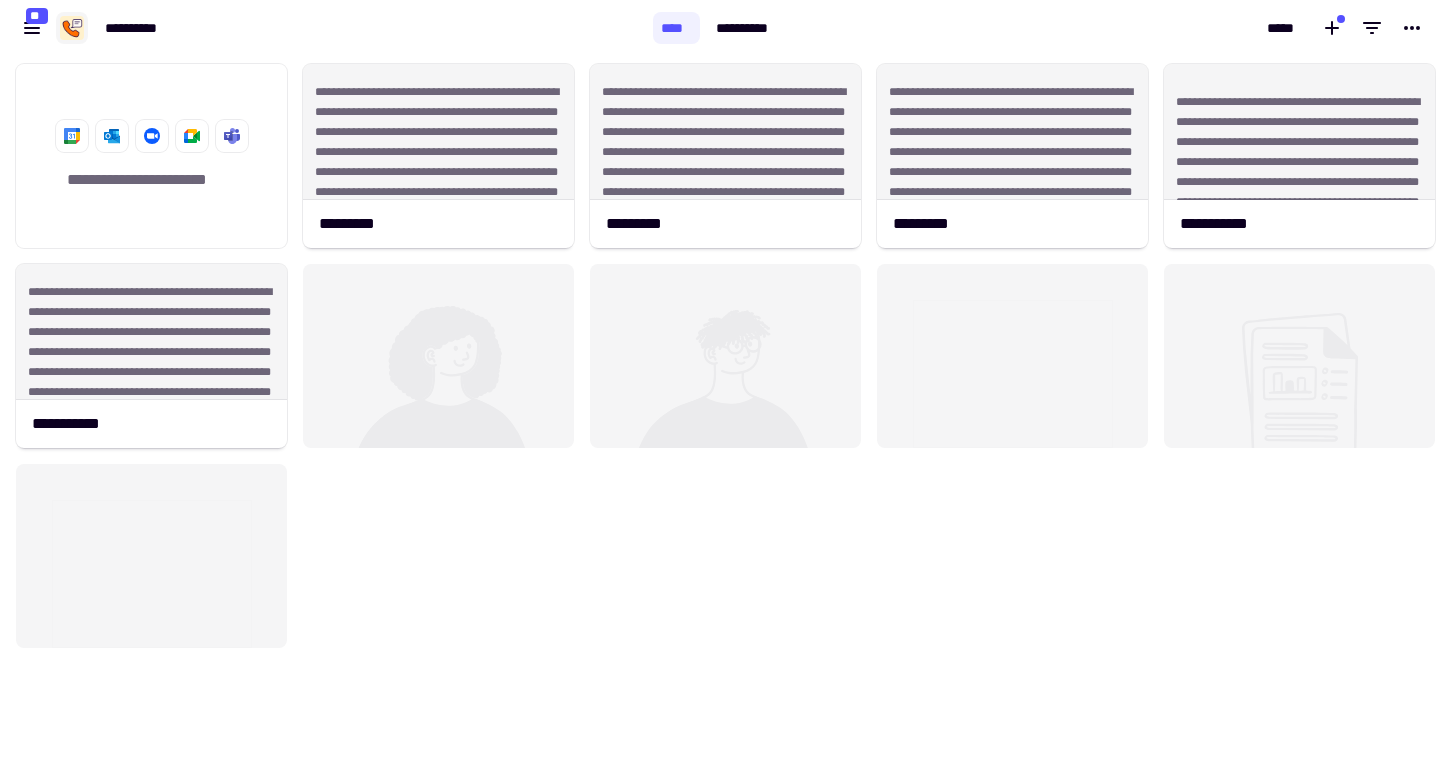 click 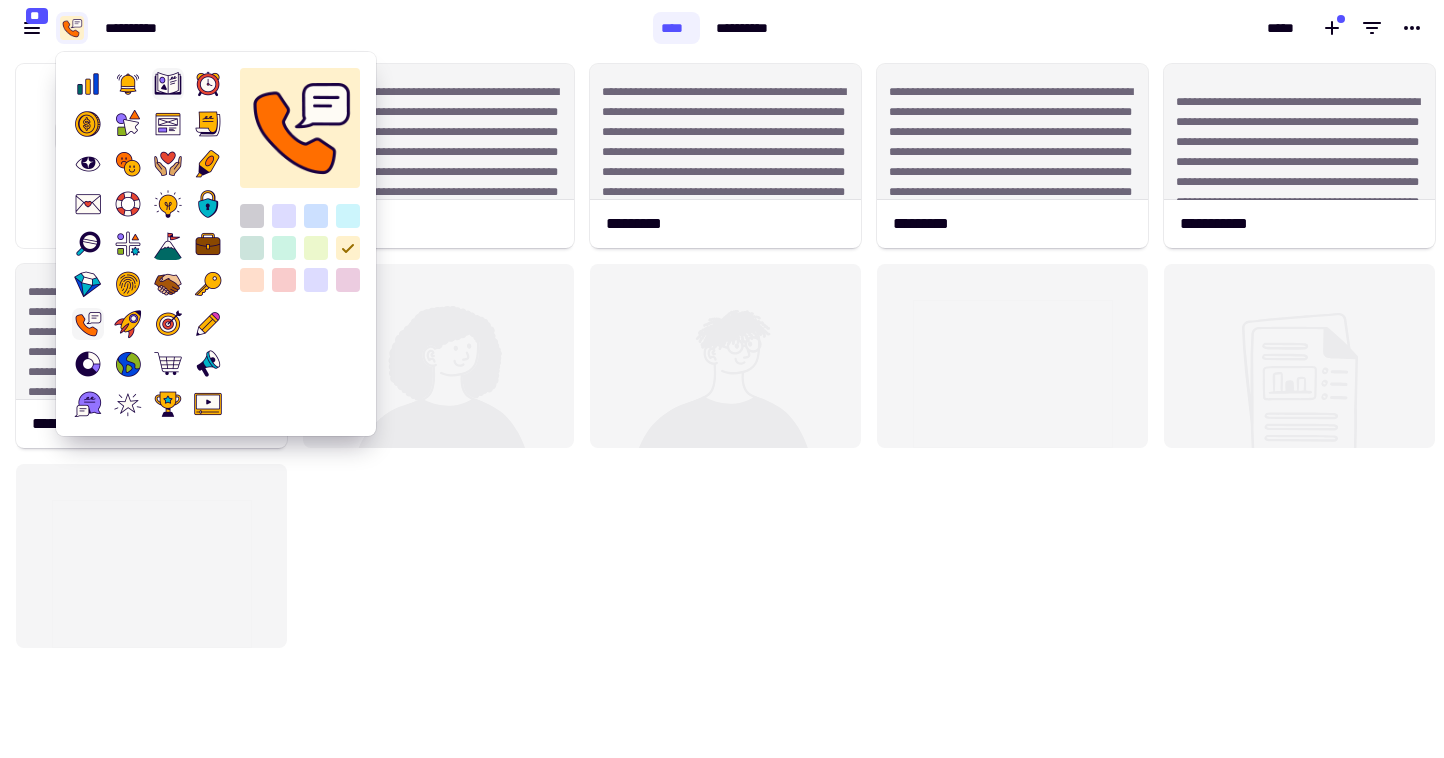 click at bounding box center (168, 84) 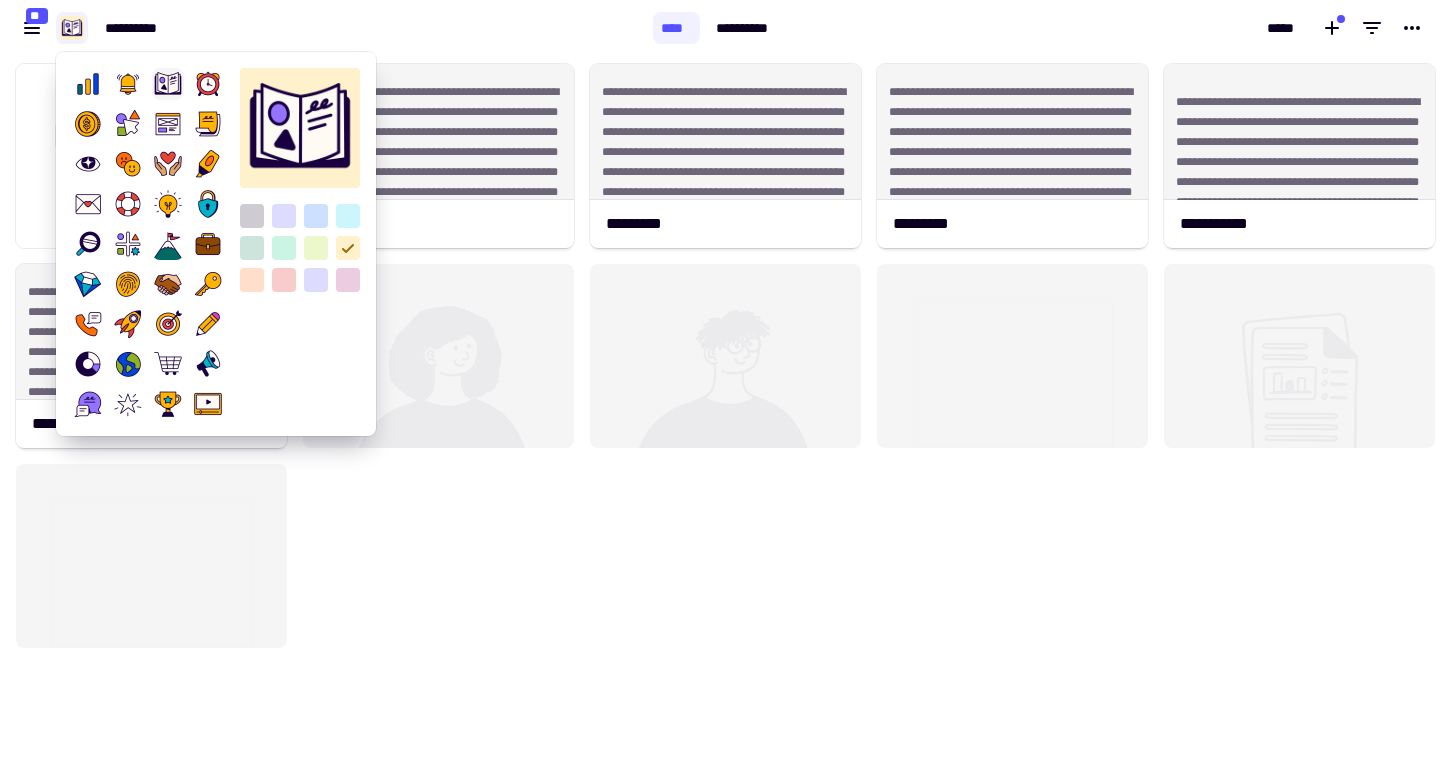 click on "**********" at bounding box center (326, 28) 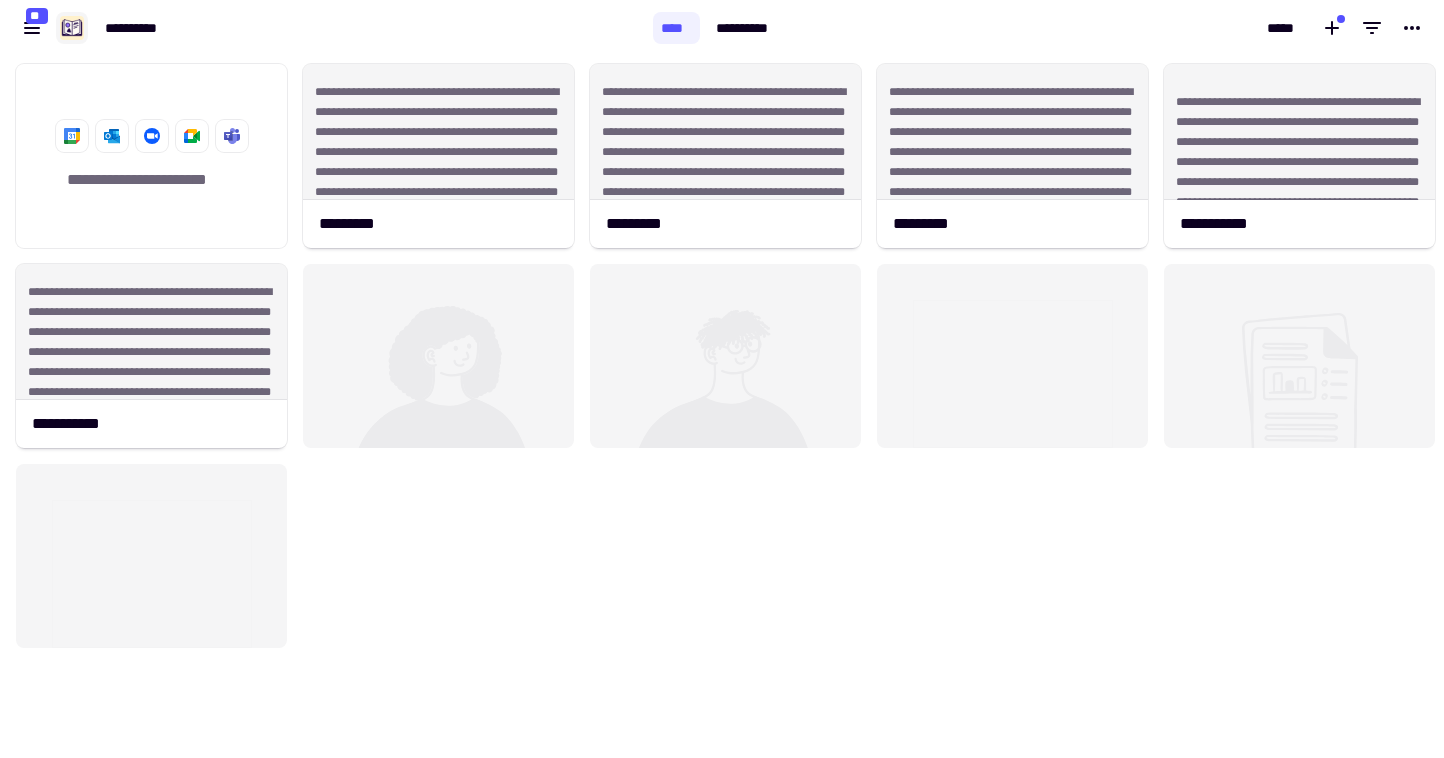 click 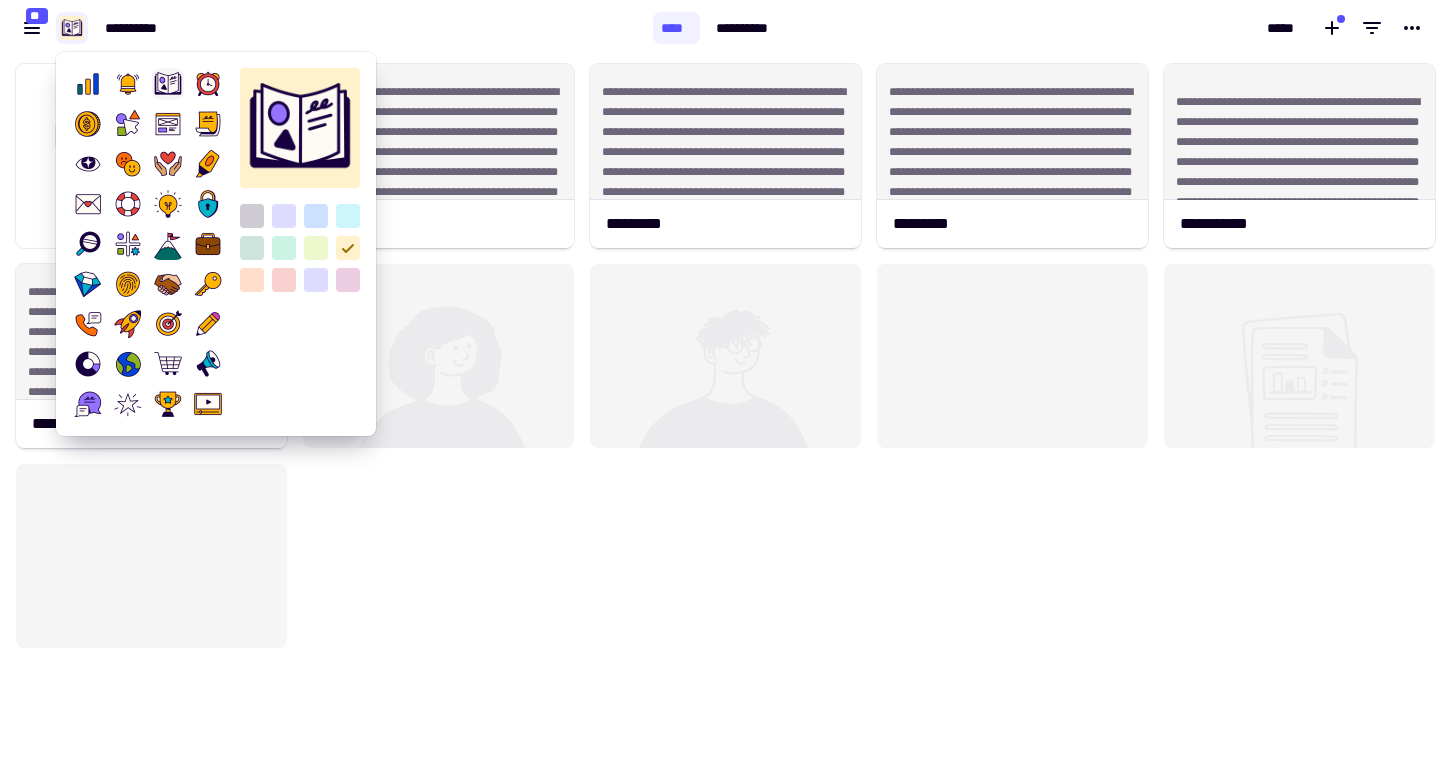 click at bounding box center [284, 280] 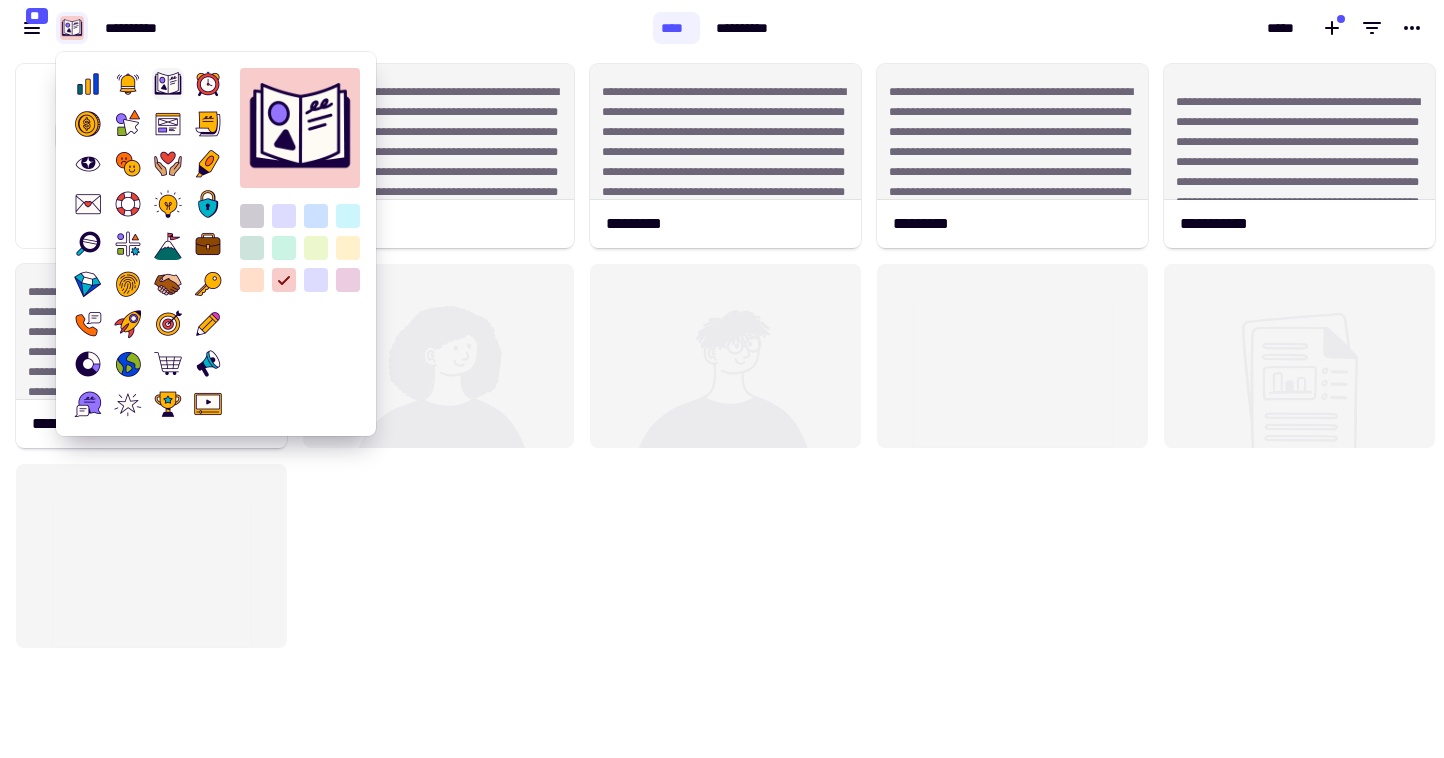 click on "**********" at bounding box center [326, 28] 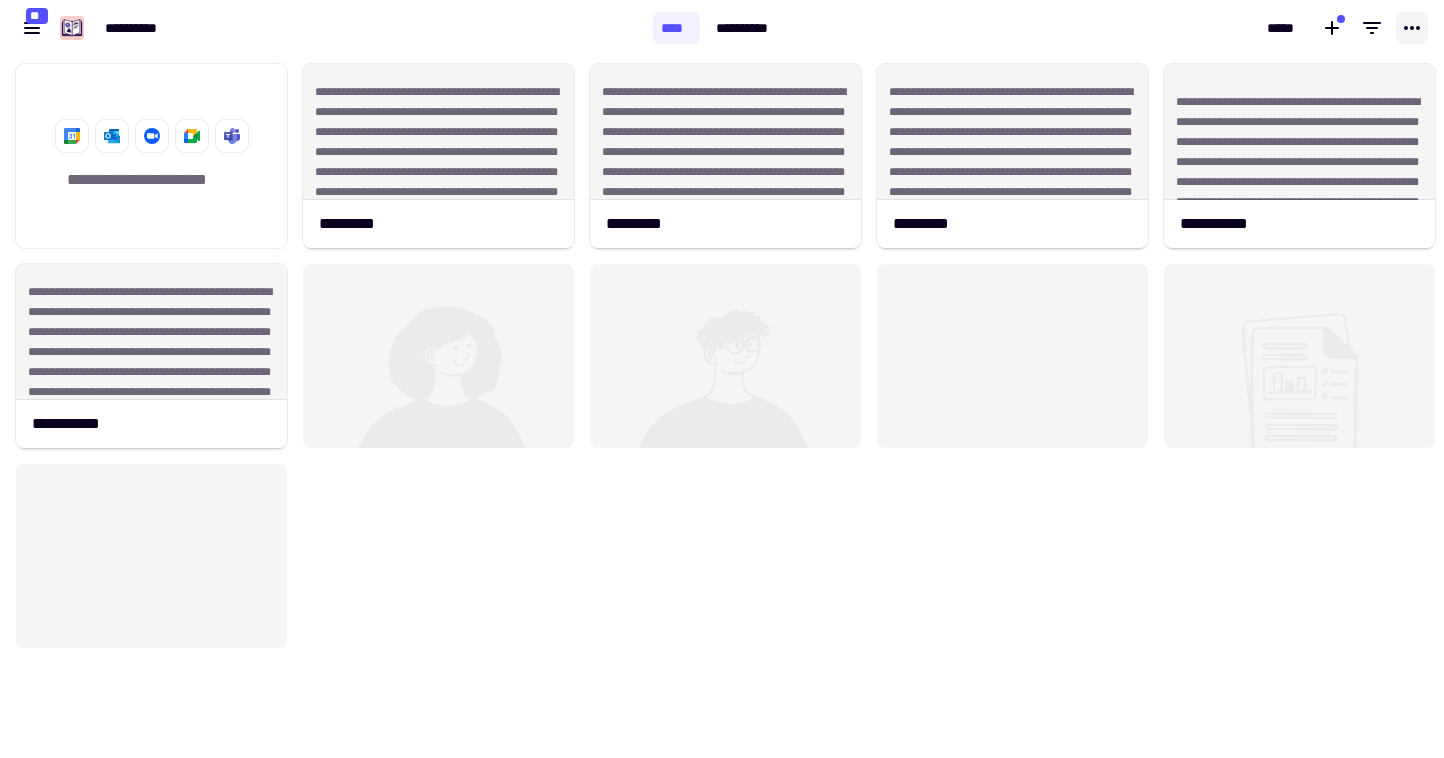 click 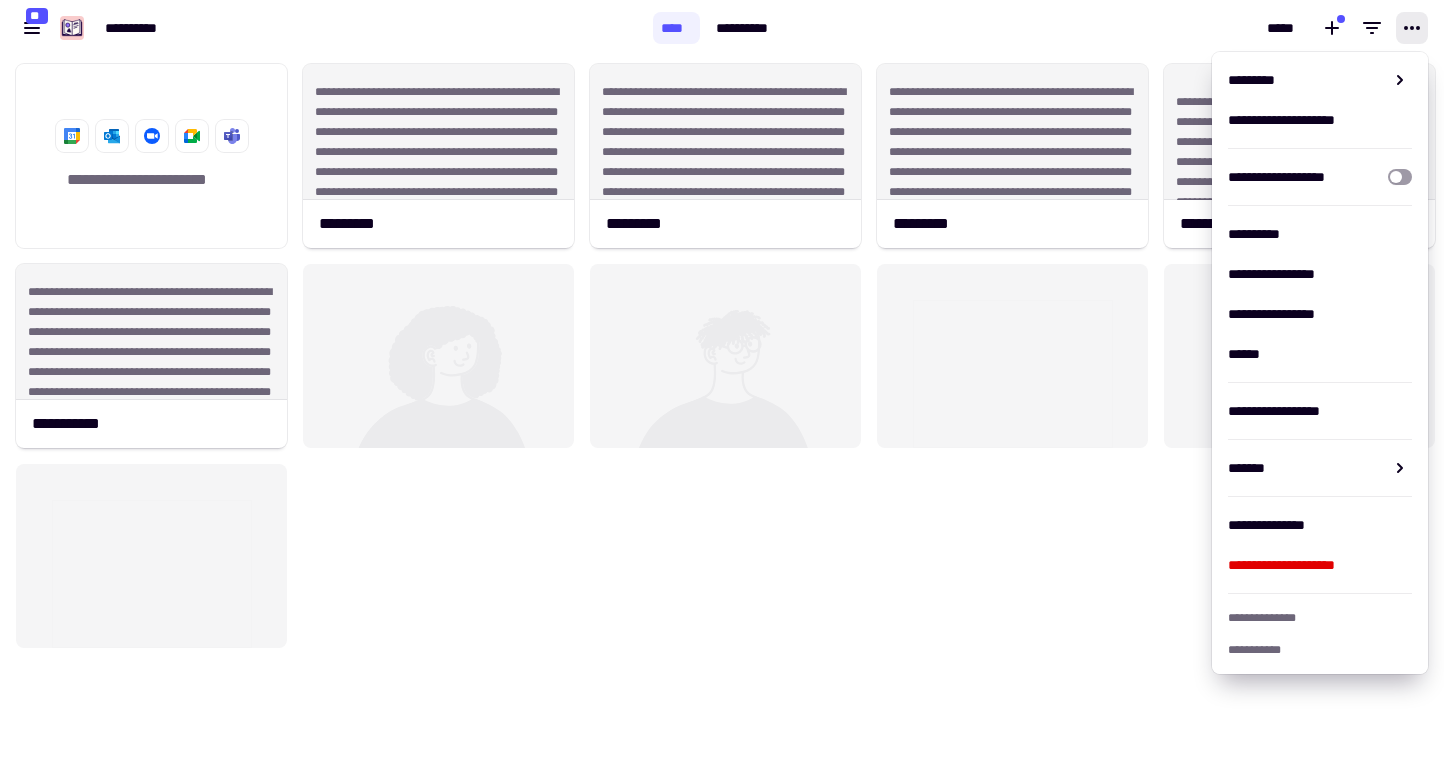 click on "*****" at bounding box center (1117, 28) 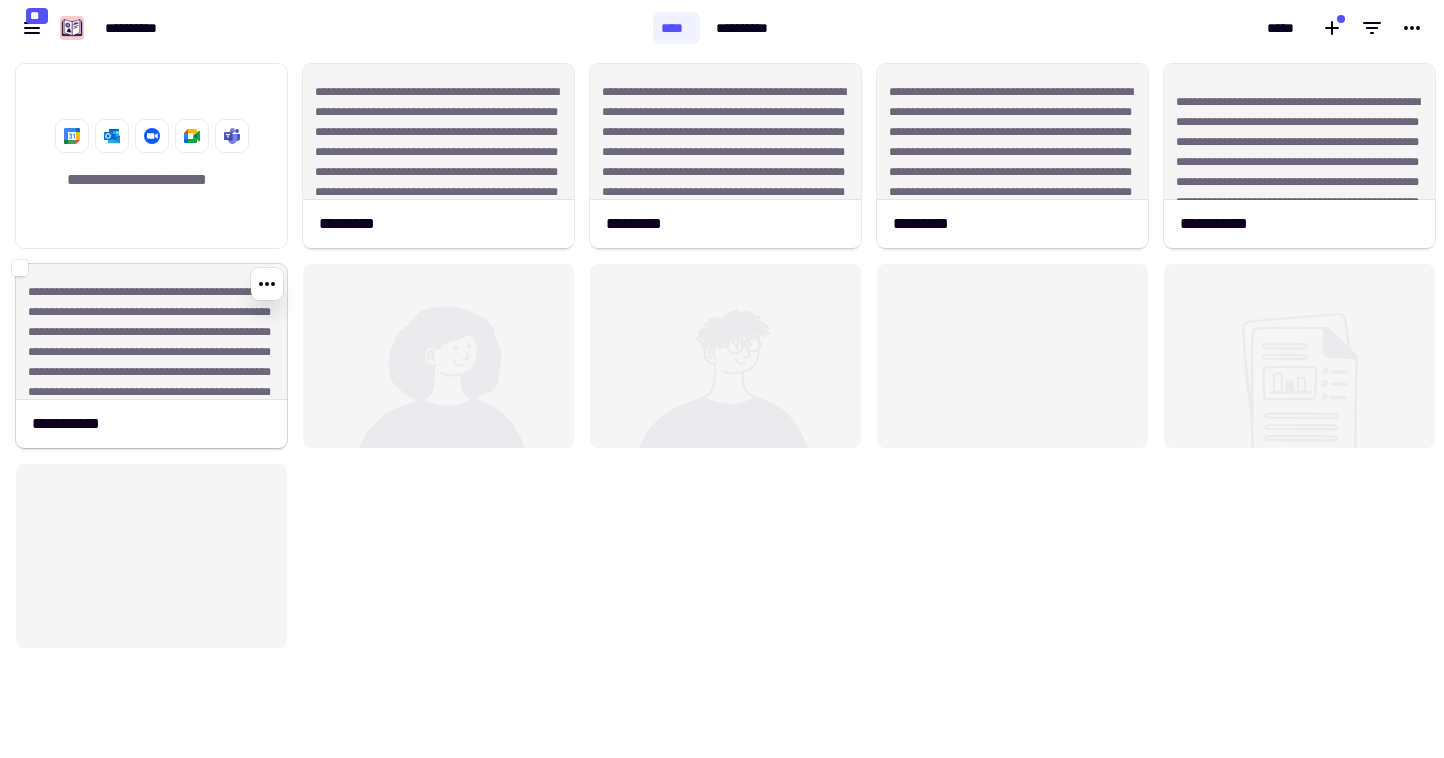 click on "**********" 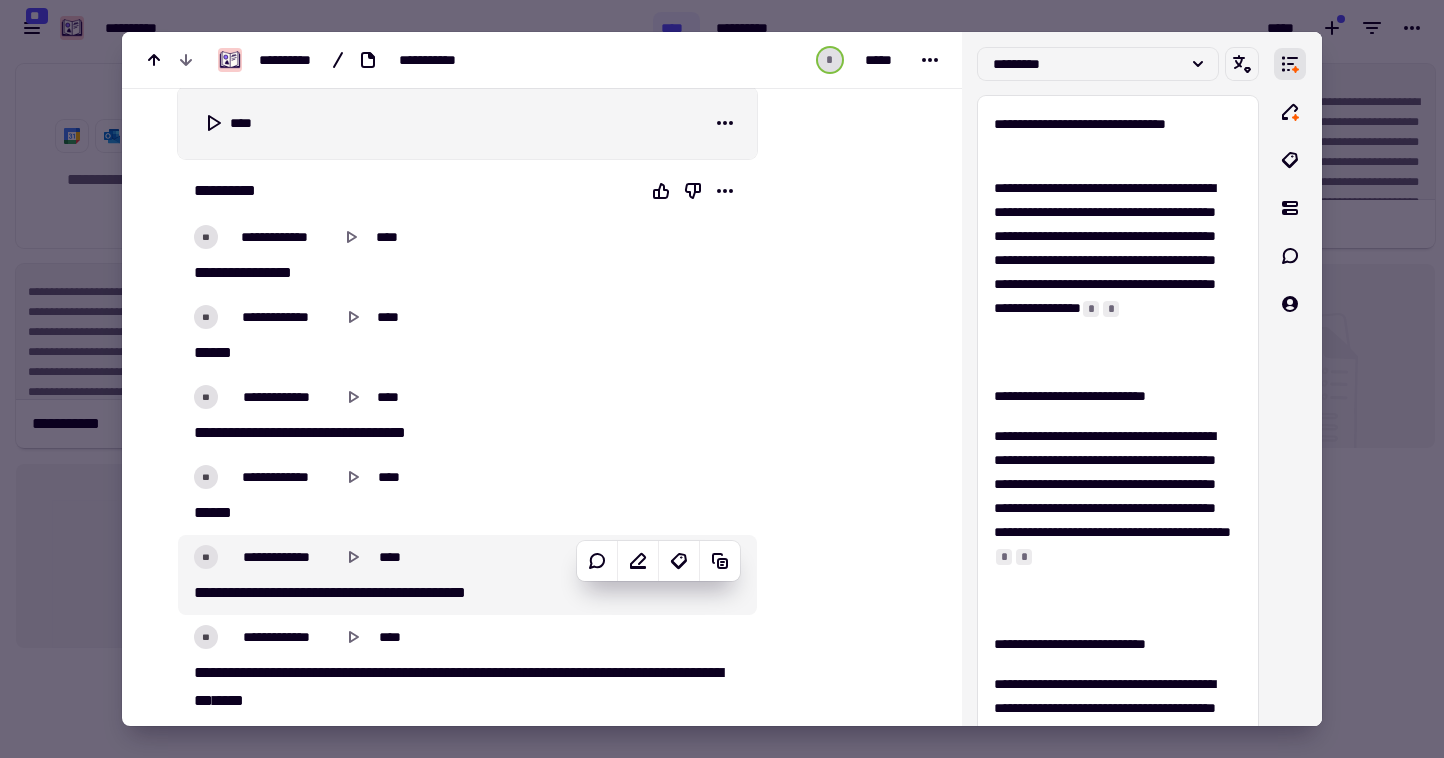 scroll, scrollTop: 540, scrollLeft: 0, axis: vertical 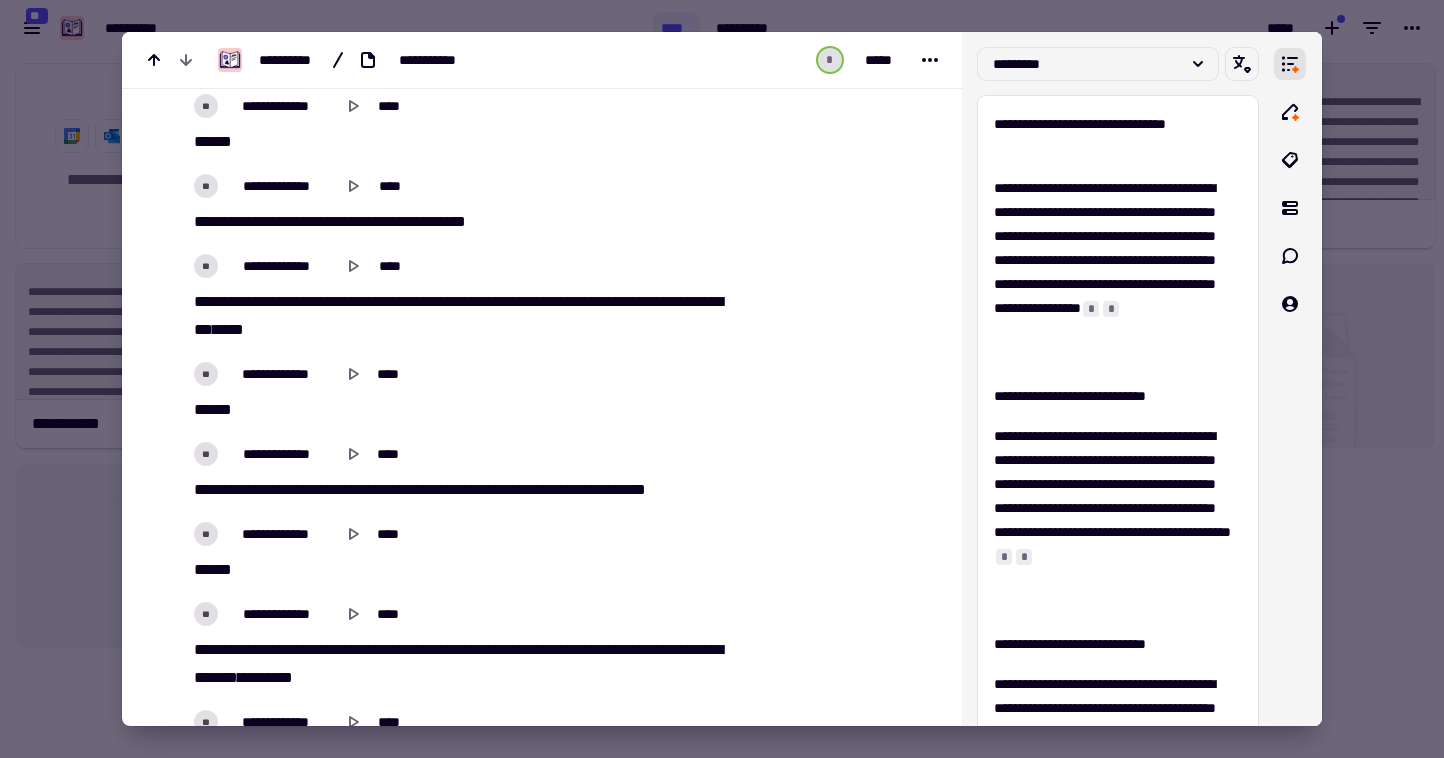 click at bounding box center (722, 379) 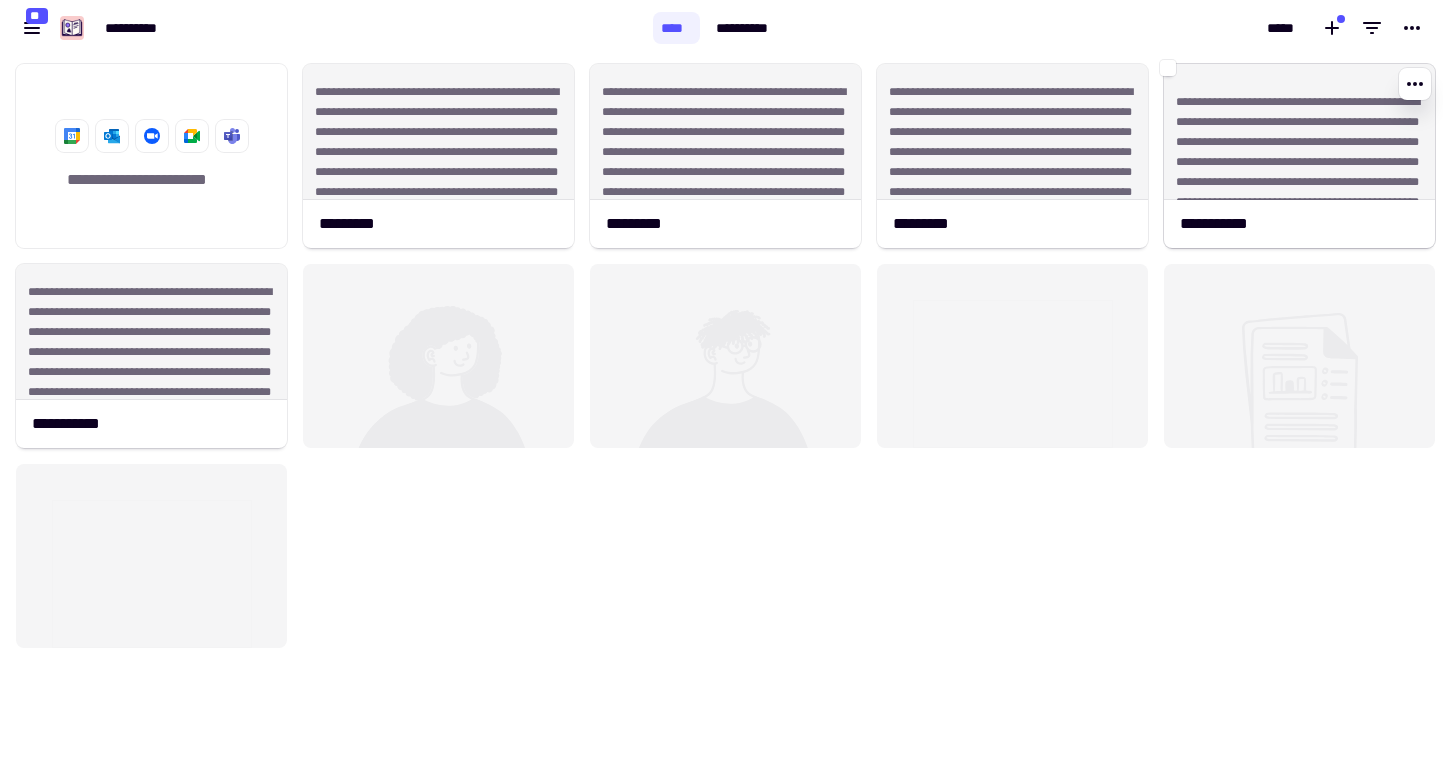 click on "**********" 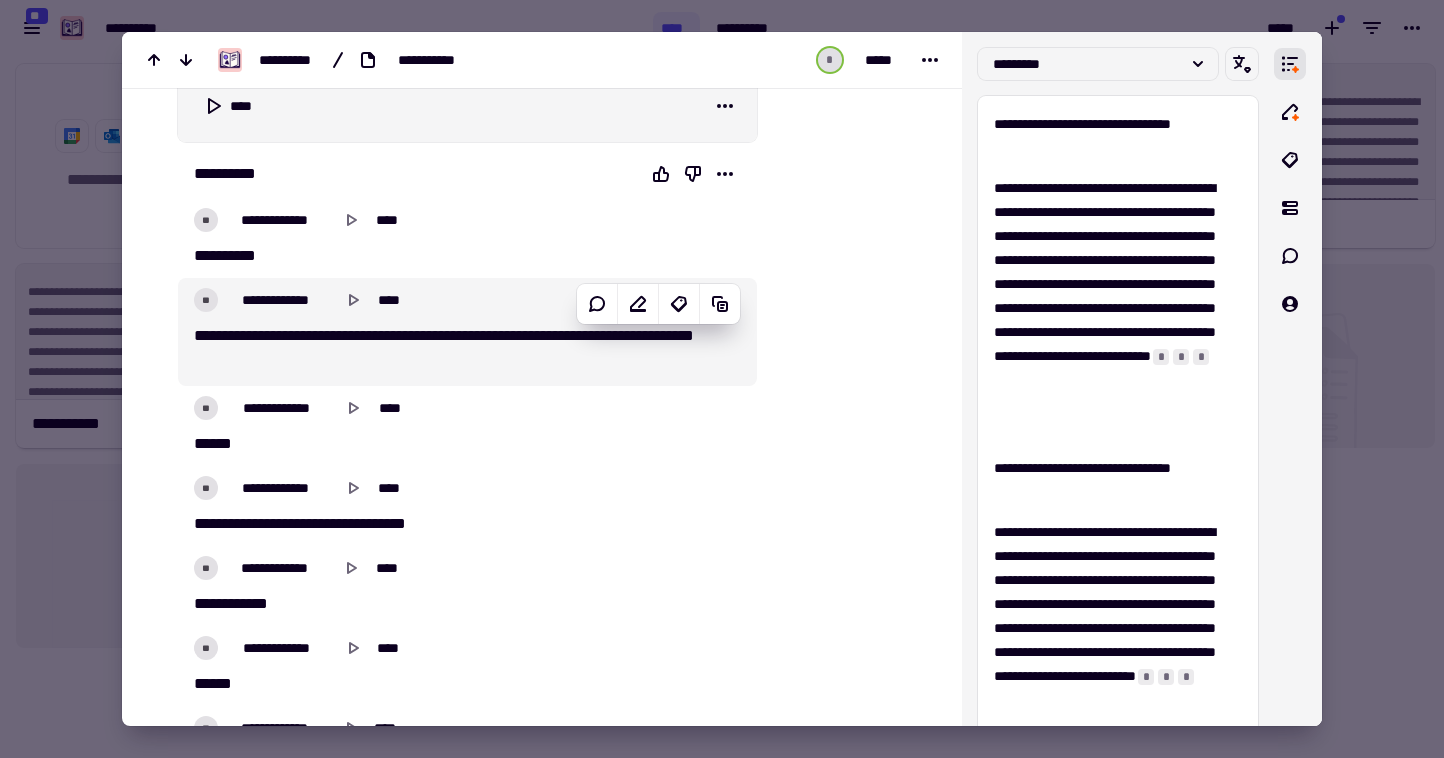 scroll, scrollTop: 198, scrollLeft: 0, axis: vertical 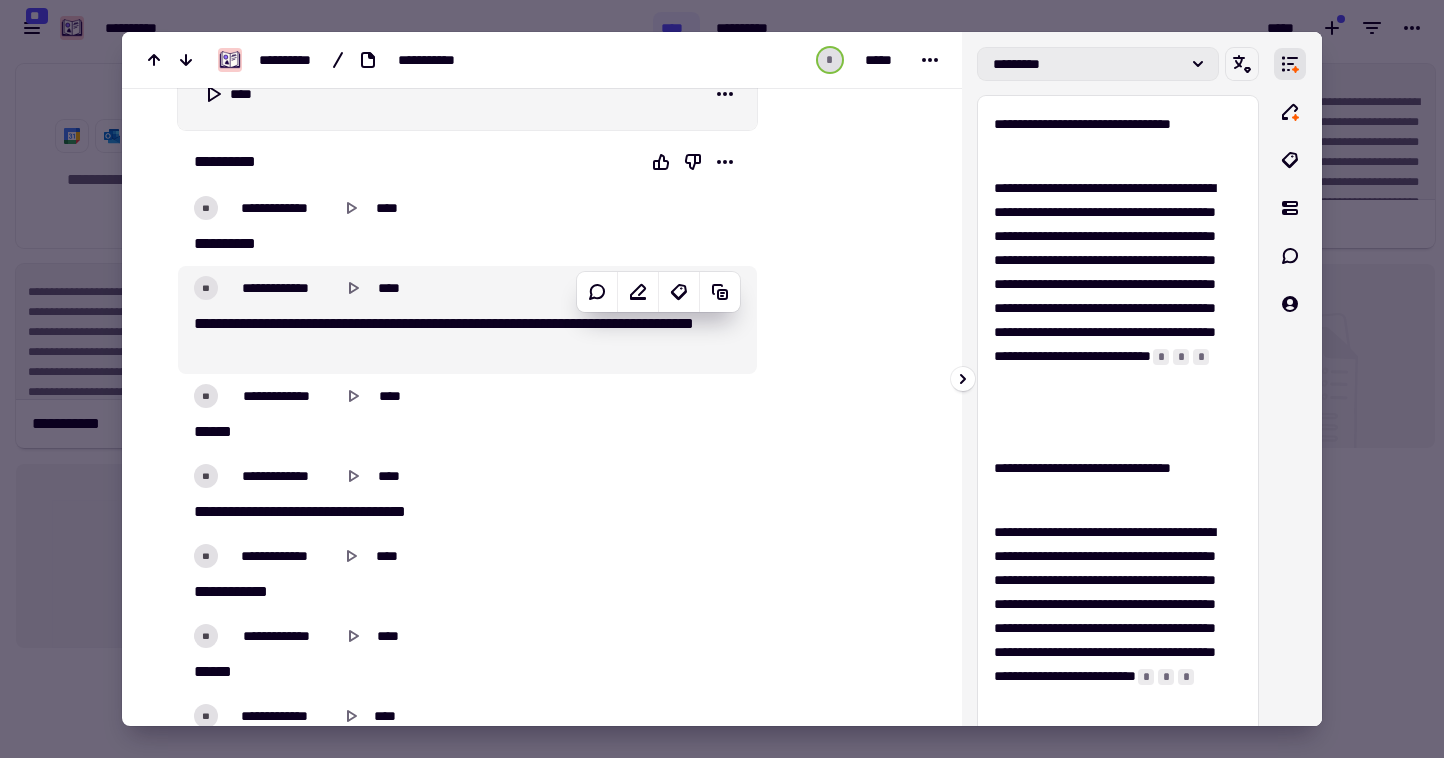 click on "*********" 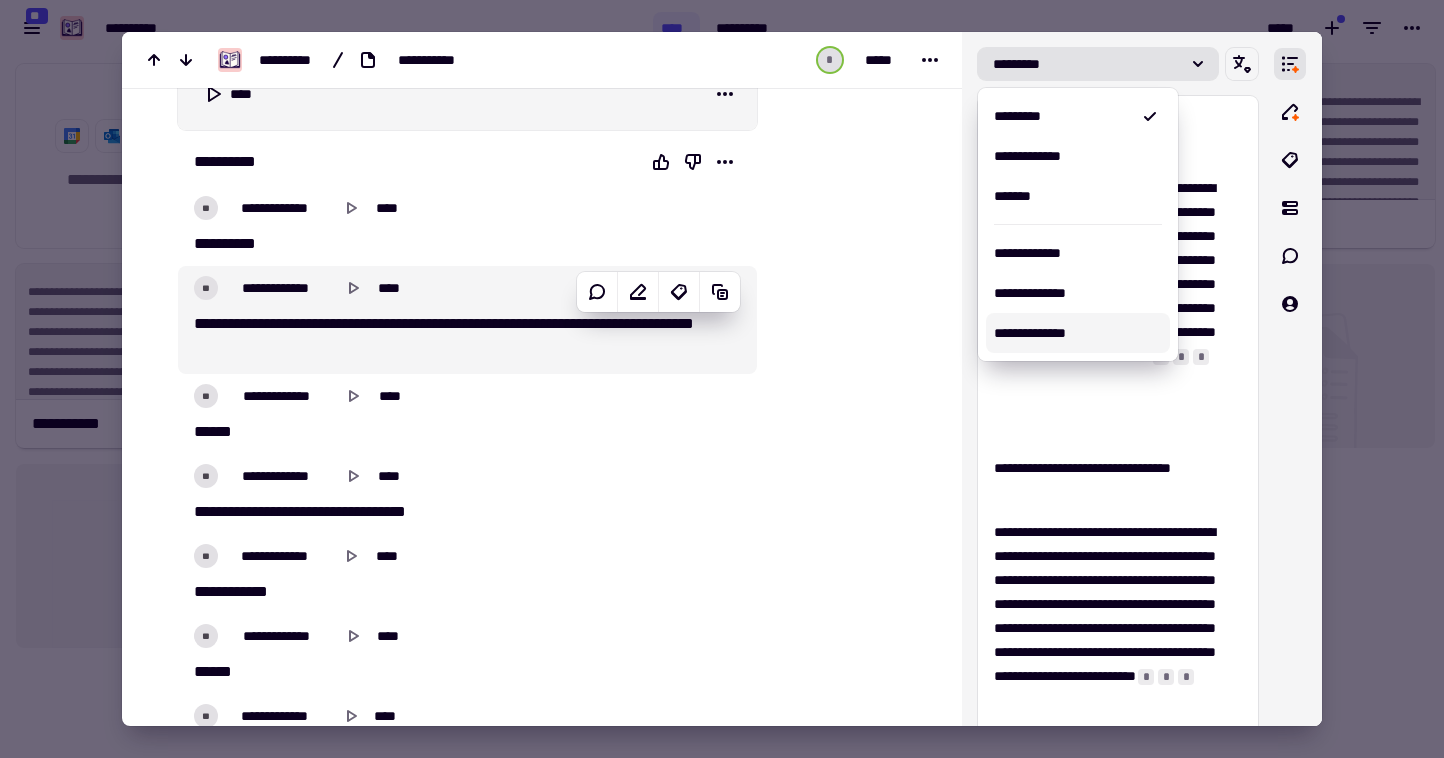 click at bounding box center [845, 41443] 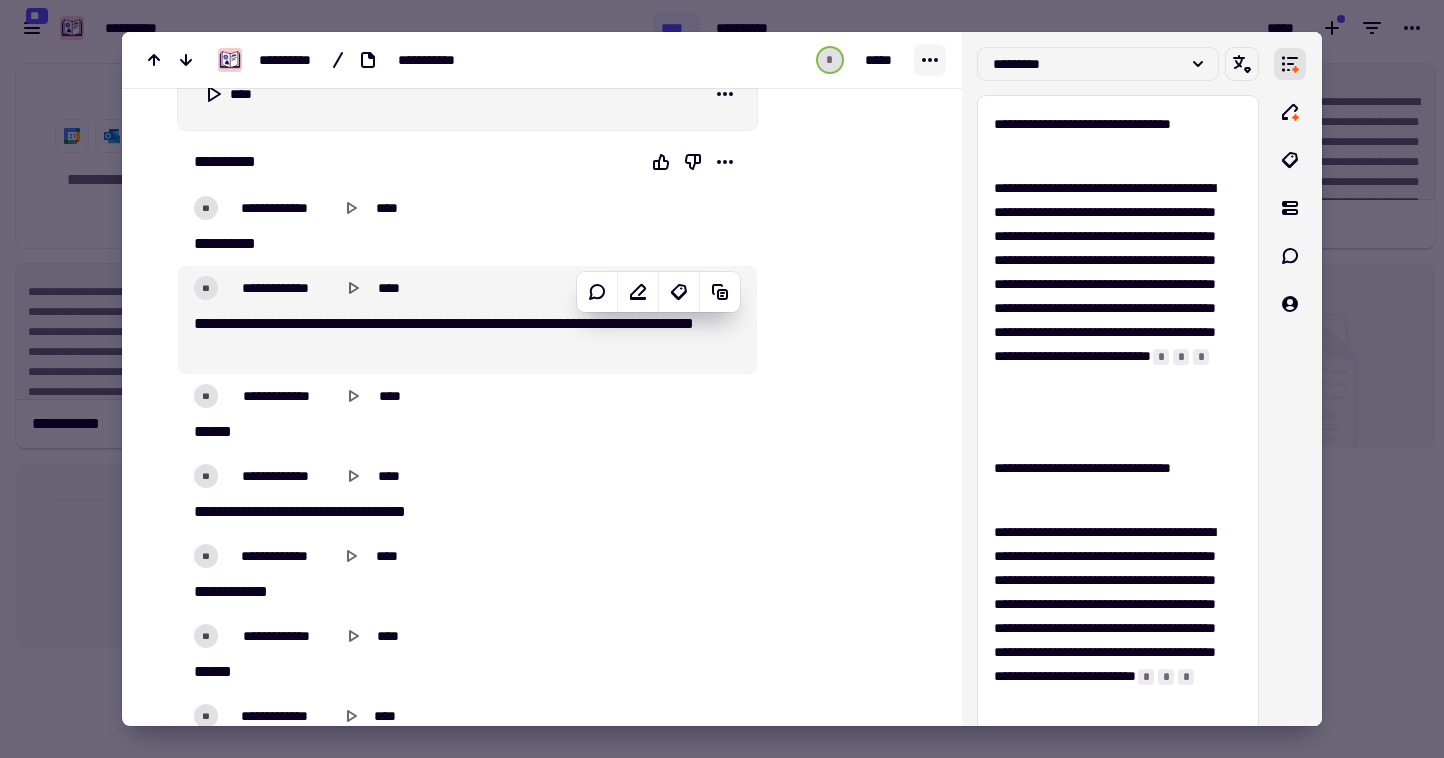 click 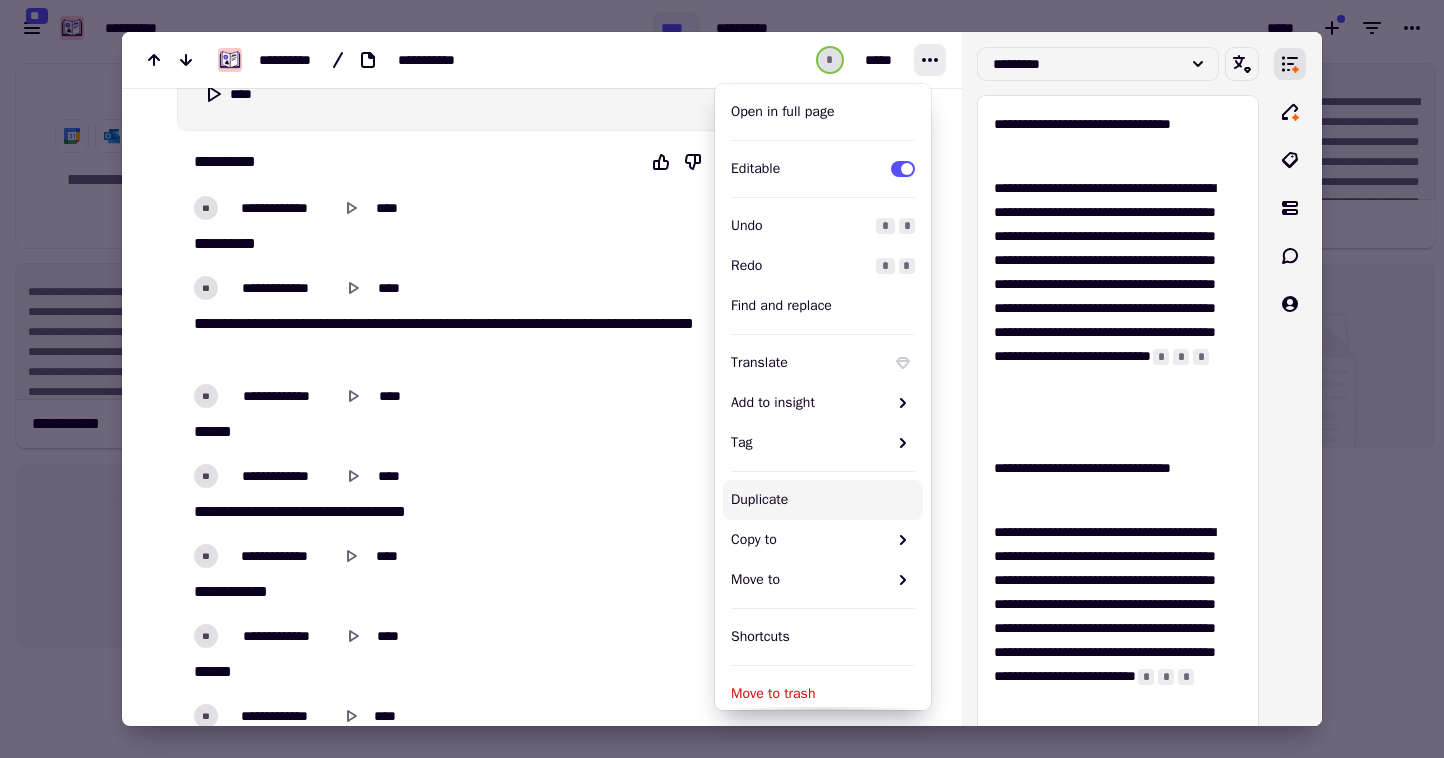 click on "**********" at bounding box center (387, 60) 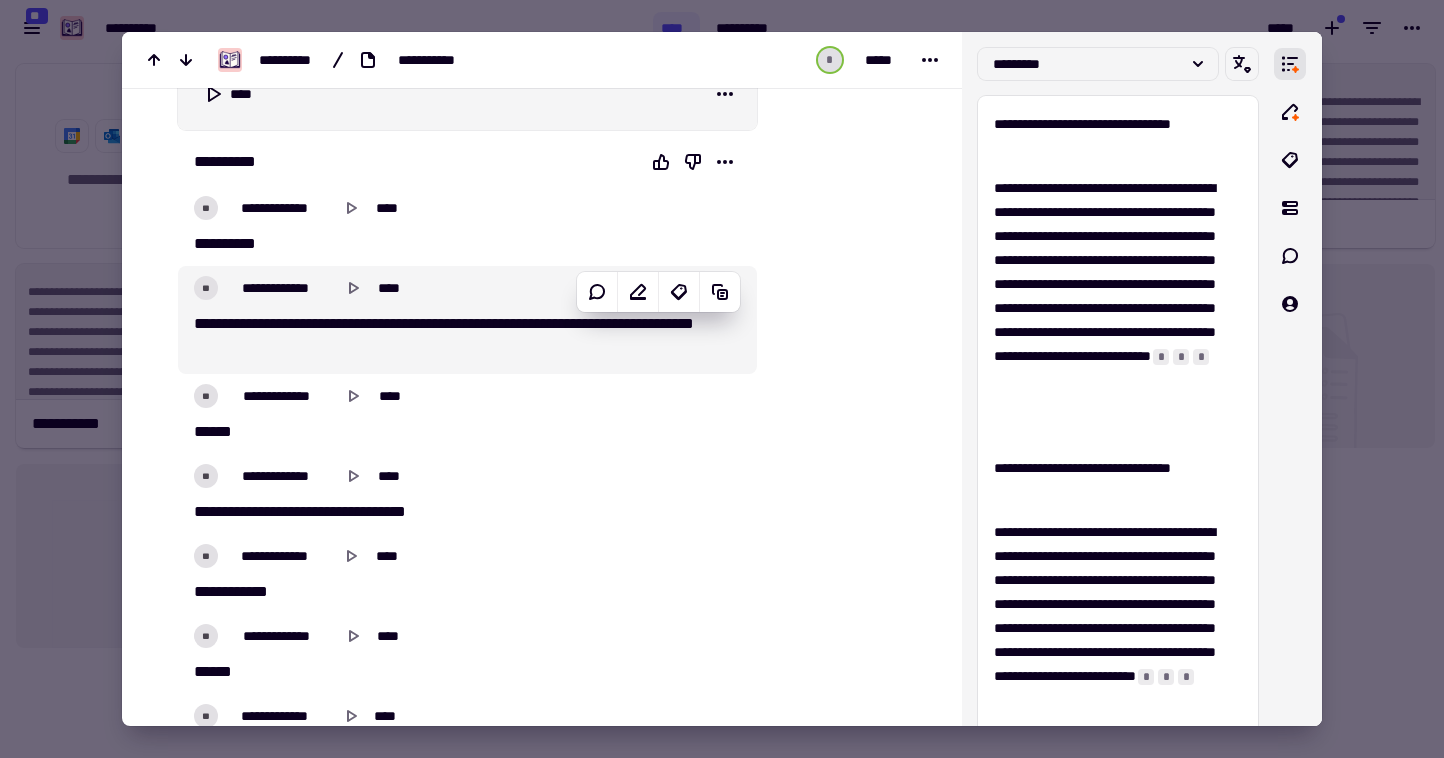 scroll, scrollTop: 0, scrollLeft: 0, axis: both 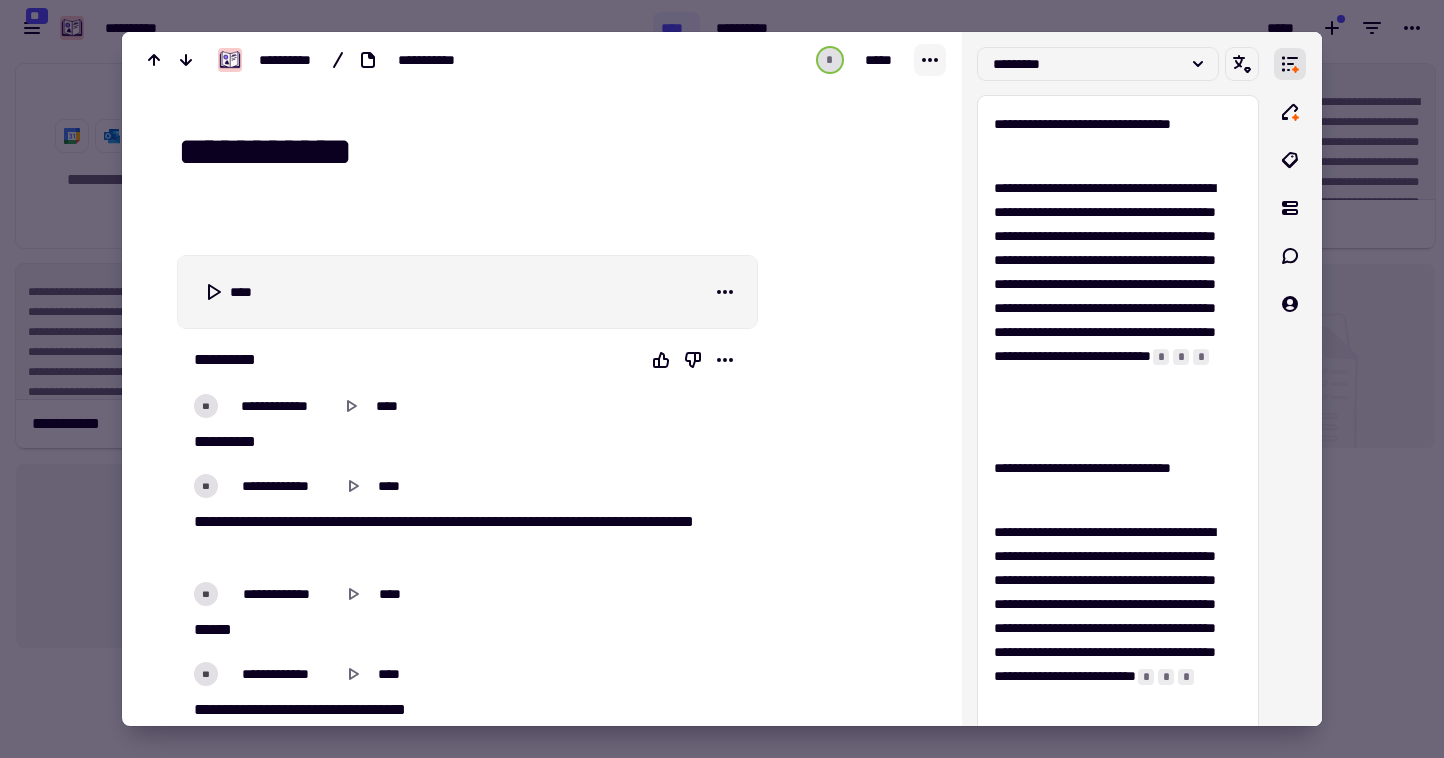 click 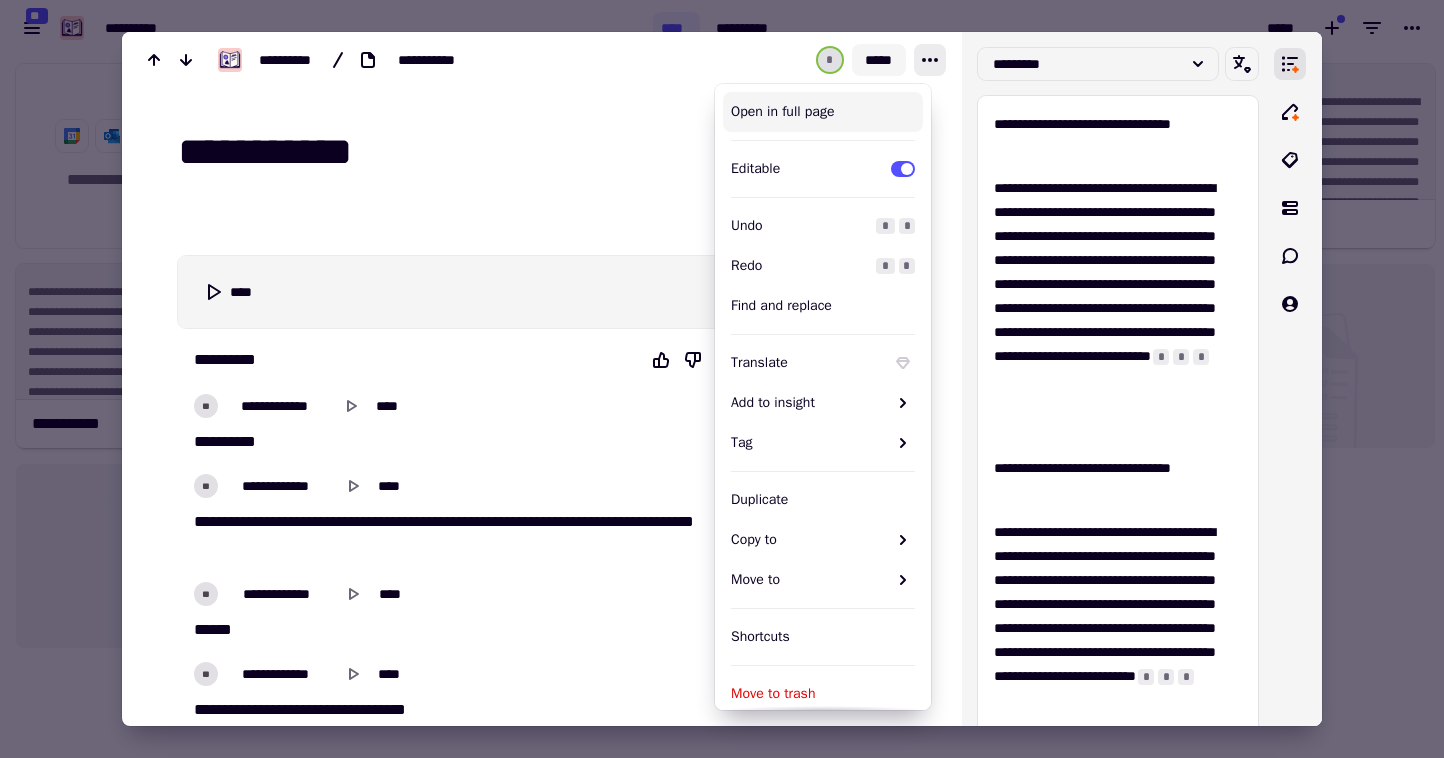 click on "*****" 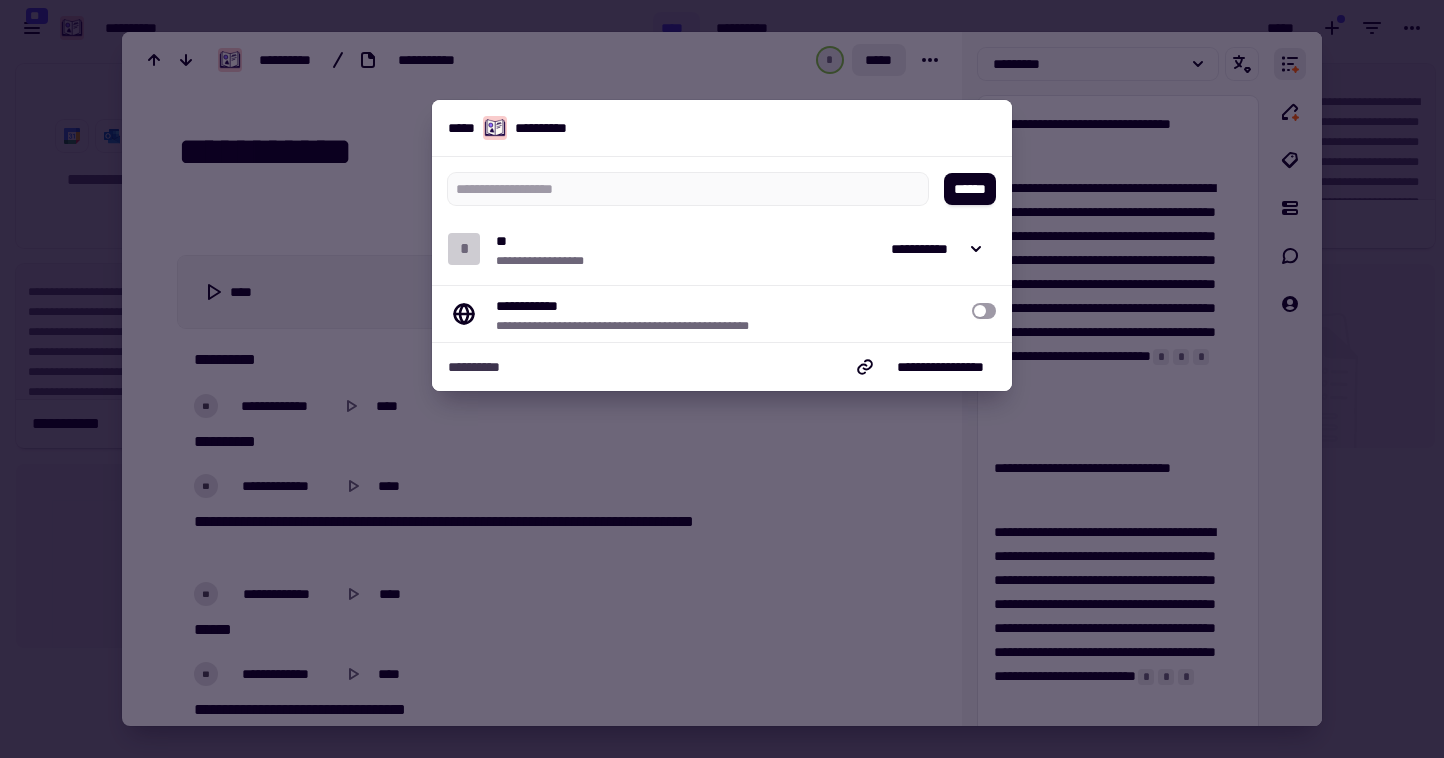 click at bounding box center (722, 379) 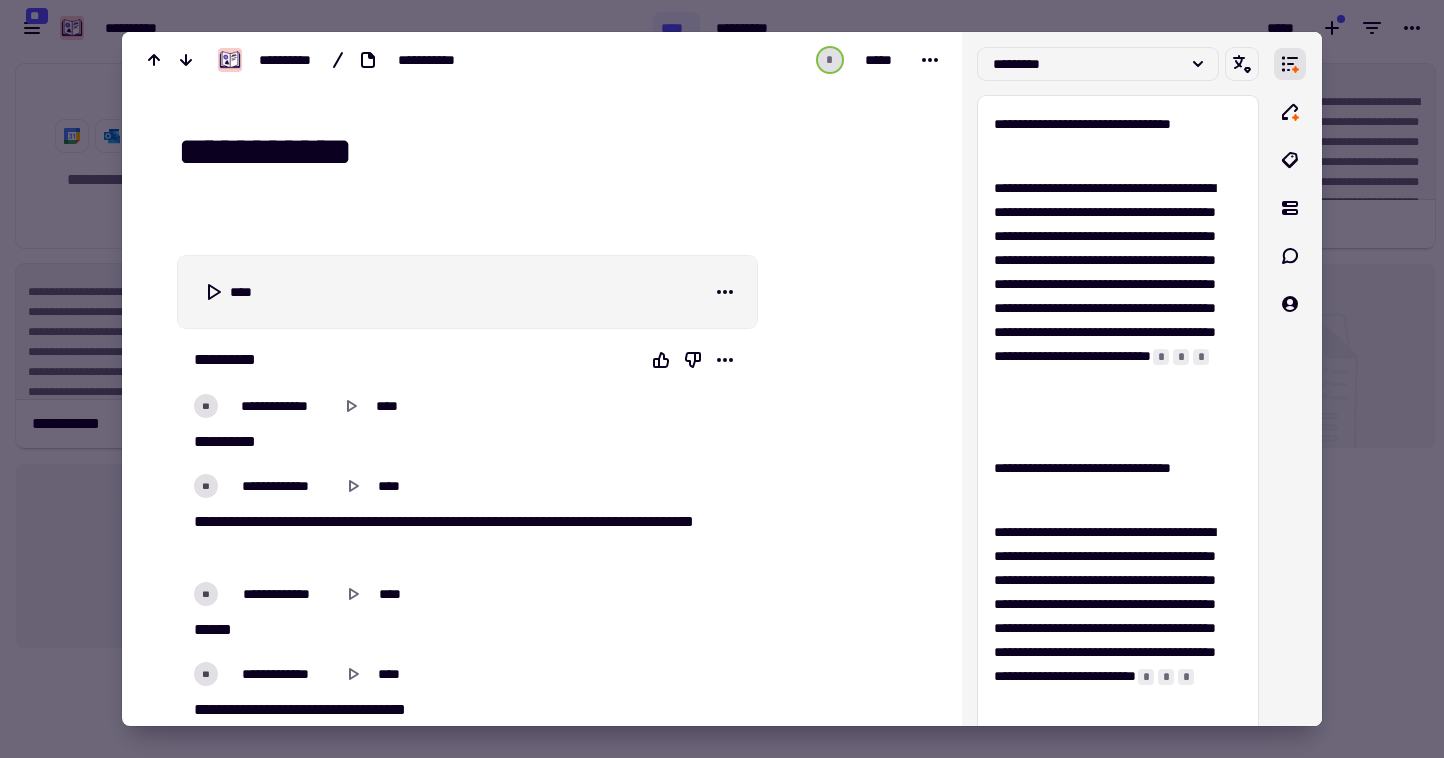 click on "* *****" at bounding box center (799, 60) 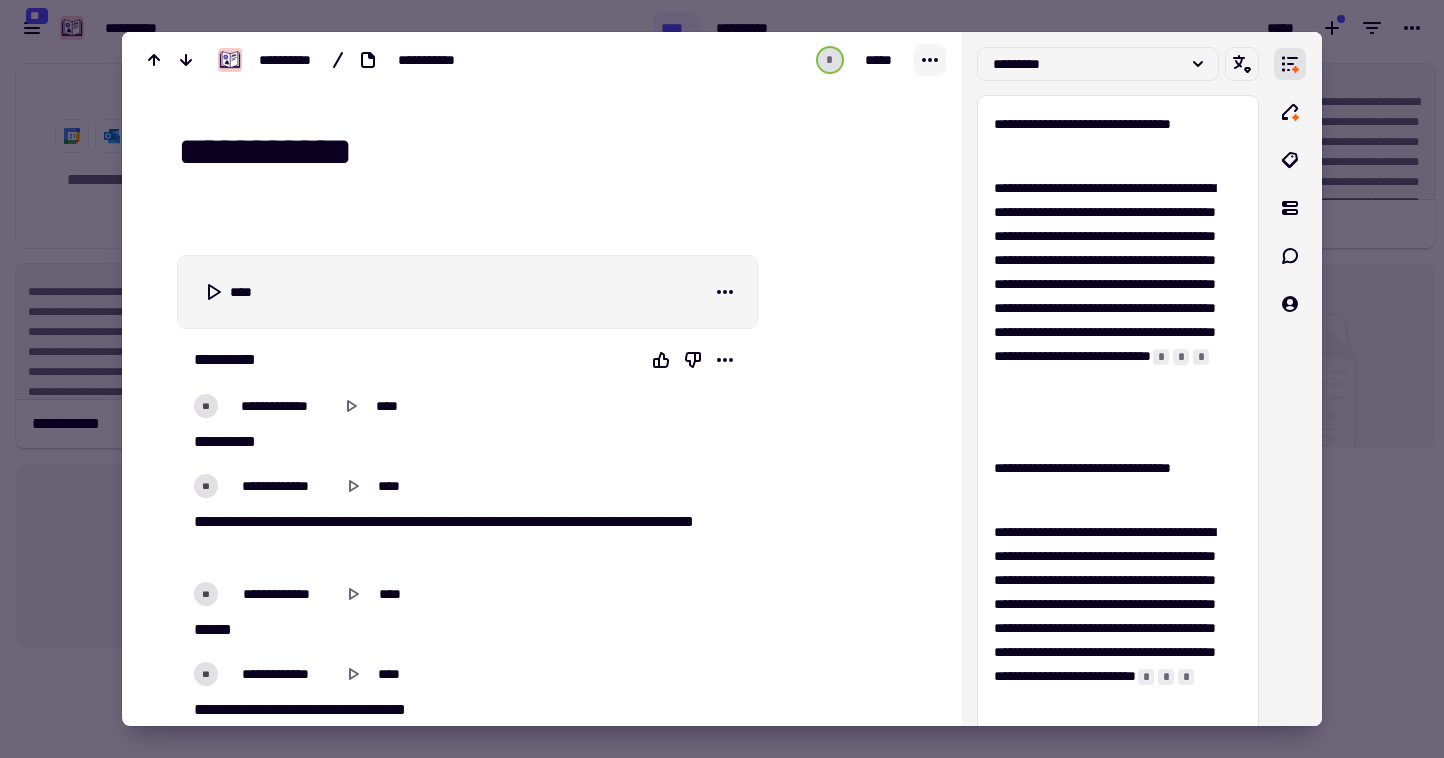 click 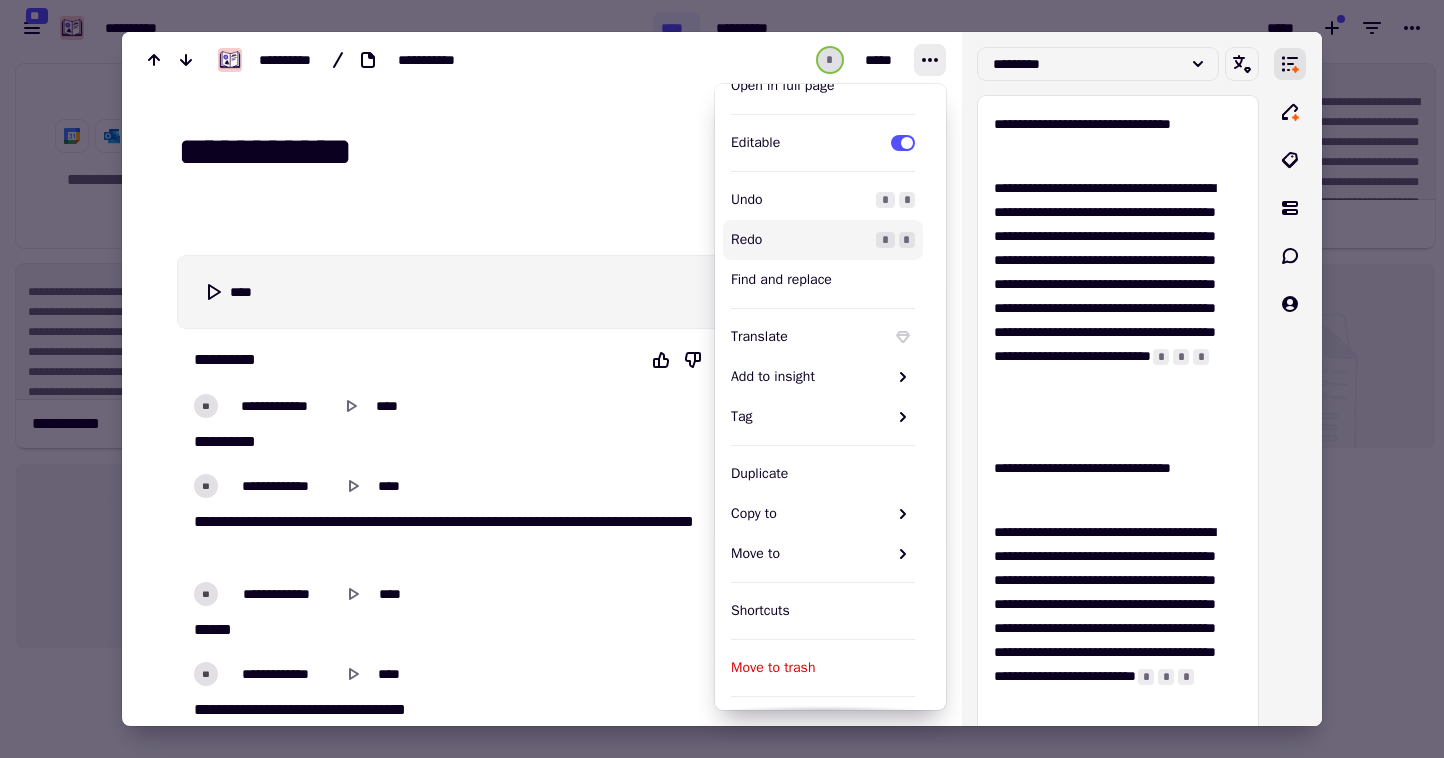 scroll, scrollTop: 27, scrollLeft: 0, axis: vertical 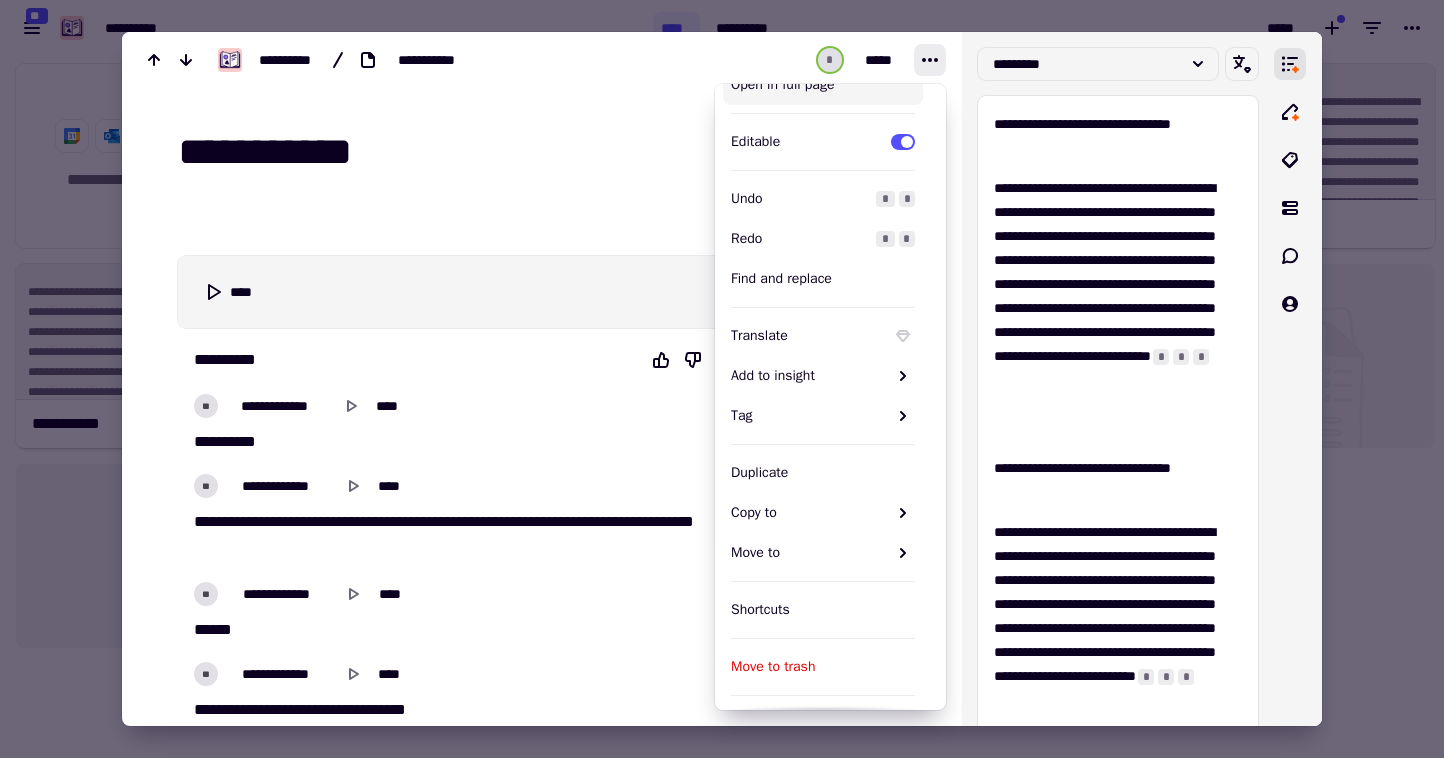 drag, startPoint x: 1379, startPoint y: 356, endPoint x: 1298, endPoint y: 422, distance: 104.48445 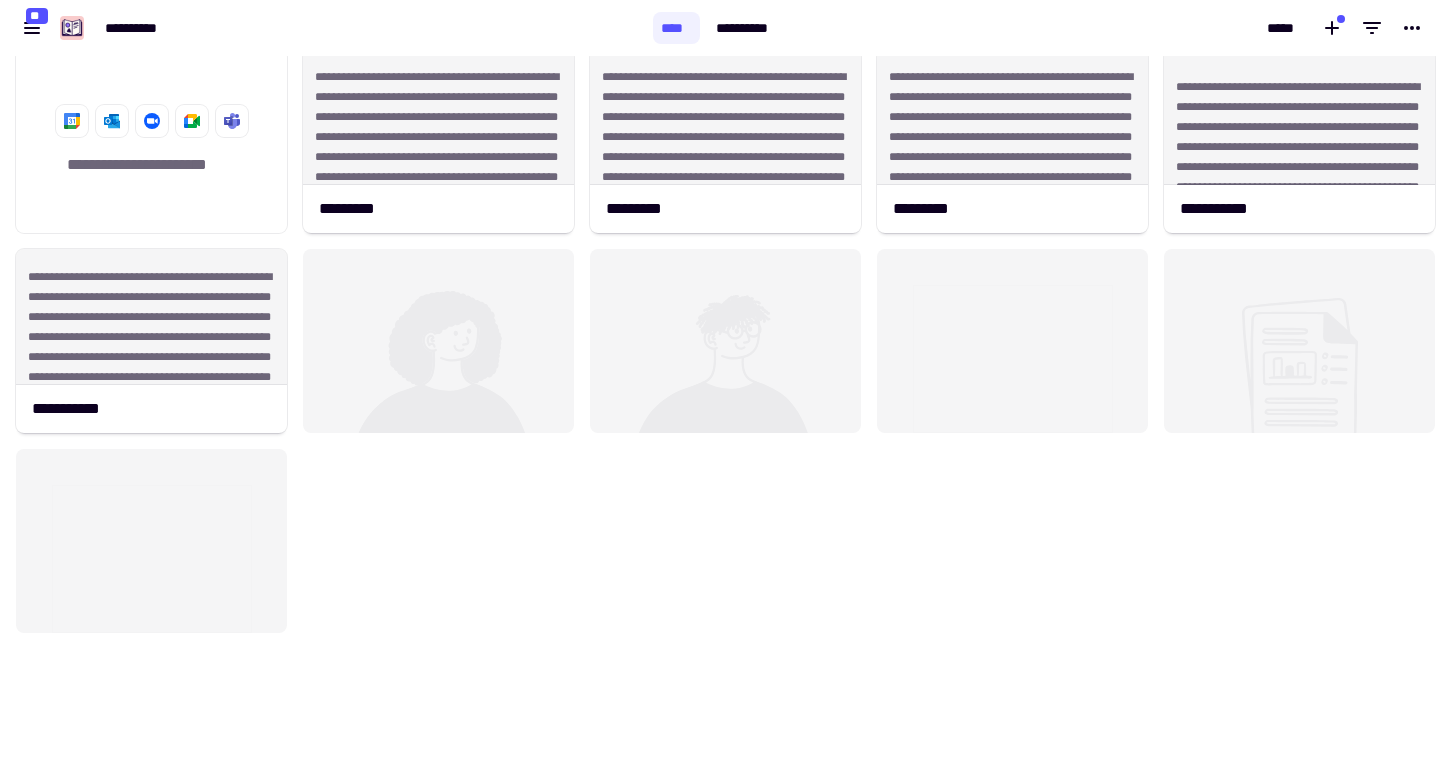 scroll, scrollTop: 0, scrollLeft: 0, axis: both 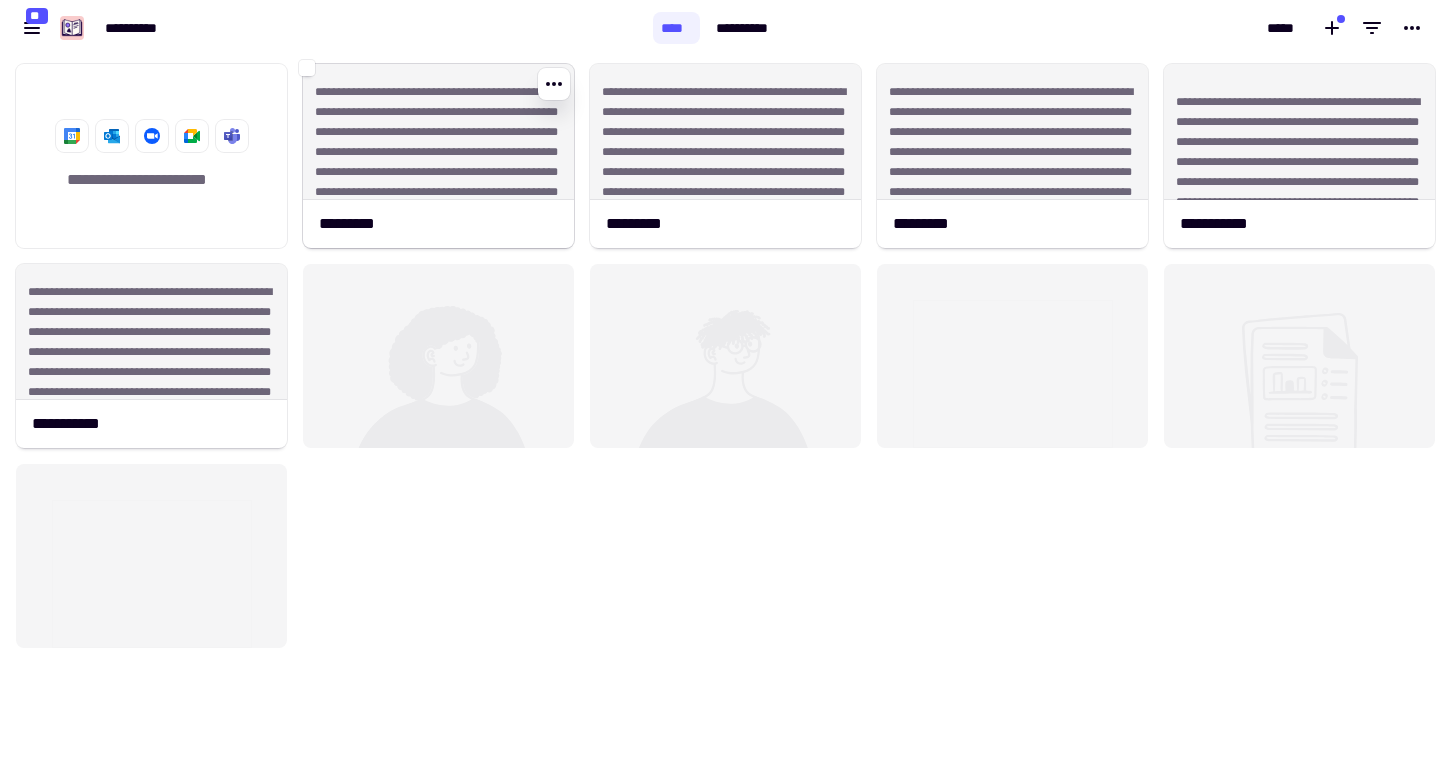 click on "**********" 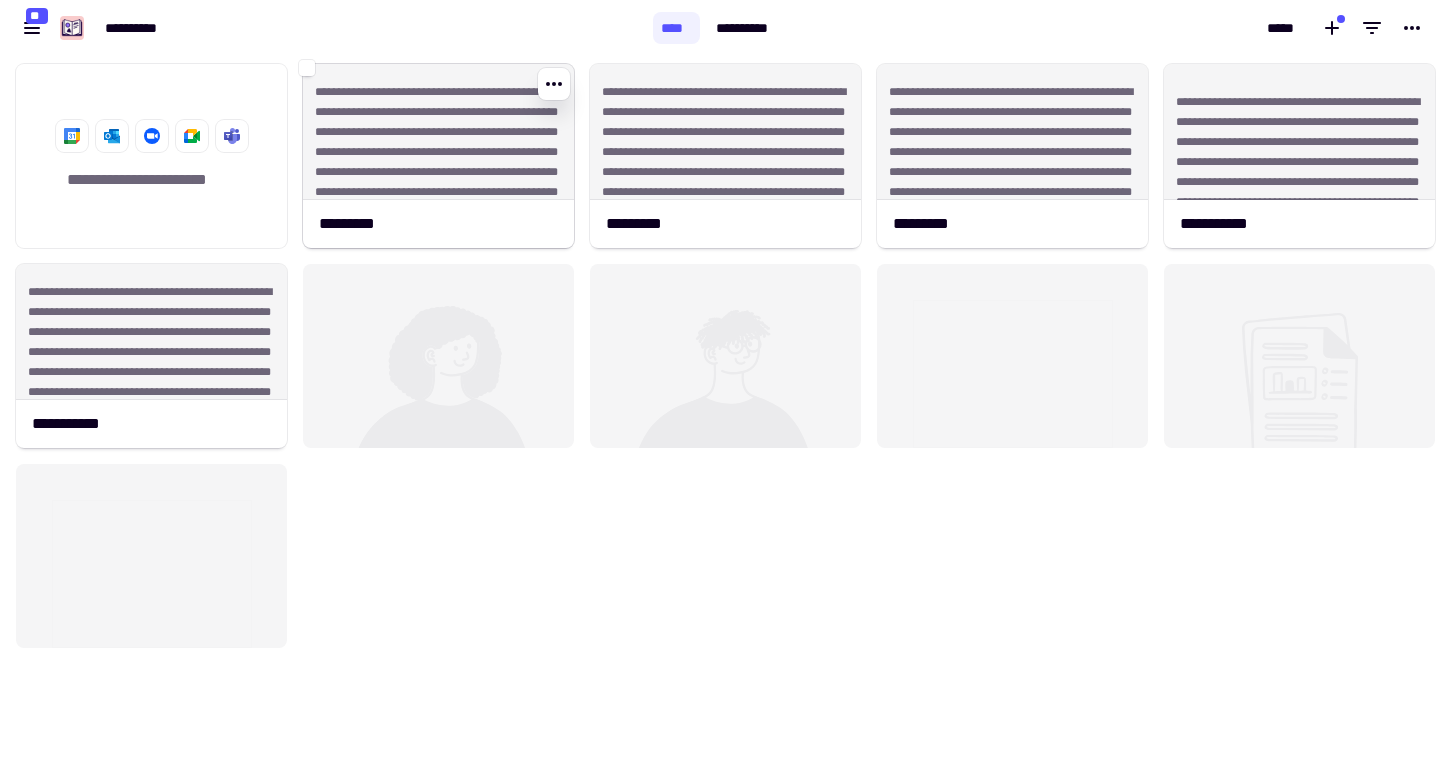 click on "**********" 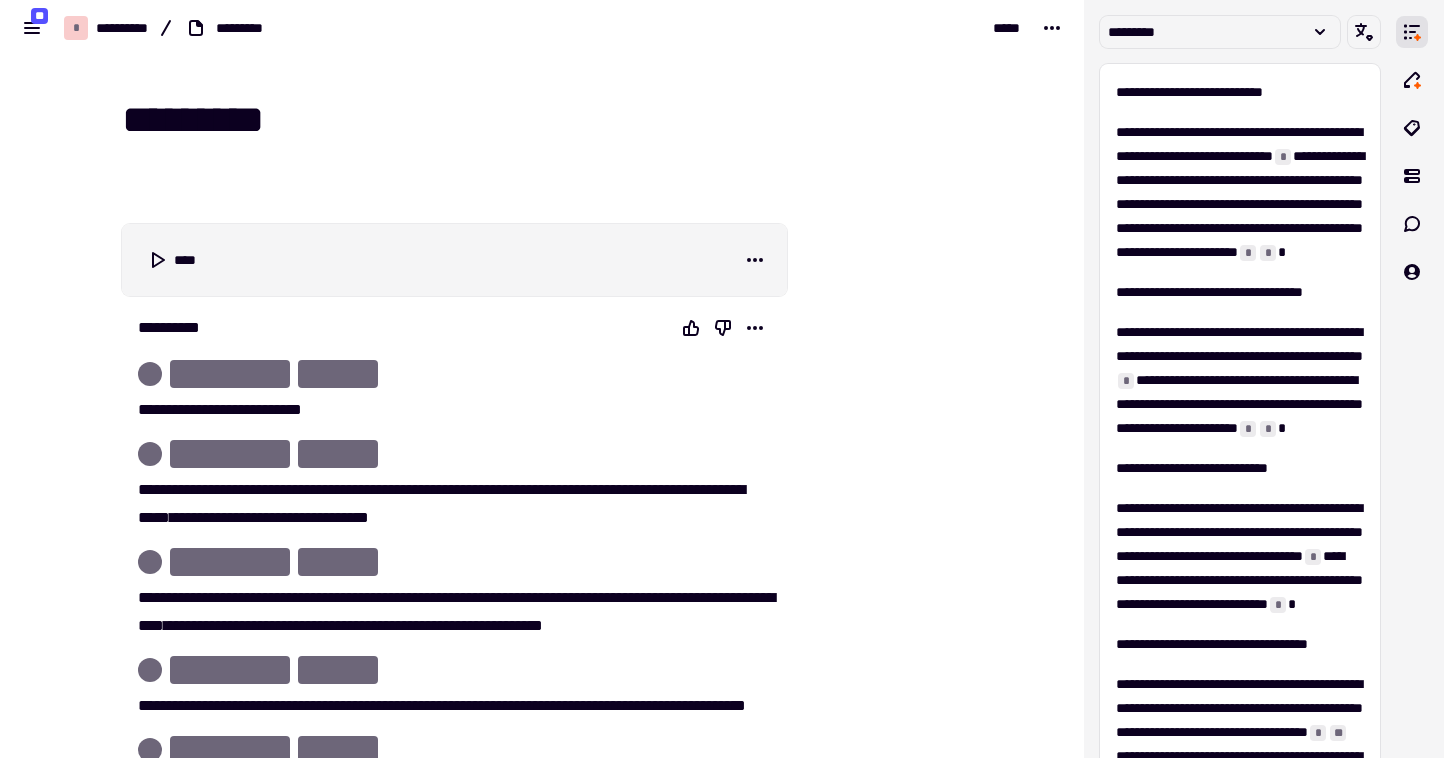 click on "**********" at bounding box center [442, 39408] 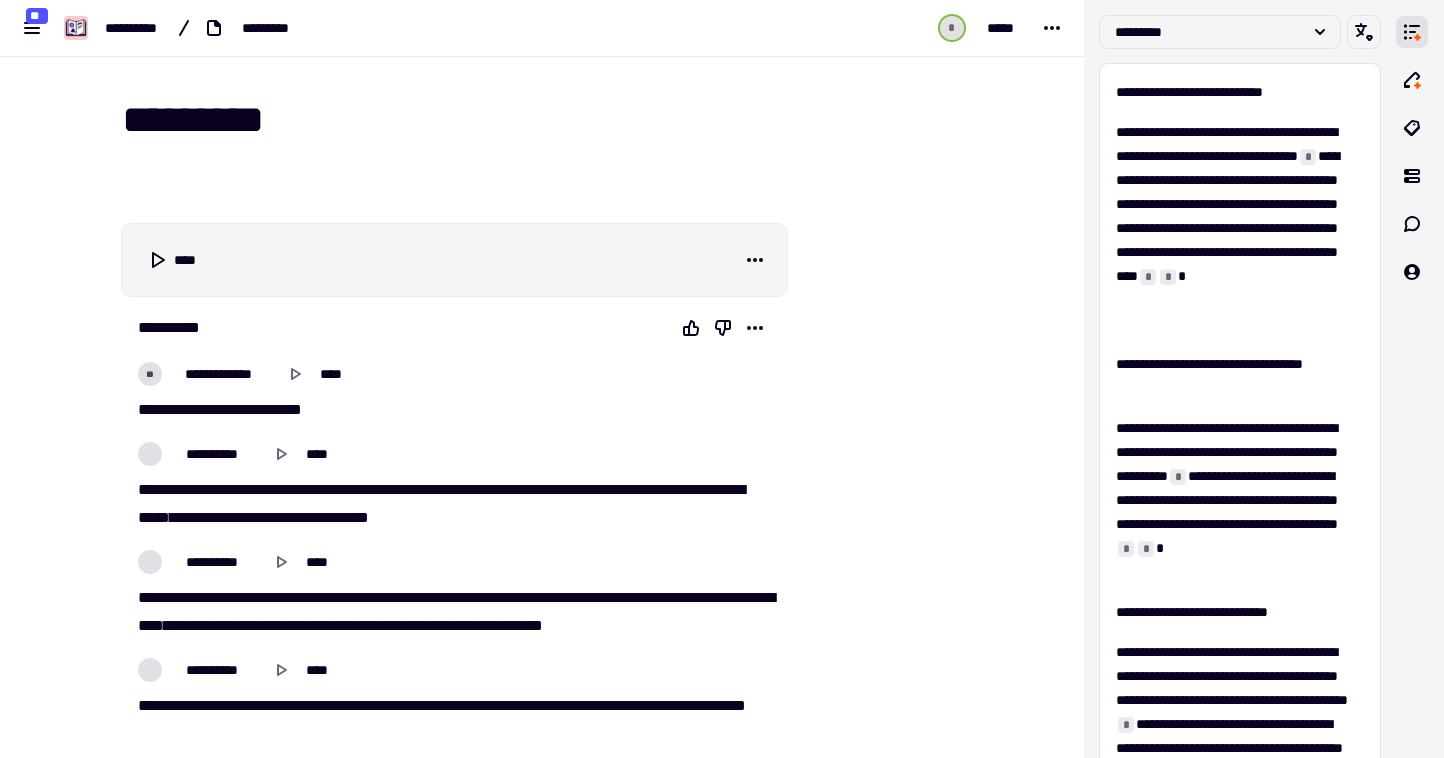 scroll, scrollTop: 785, scrollLeft: 0, axis: vertical 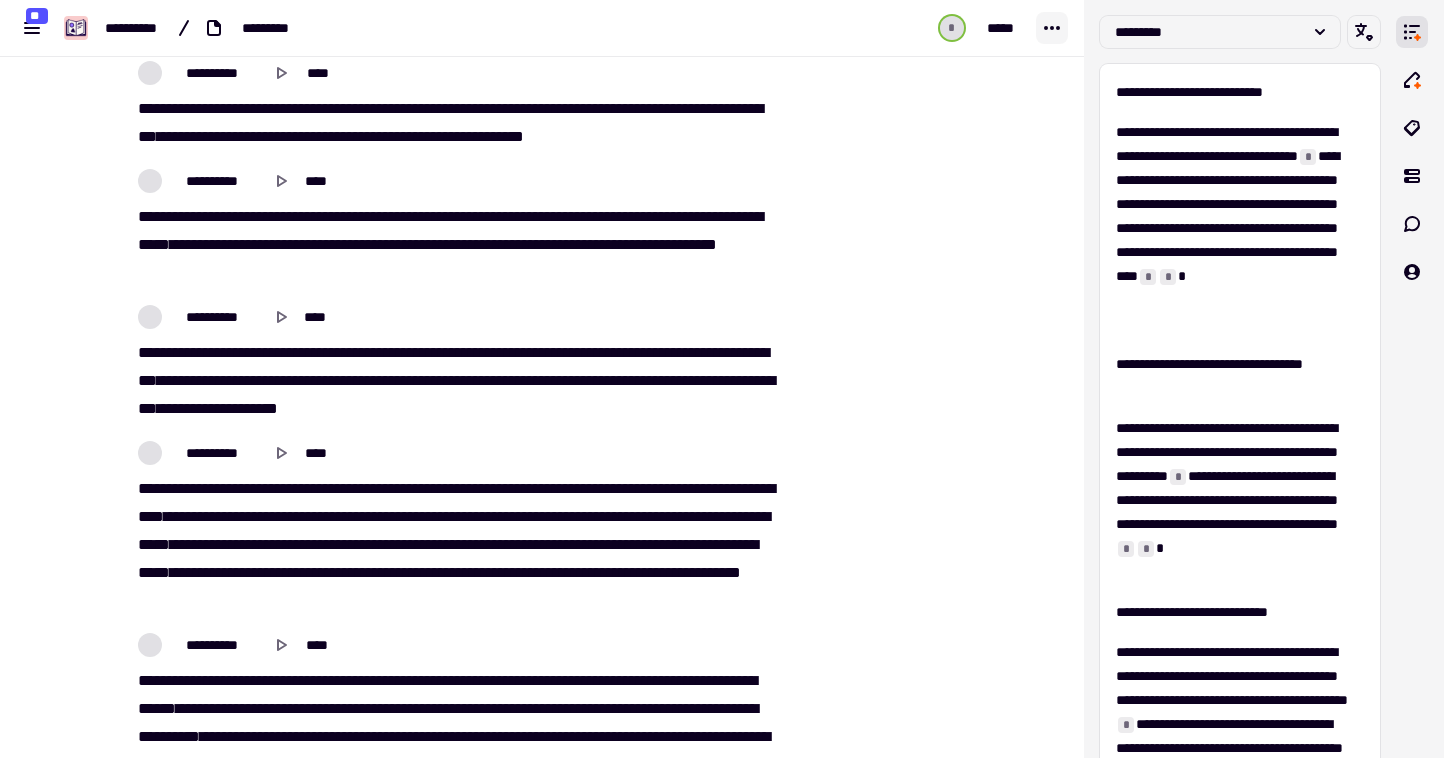 click 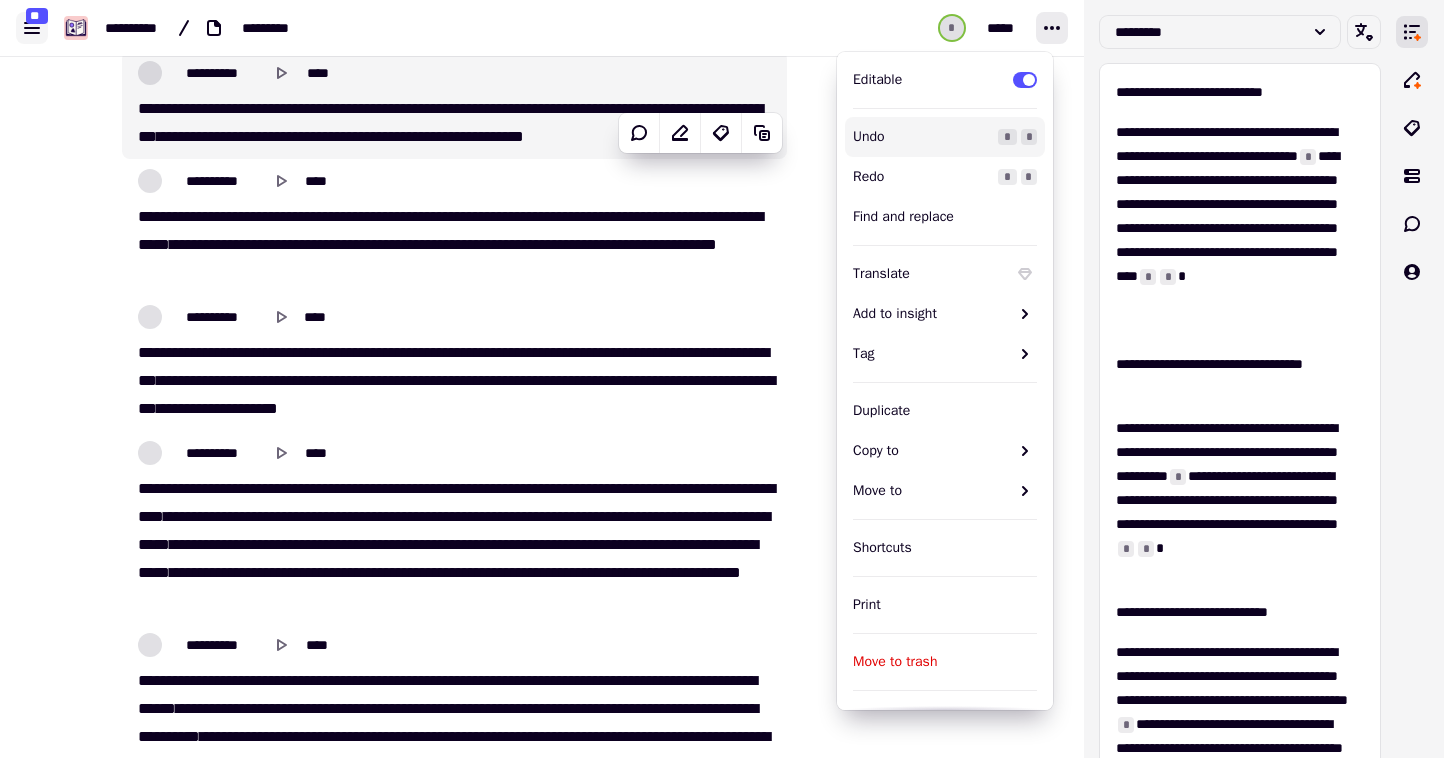 click 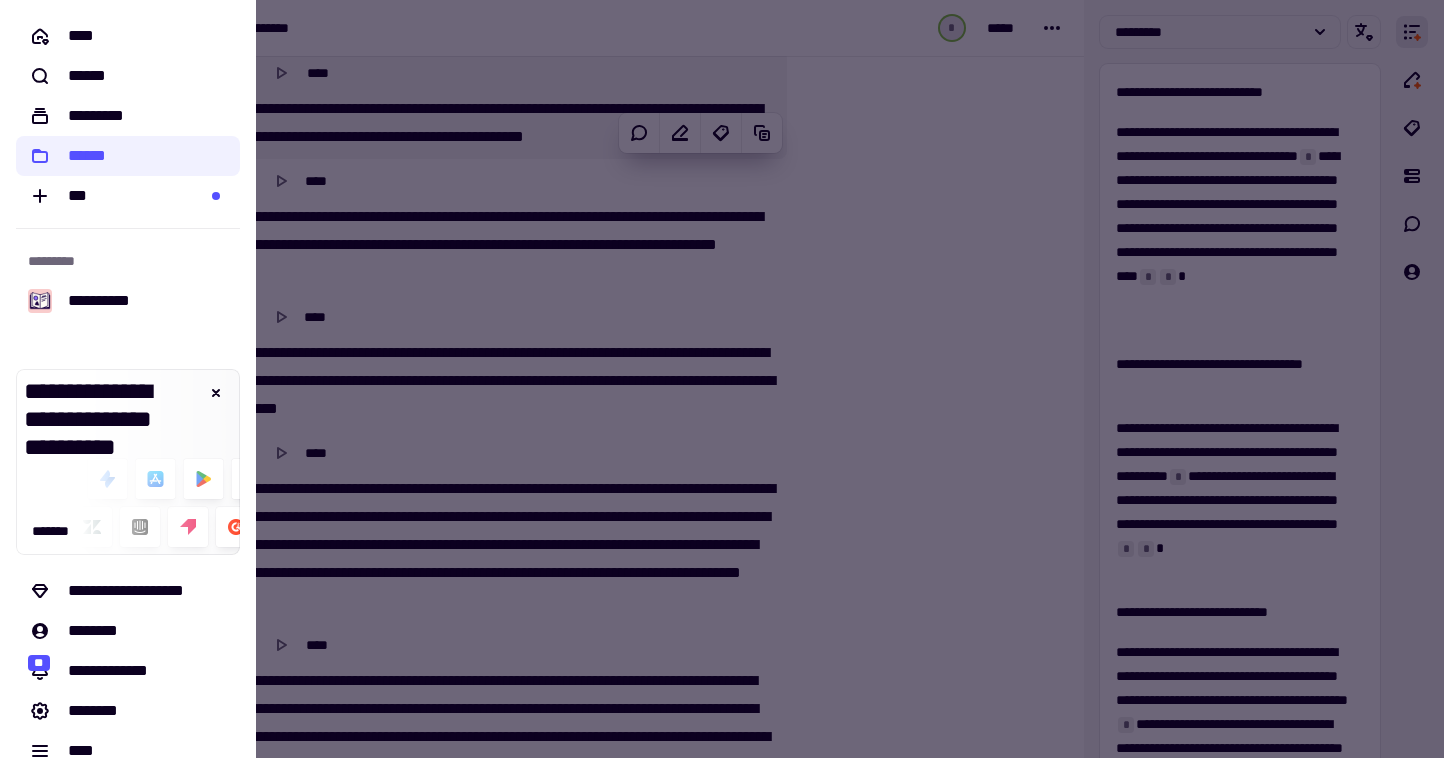 click at bounding box center [722, 379] 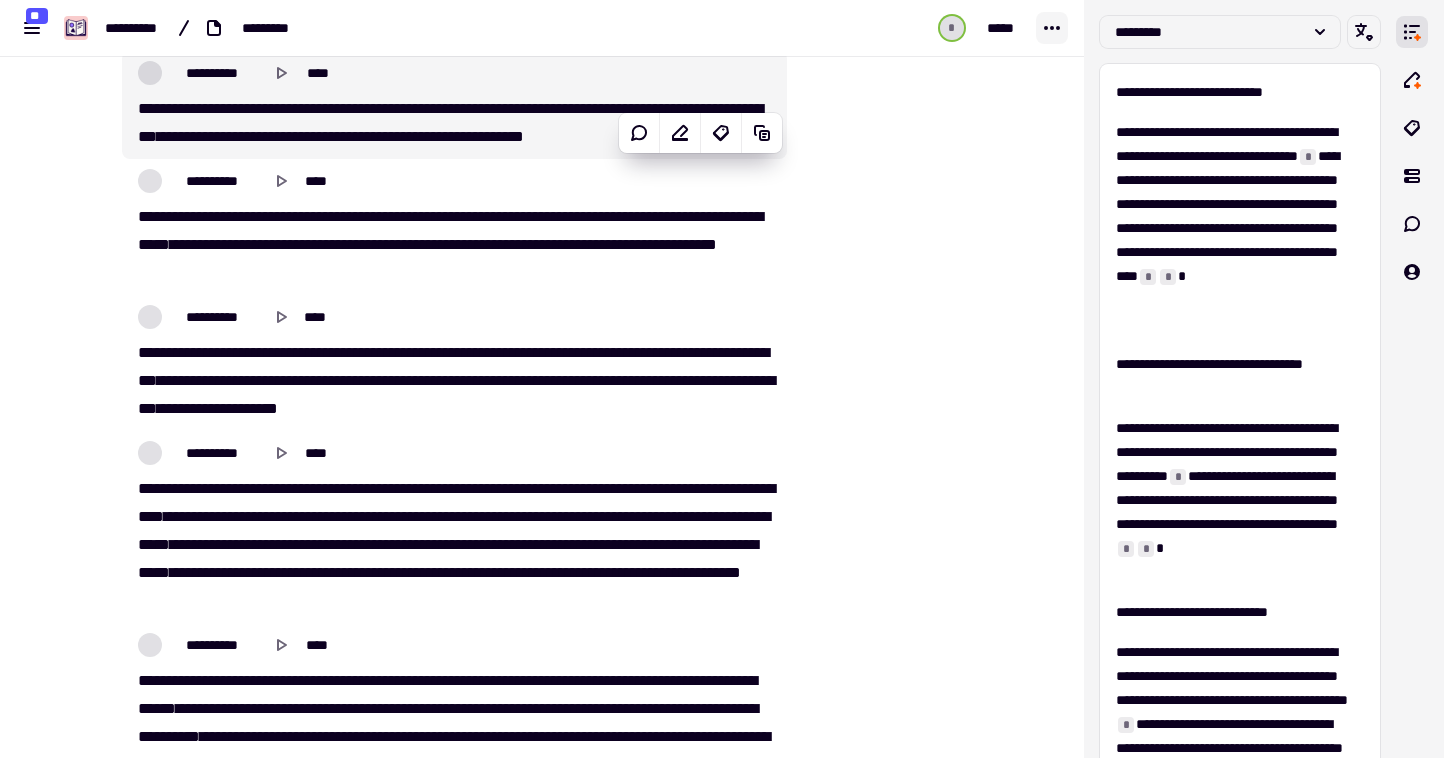 click 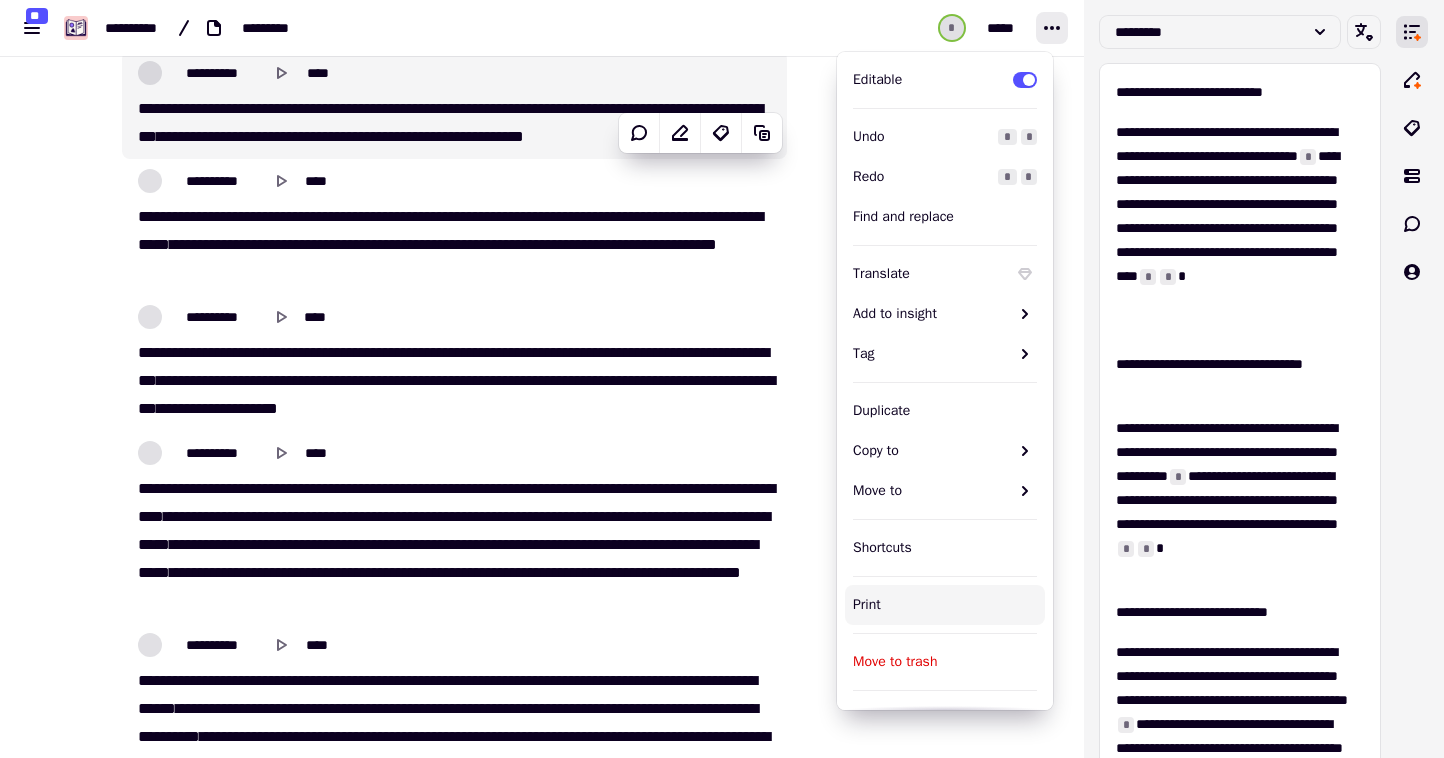 click on "Print" at bounding box center [945, 605] 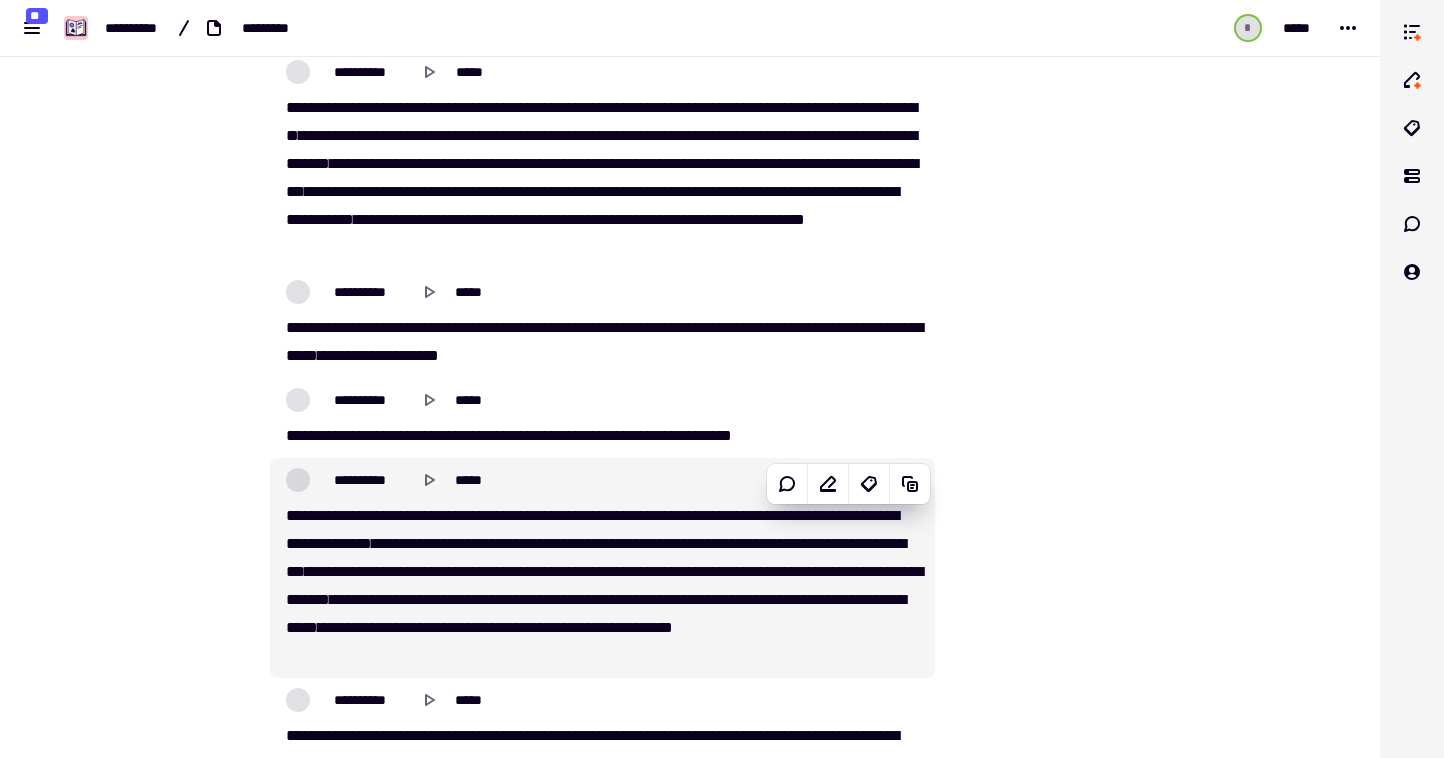 scroll, scrollTop: 10250, scrollLeft: 0, axis: vertical 